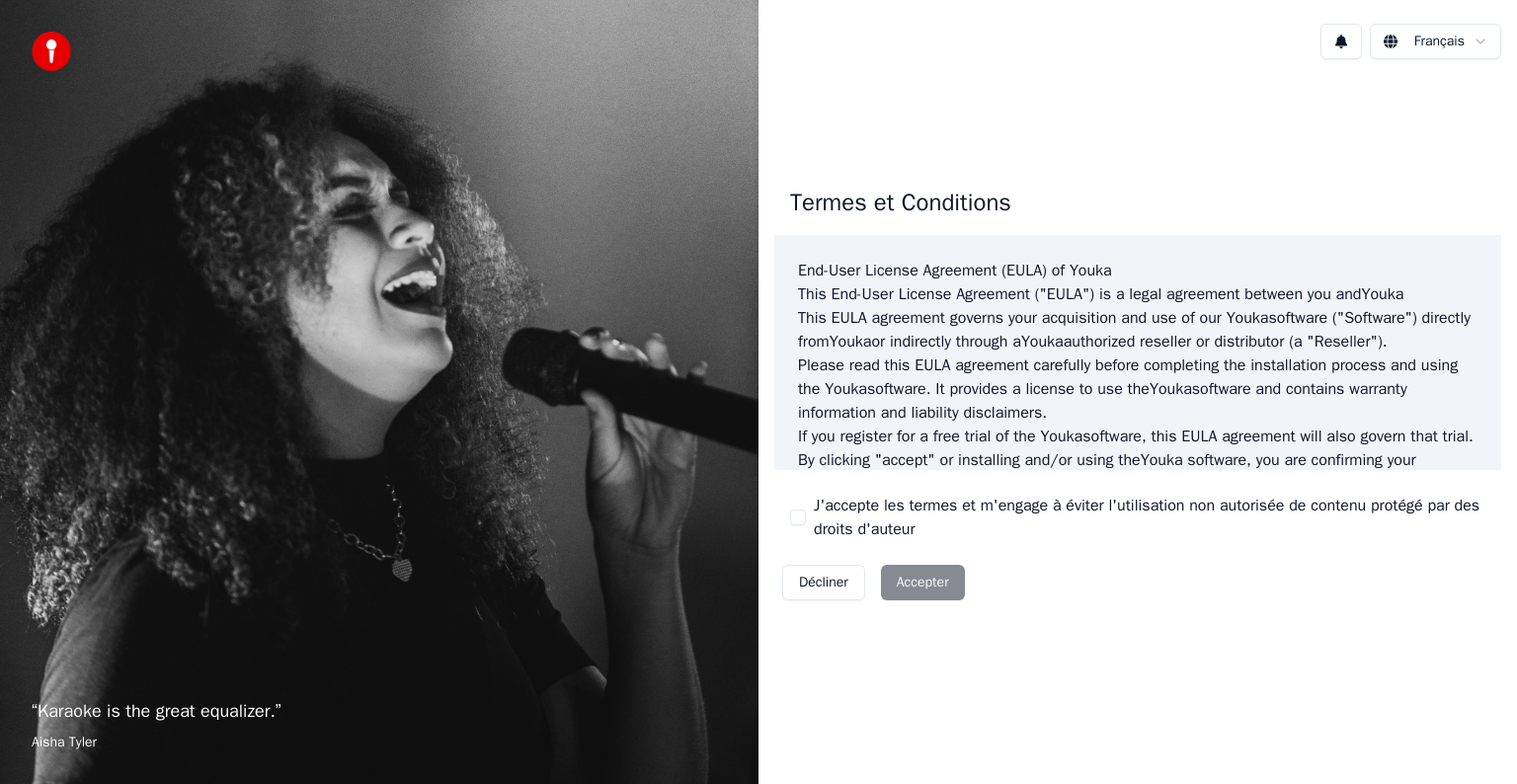 scroll, scrollTop: 0, scrollLeft: 0, axis: both 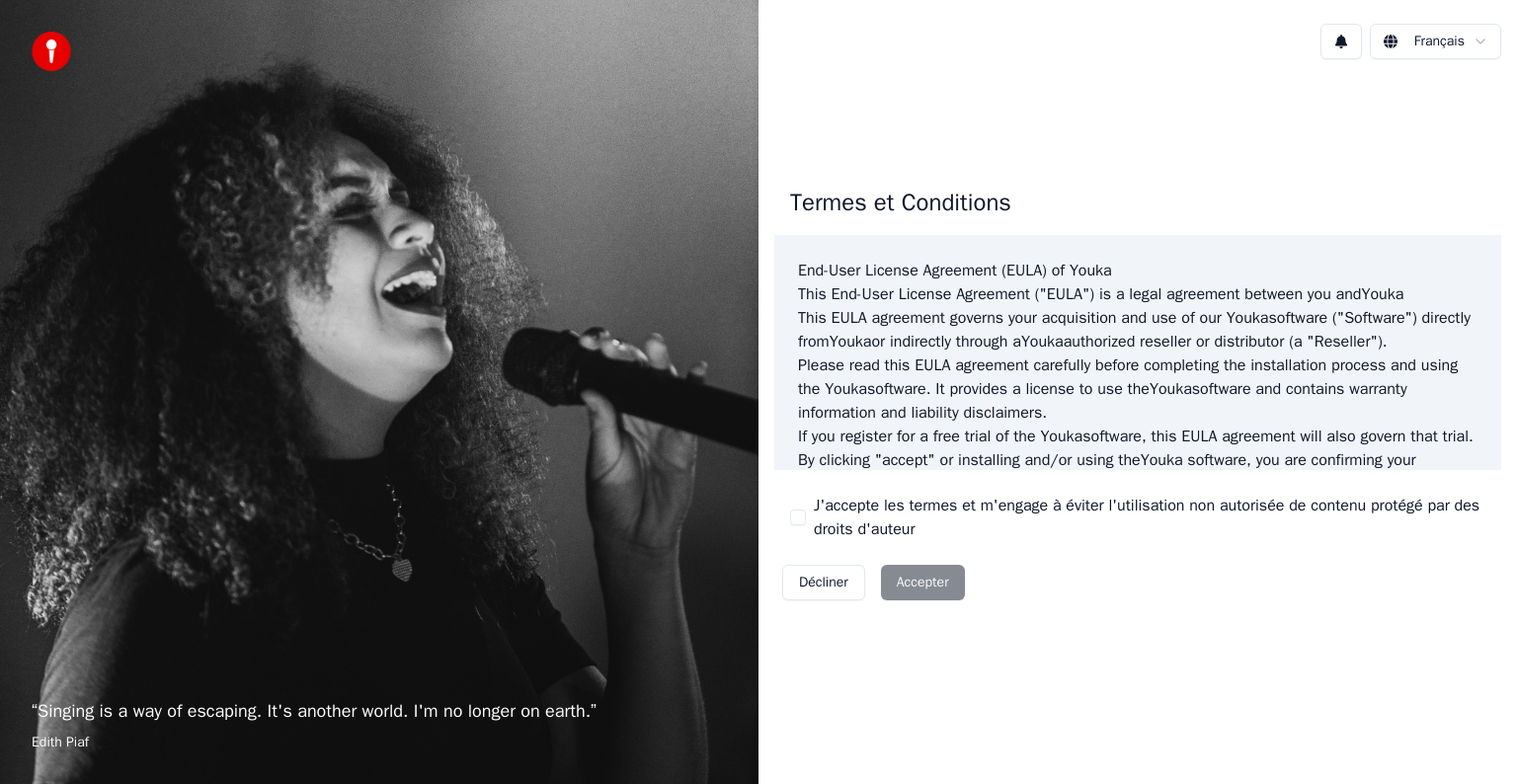 click on "J'accepte les termes et m'engage à éviter l'utilisation non autorisée de contenu protégé par des droits d'auteur" at bounding box center (798, 517) 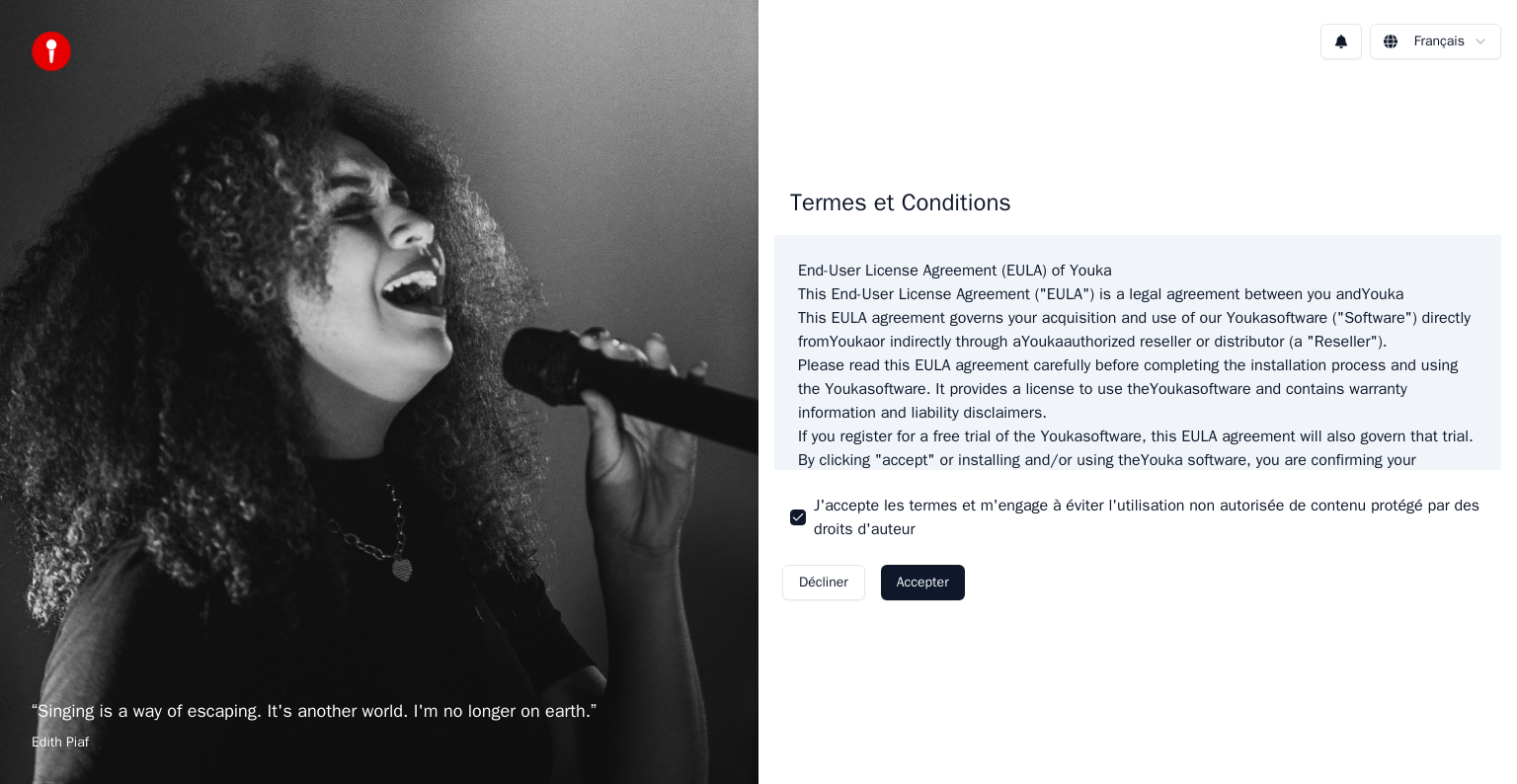 click on "Accepter" at bounding box center (922, 583) 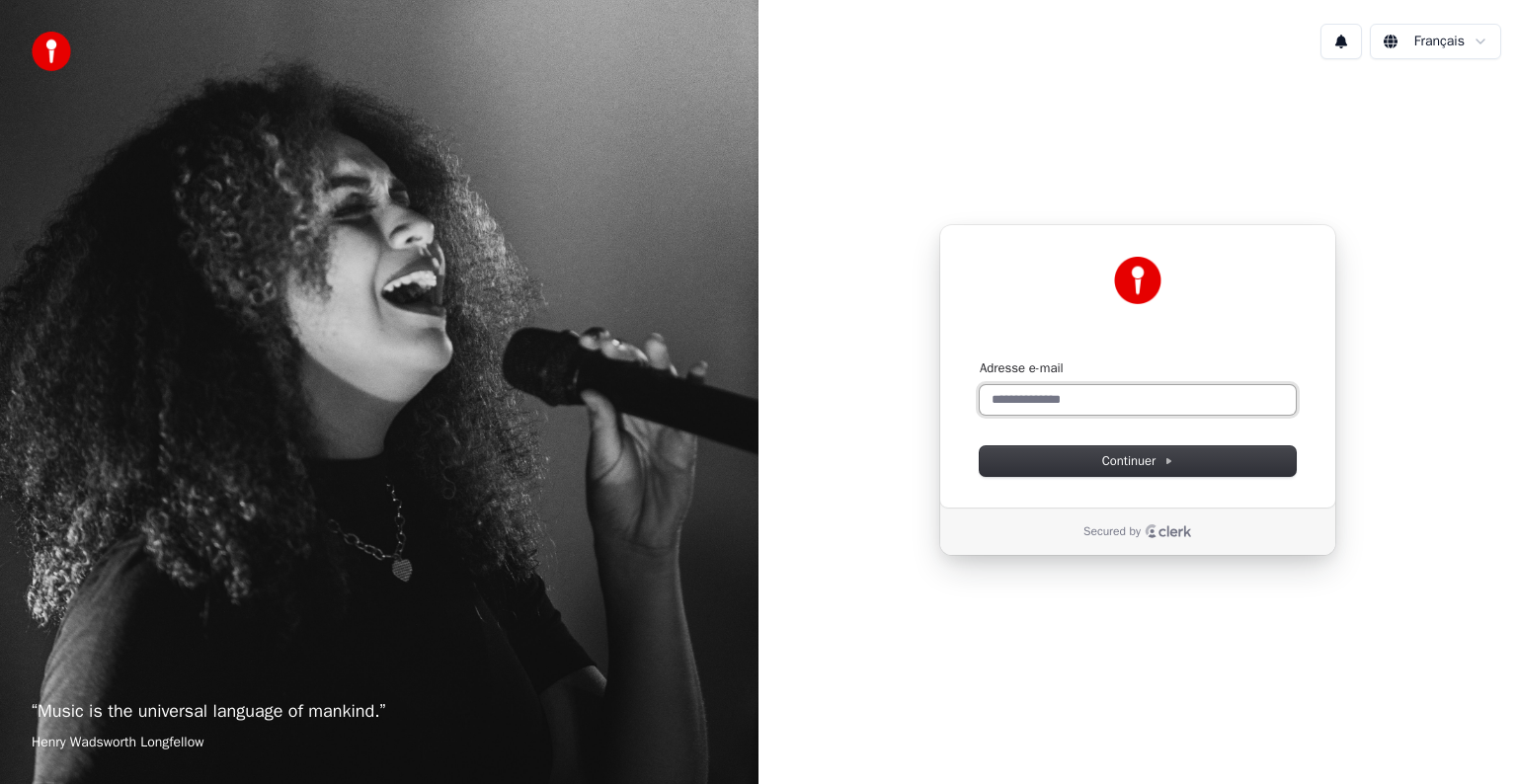 click on "Adresse e-mail" at bounding box center (1138, 400) 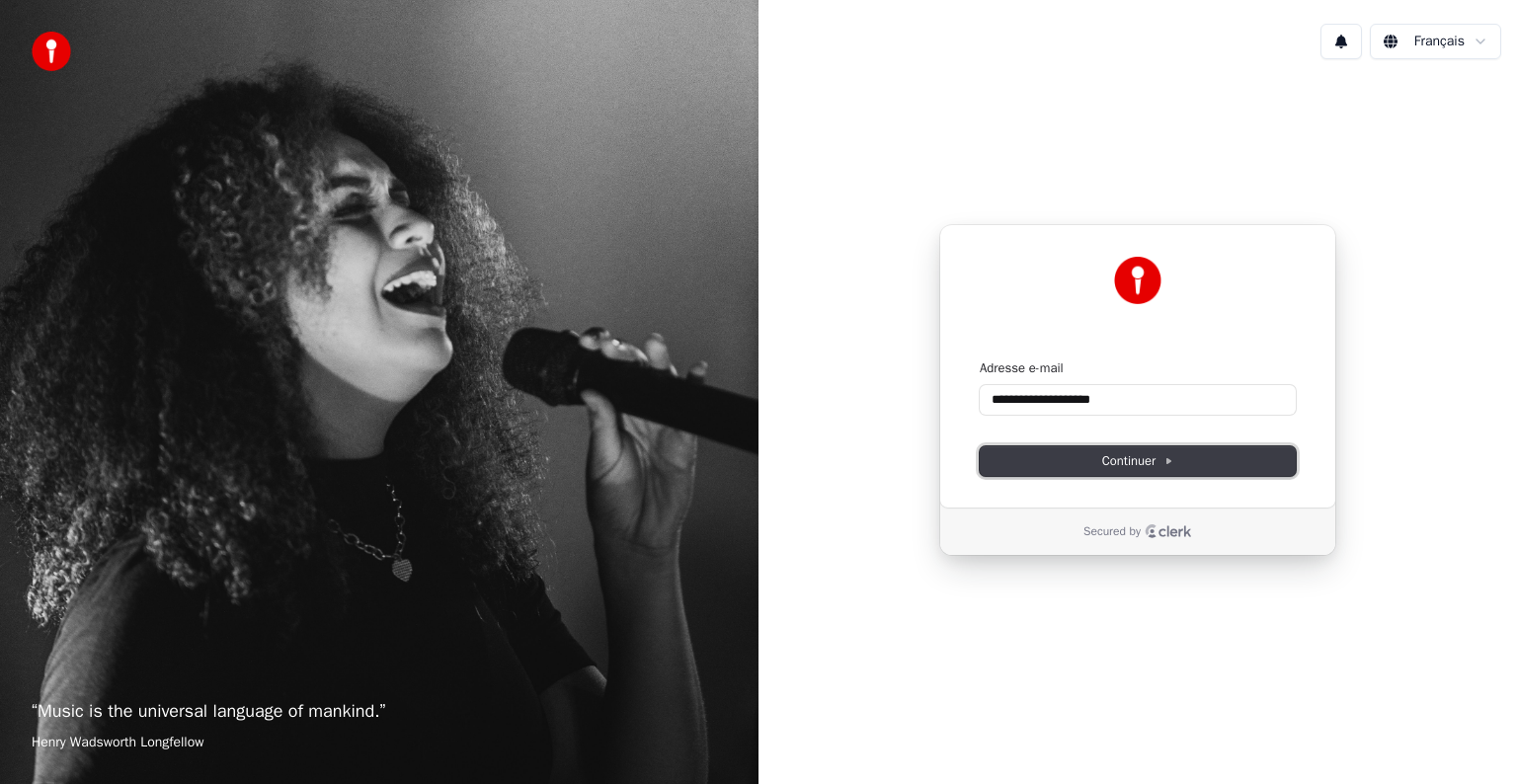 click on "Continuer" at bounding box center [1138, 461] 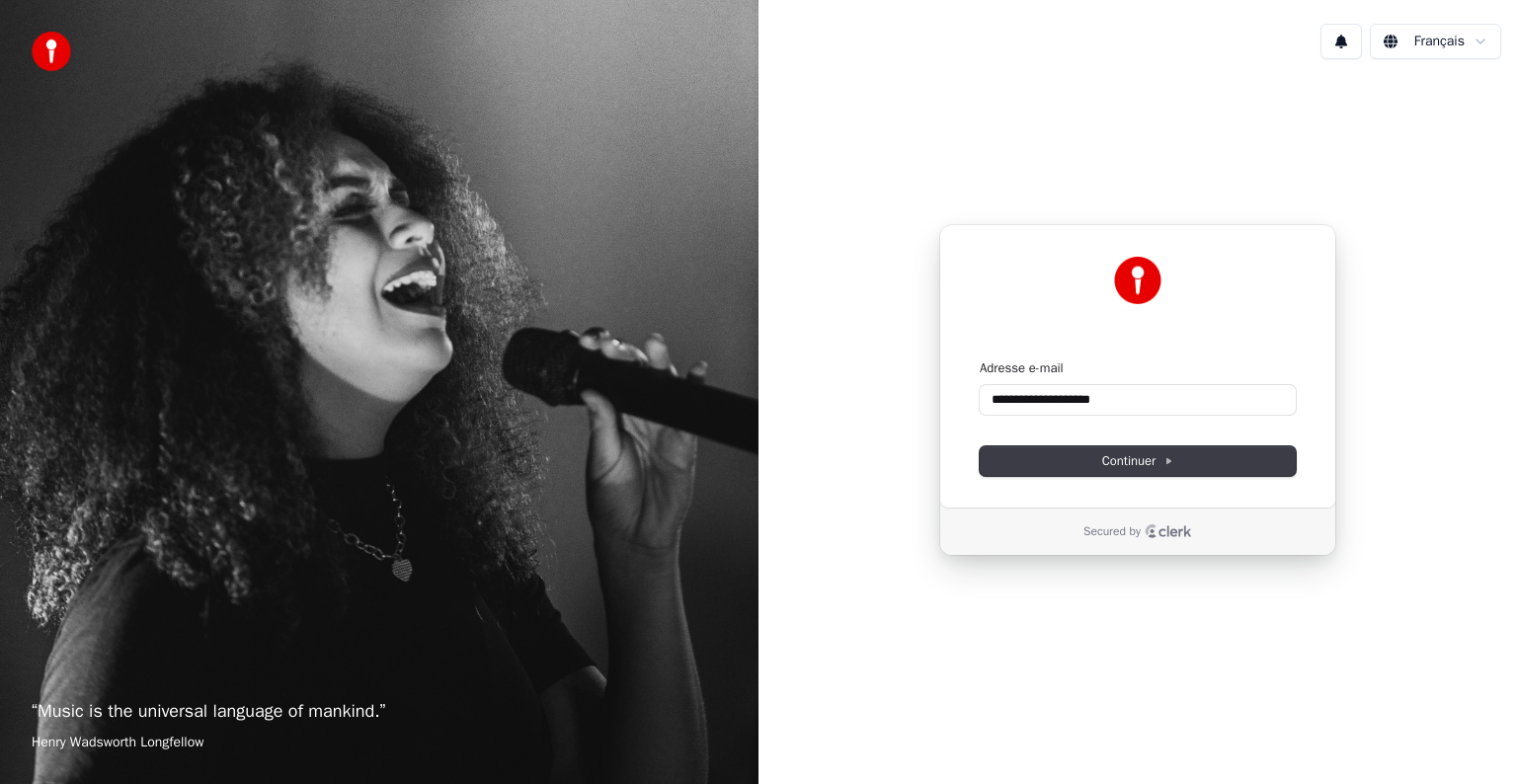 type on "**********" 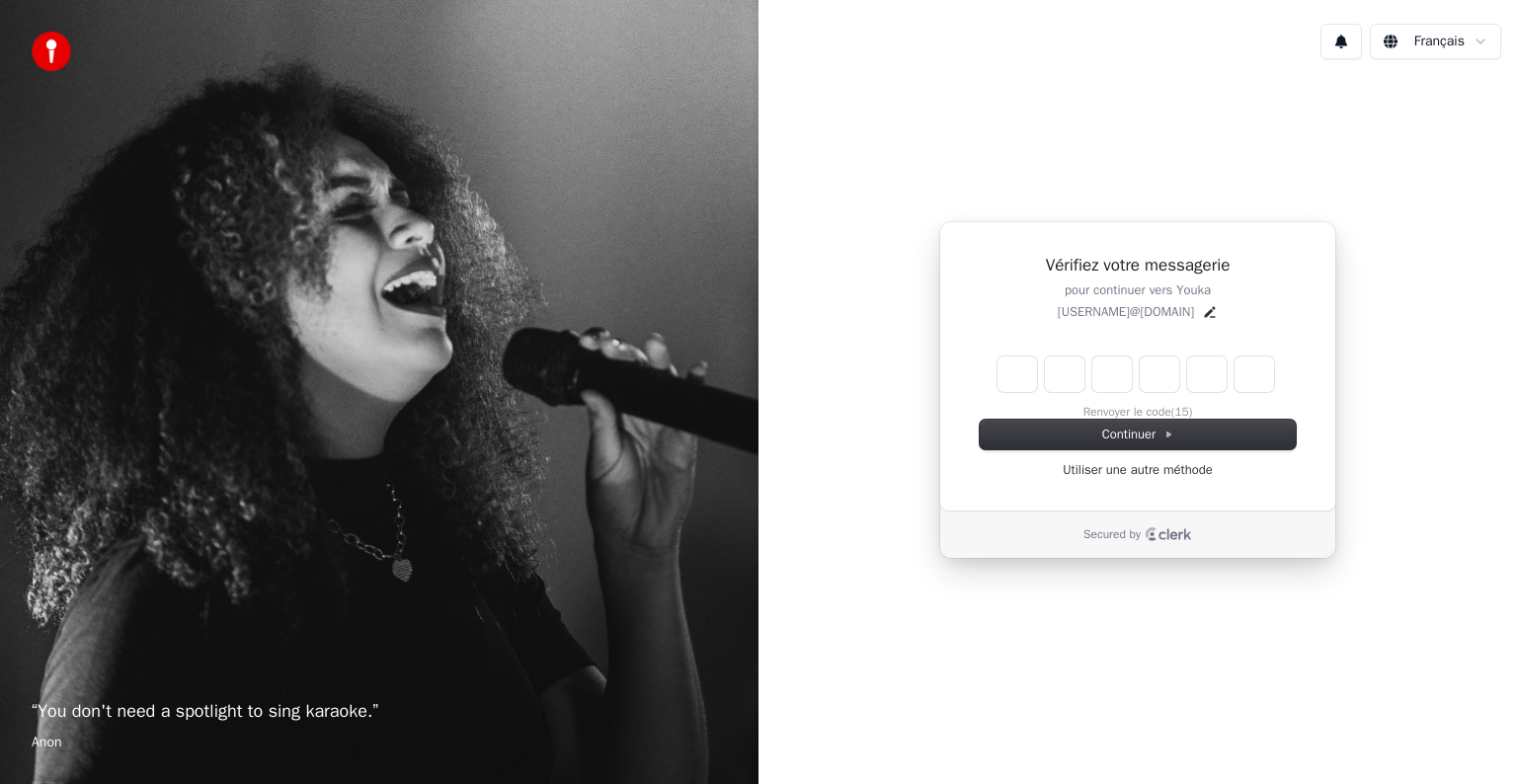 type on "*" 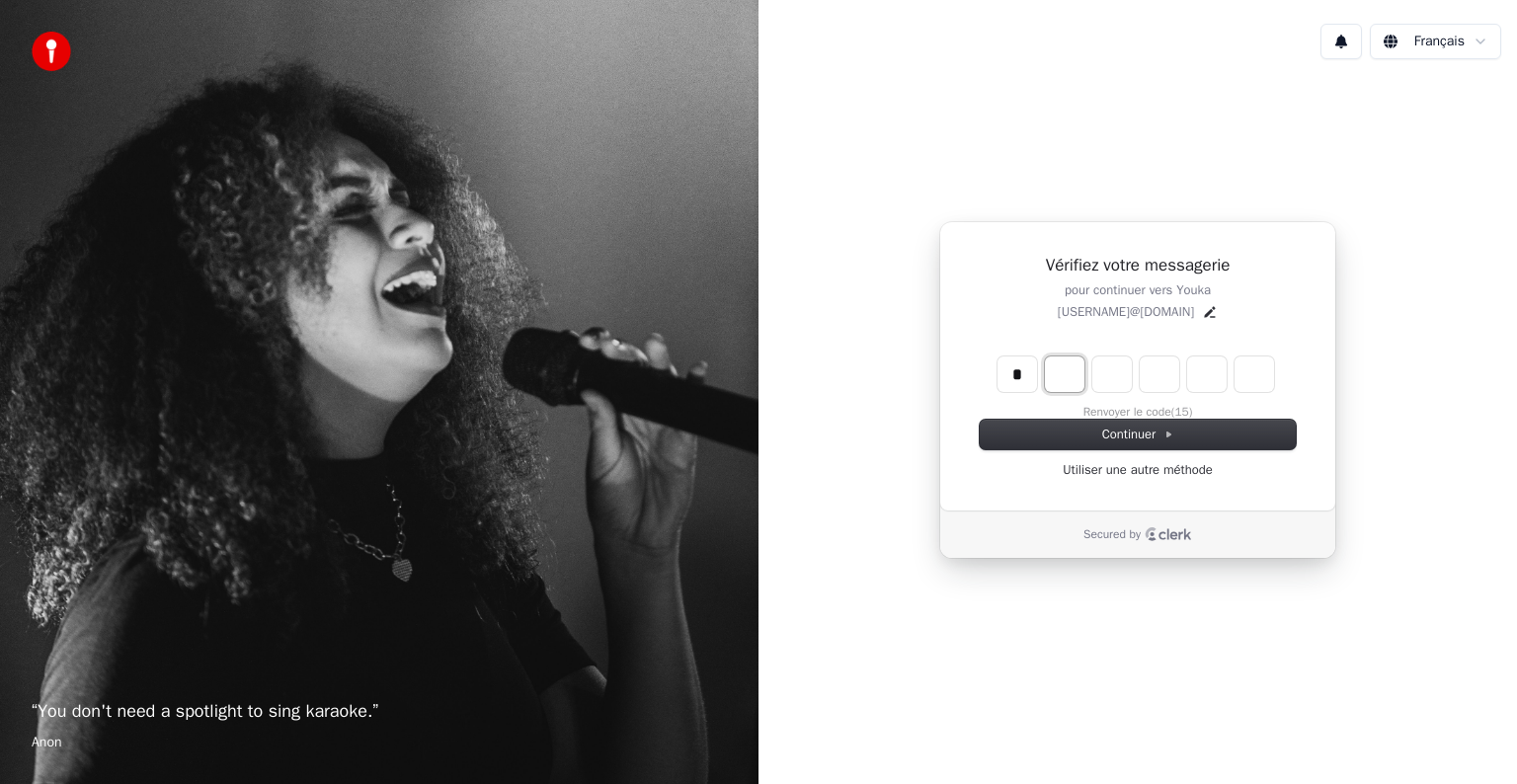 type on "*" 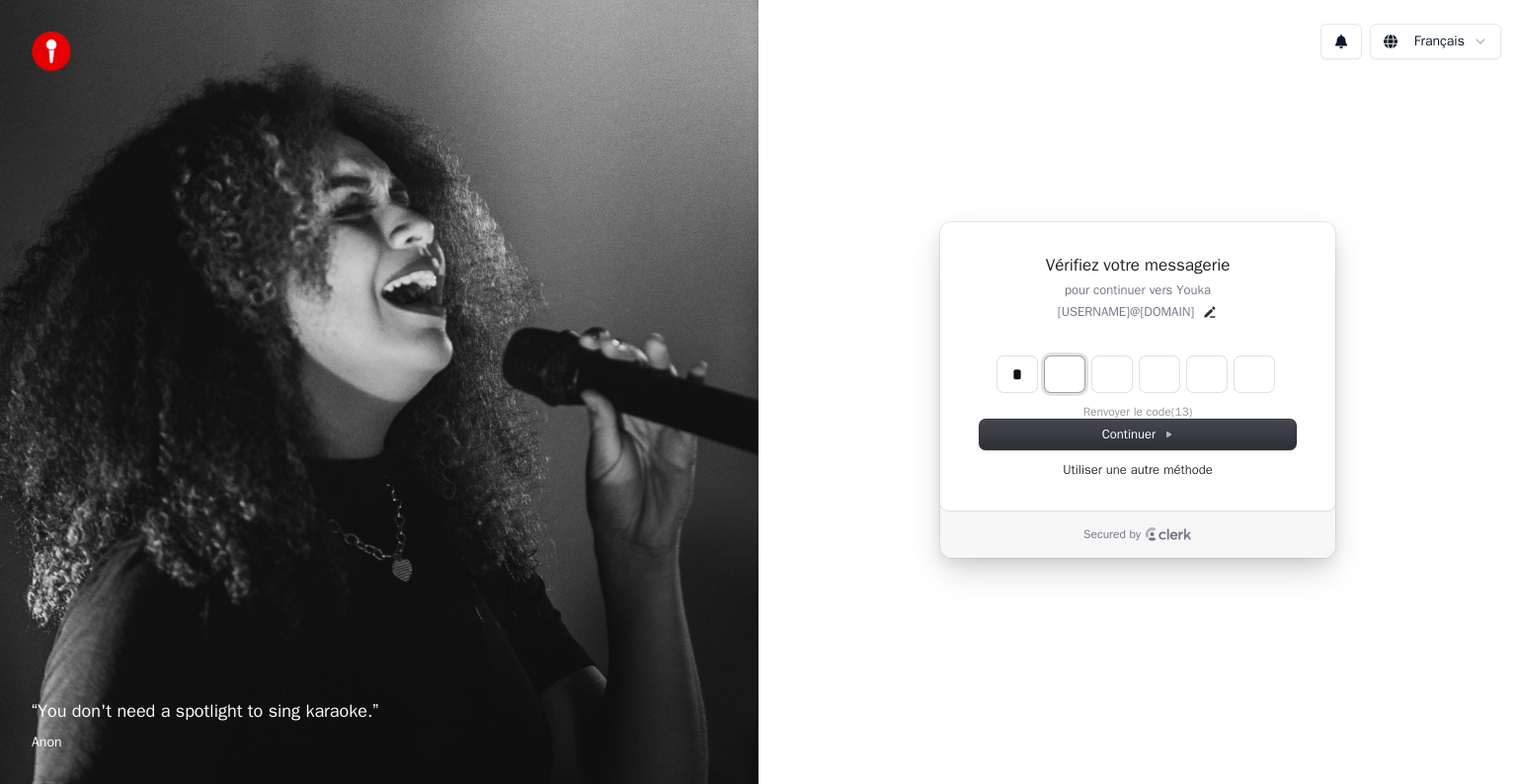 type on "*" 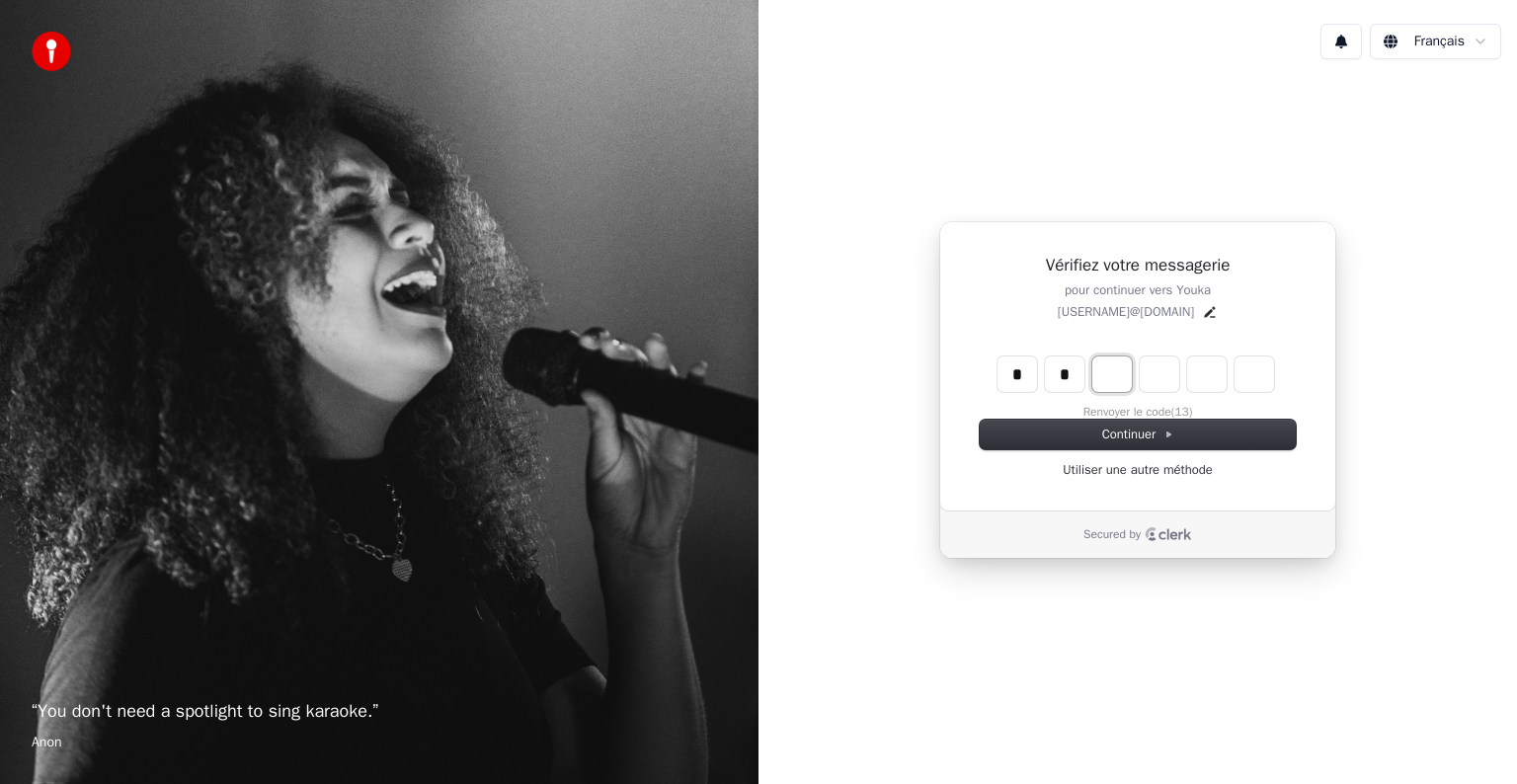 type on "**" 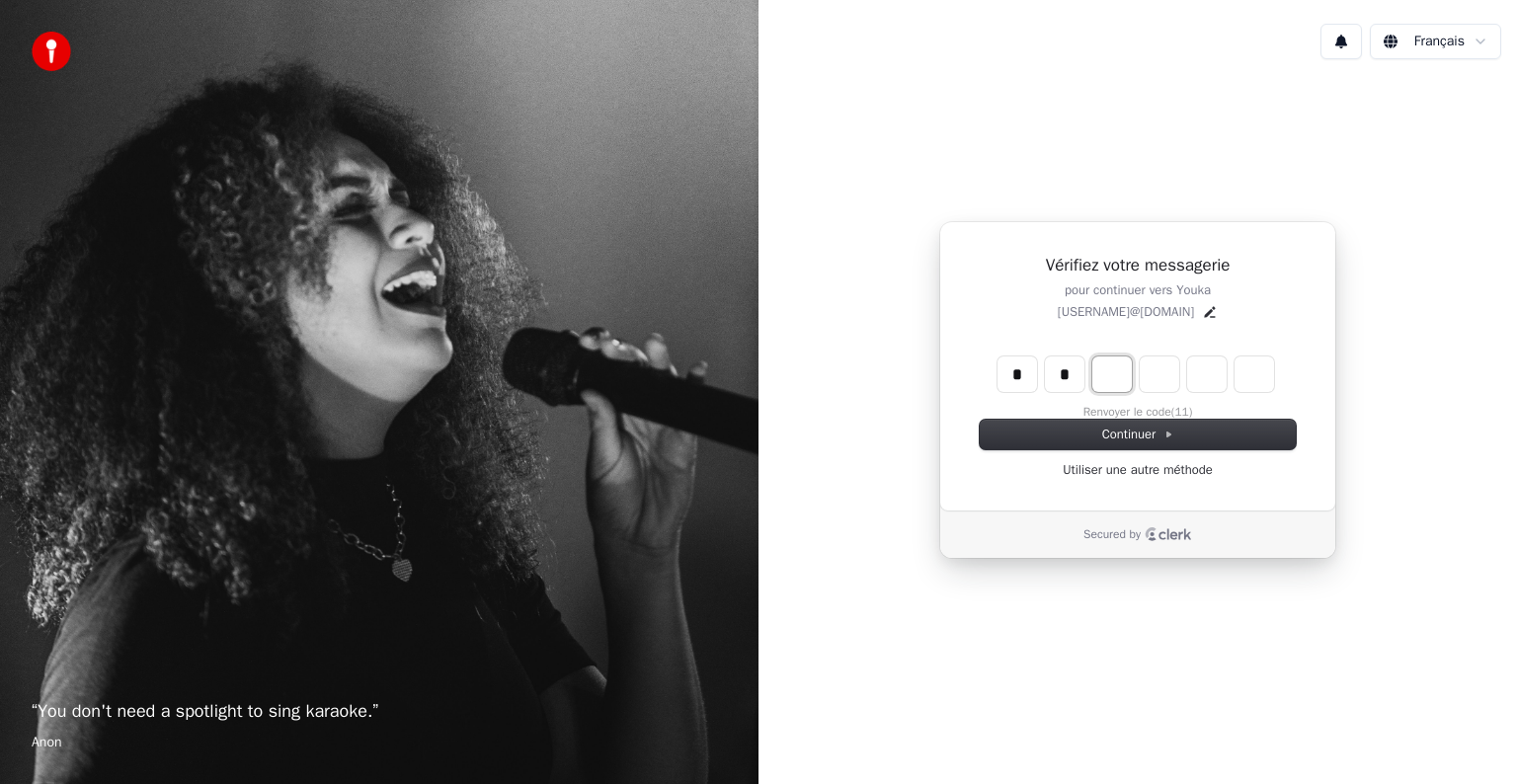 type on "*" 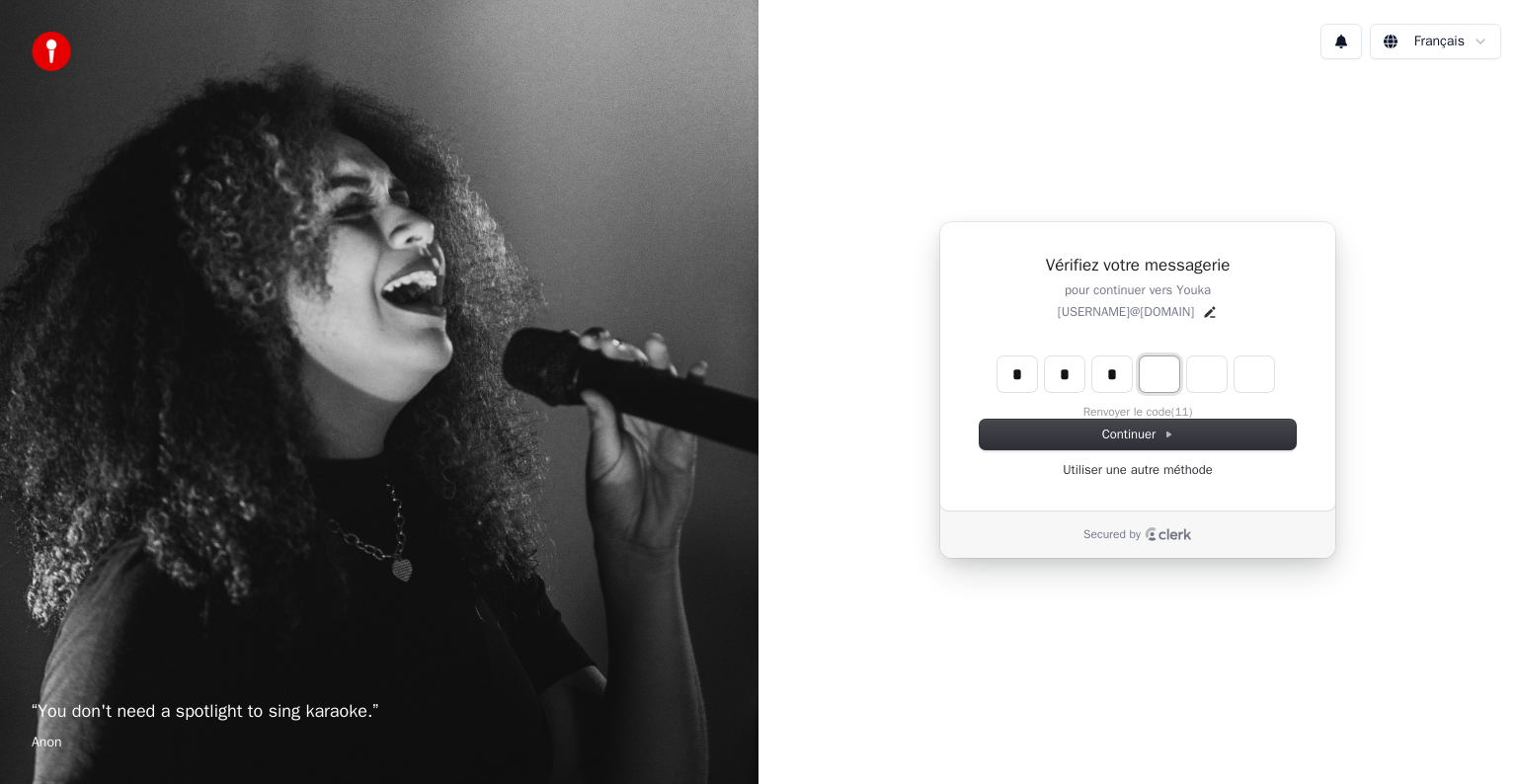 type on "***" 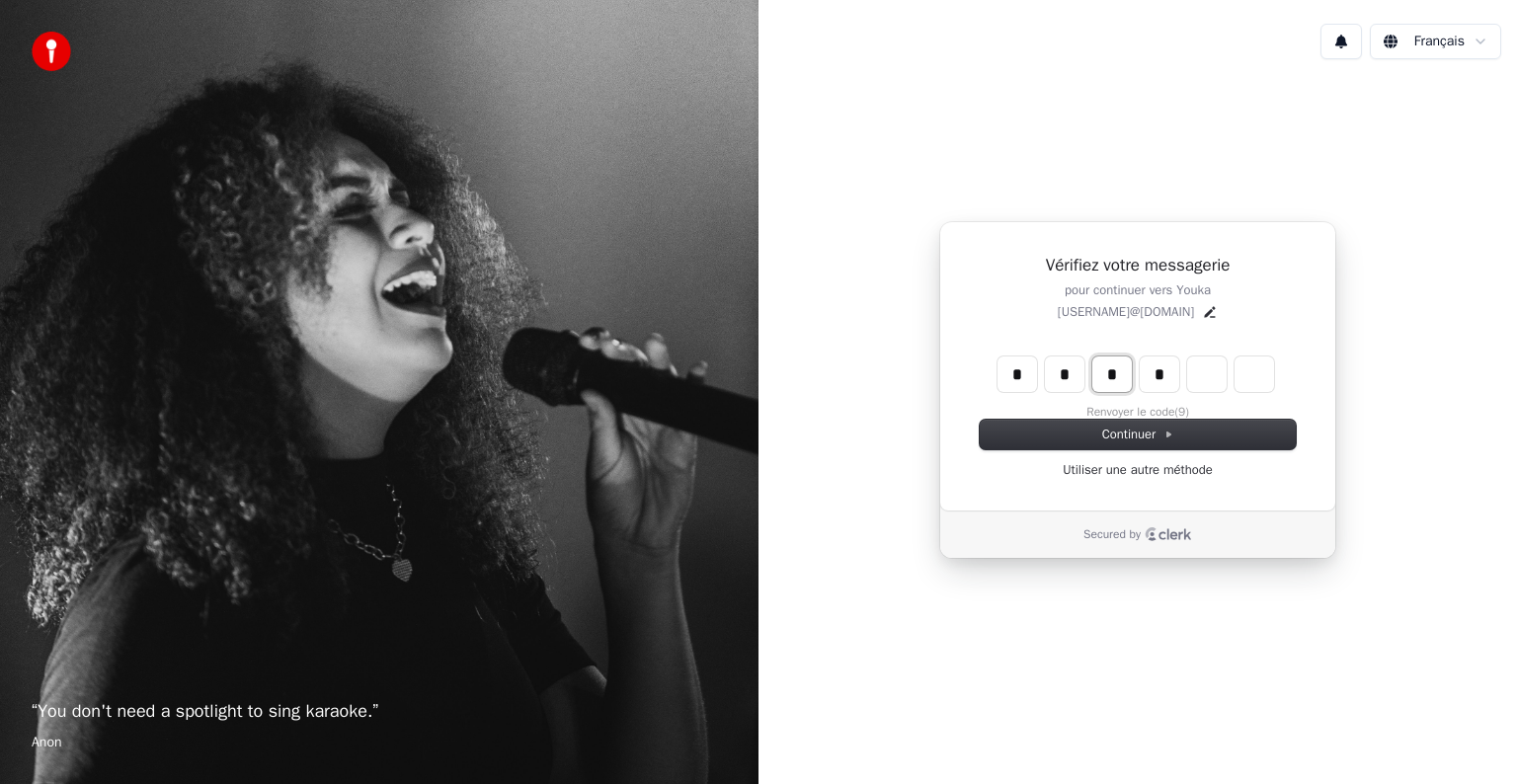 type on "***" 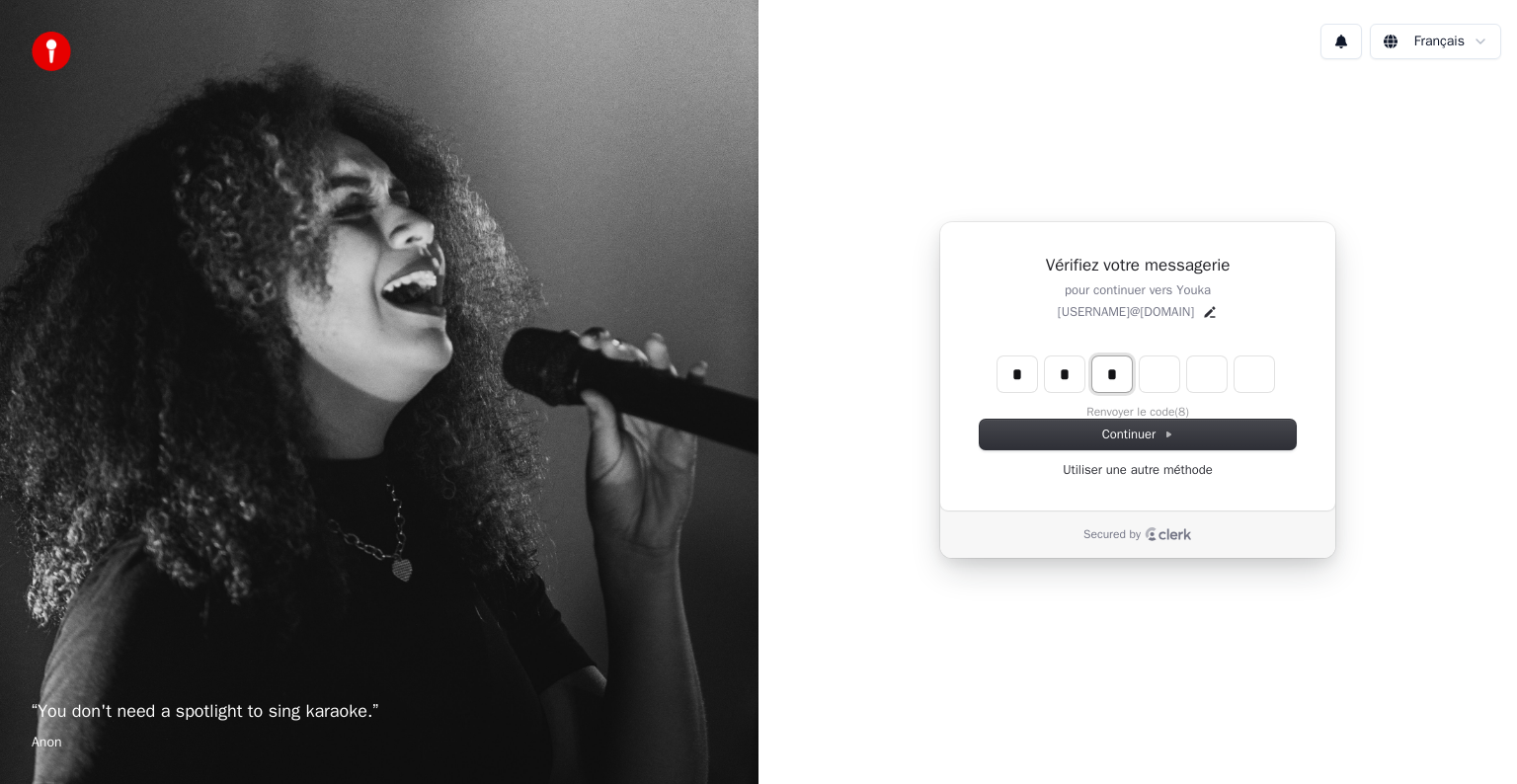 type on "*" 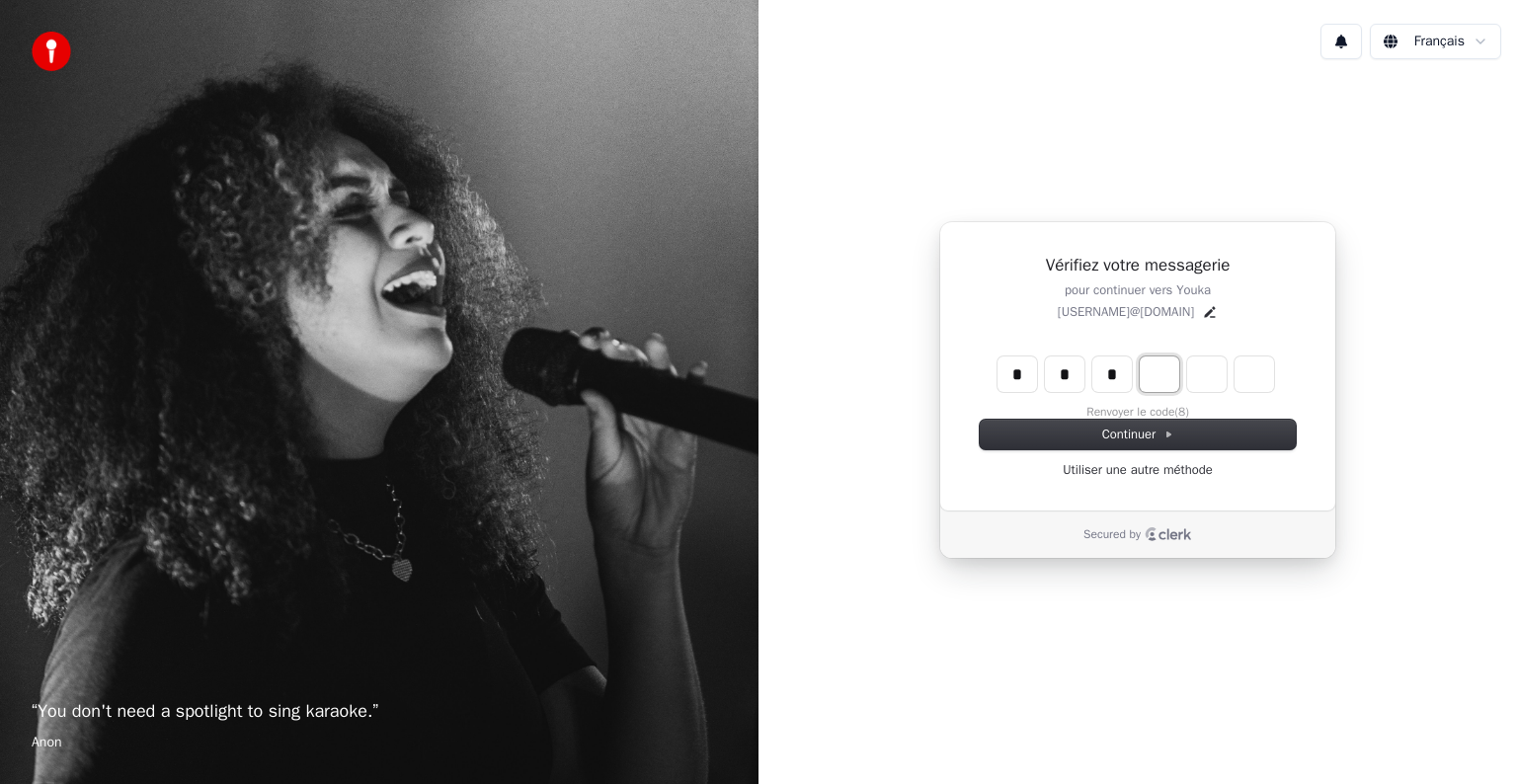 type on "***" 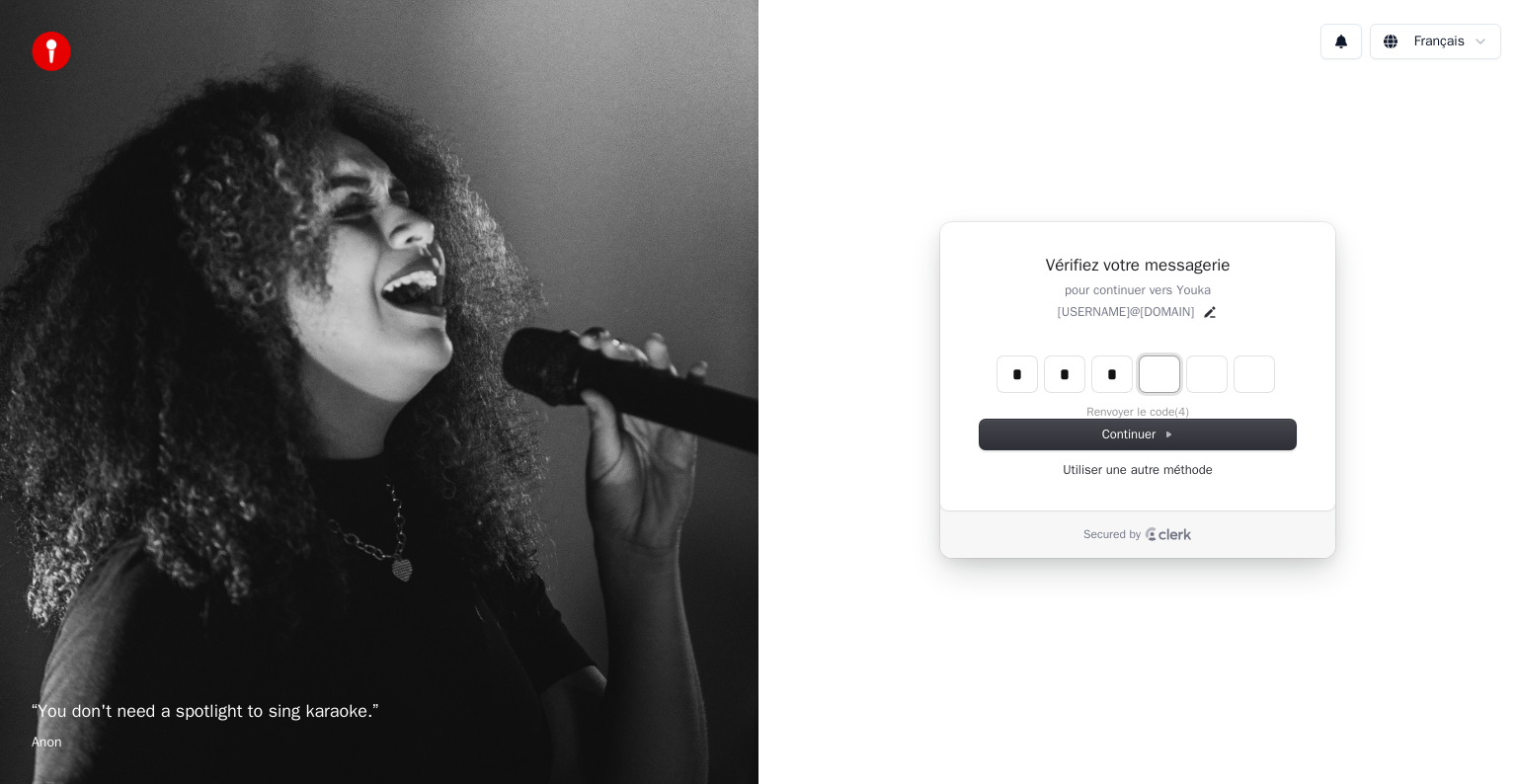 type on "*" 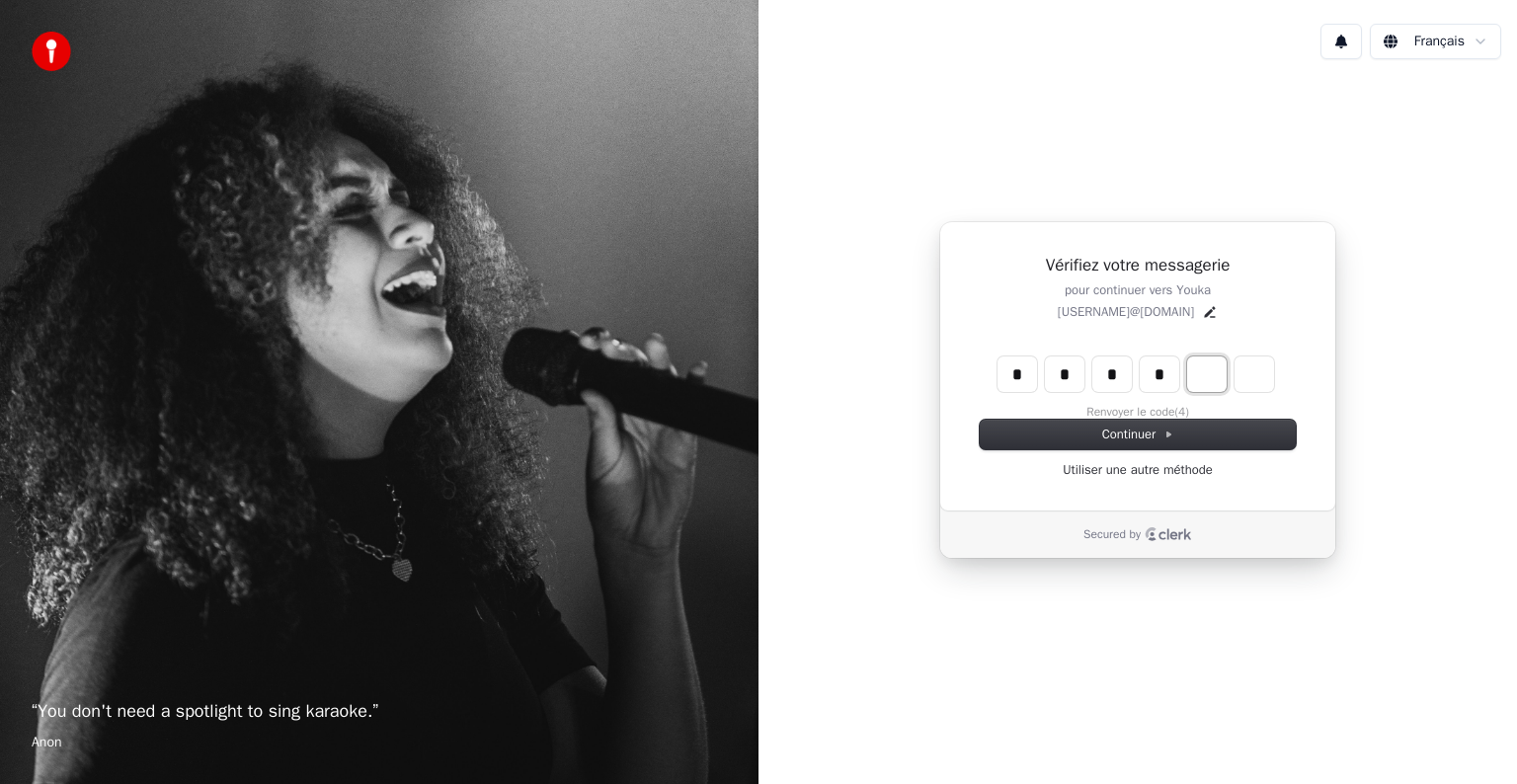 type on "****" 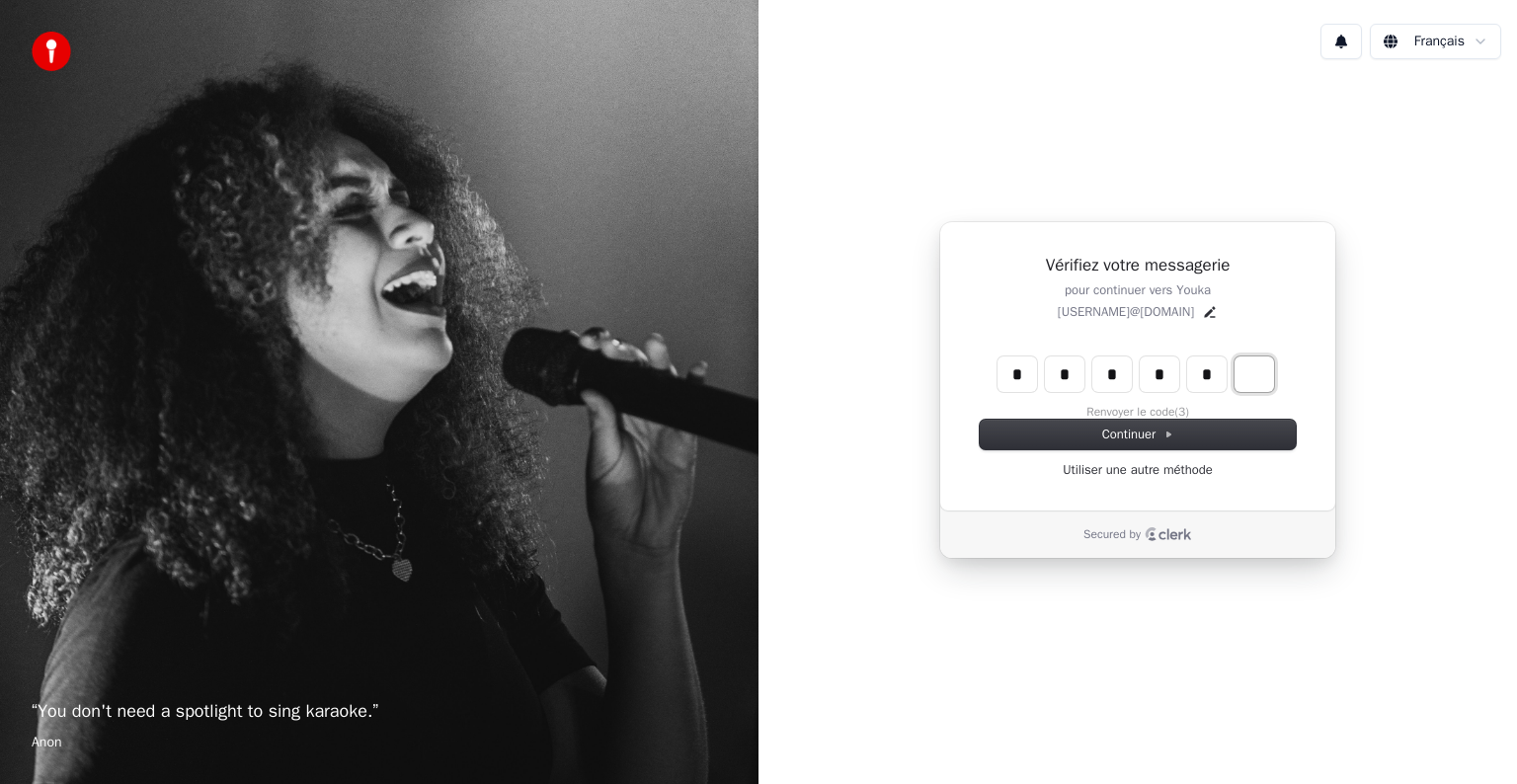 type on "******" 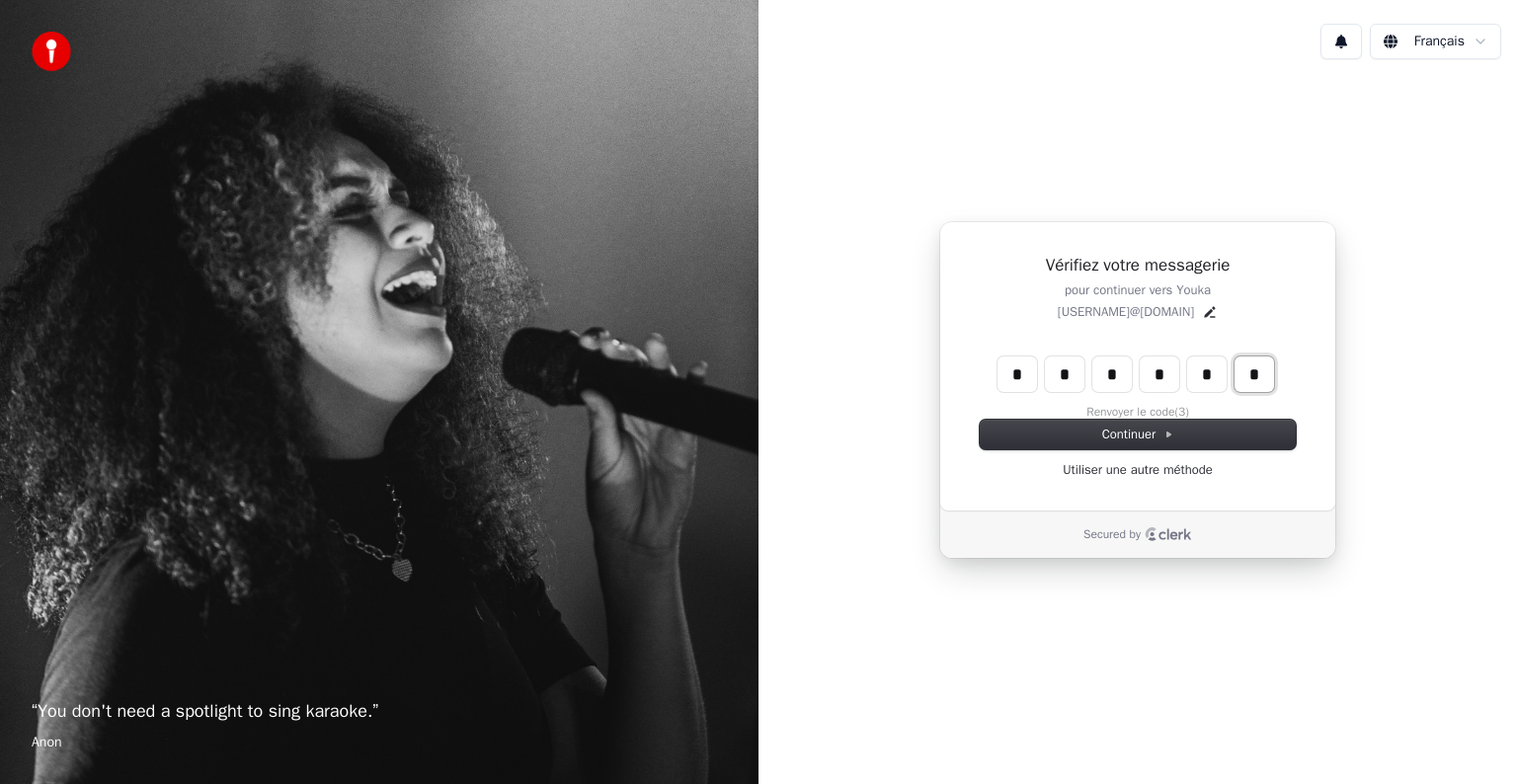 type on "*" 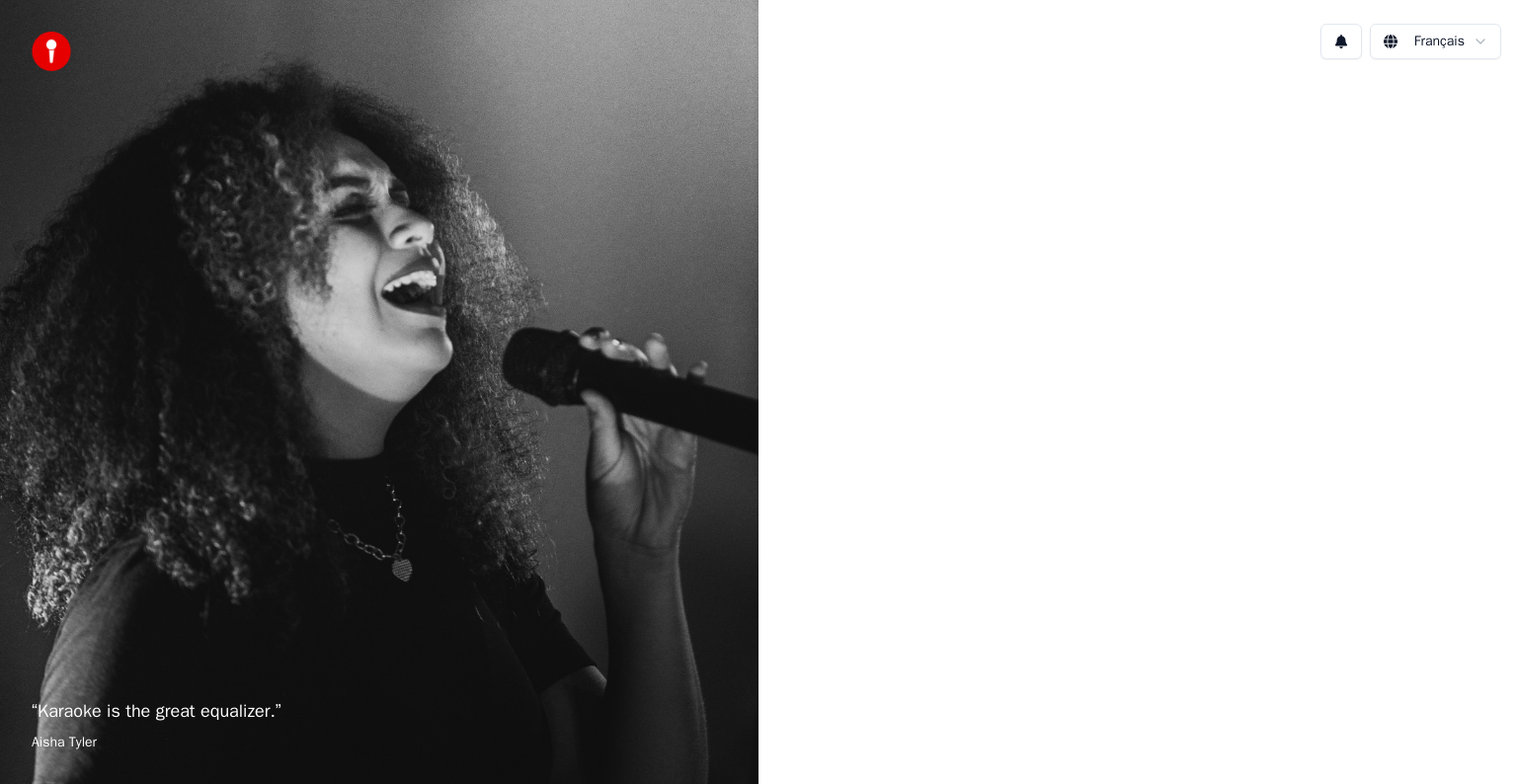 scroll, scrollTop: 0, scrollLeft: 0, axis: both 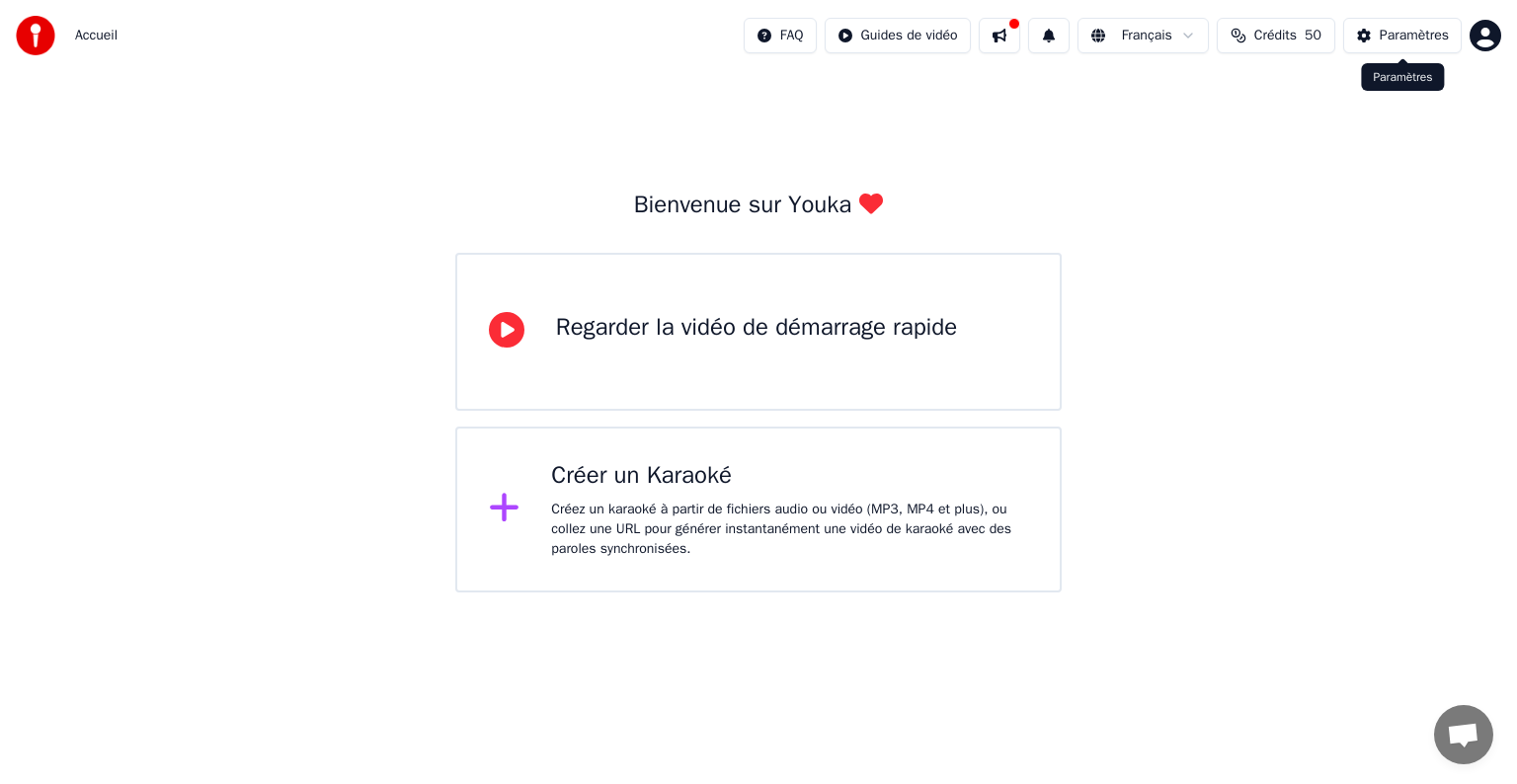 click on "Paramètres" at bounding box center [1414, 36] 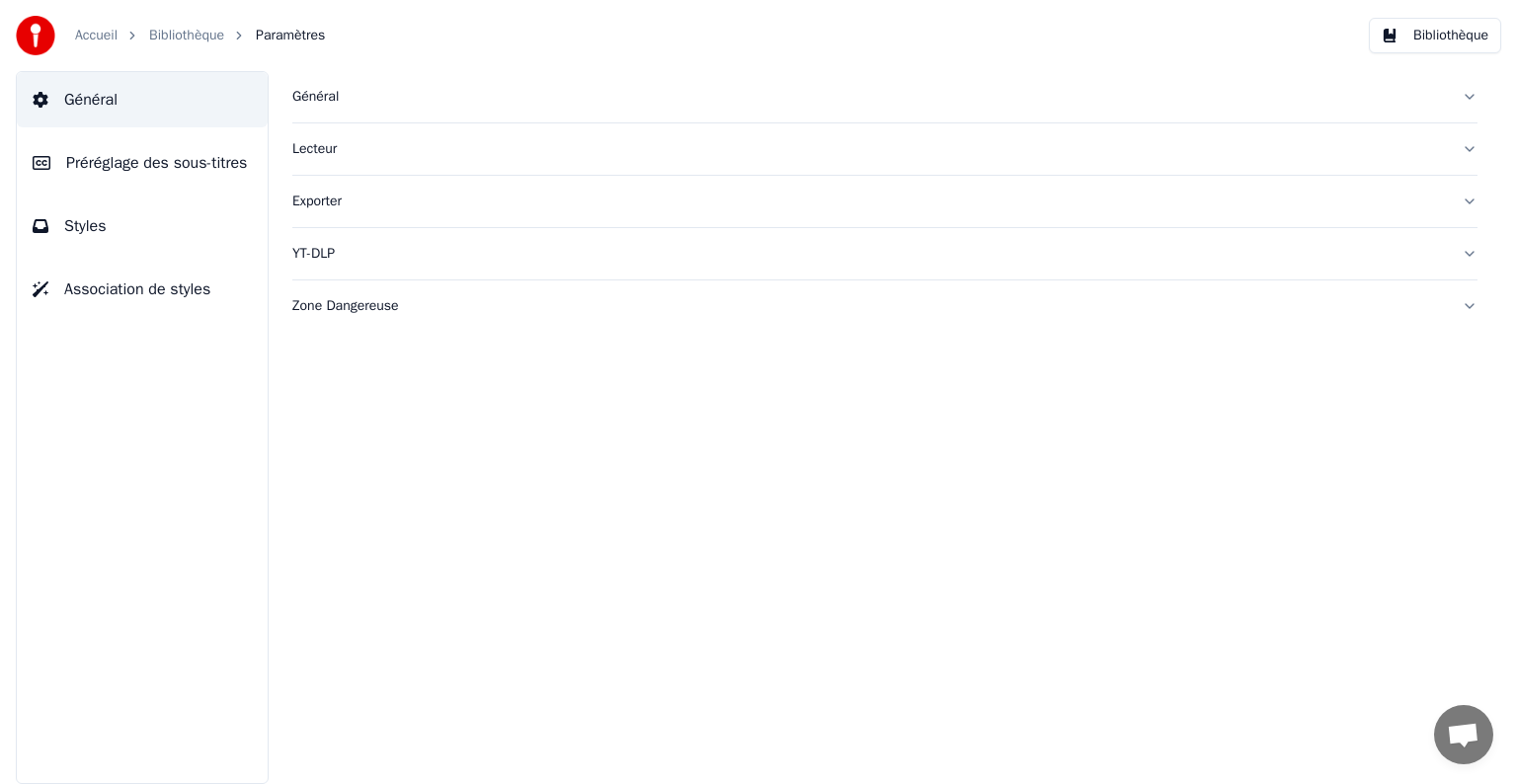 click on "Bibliothèque" at bounding box center (1435, 36) 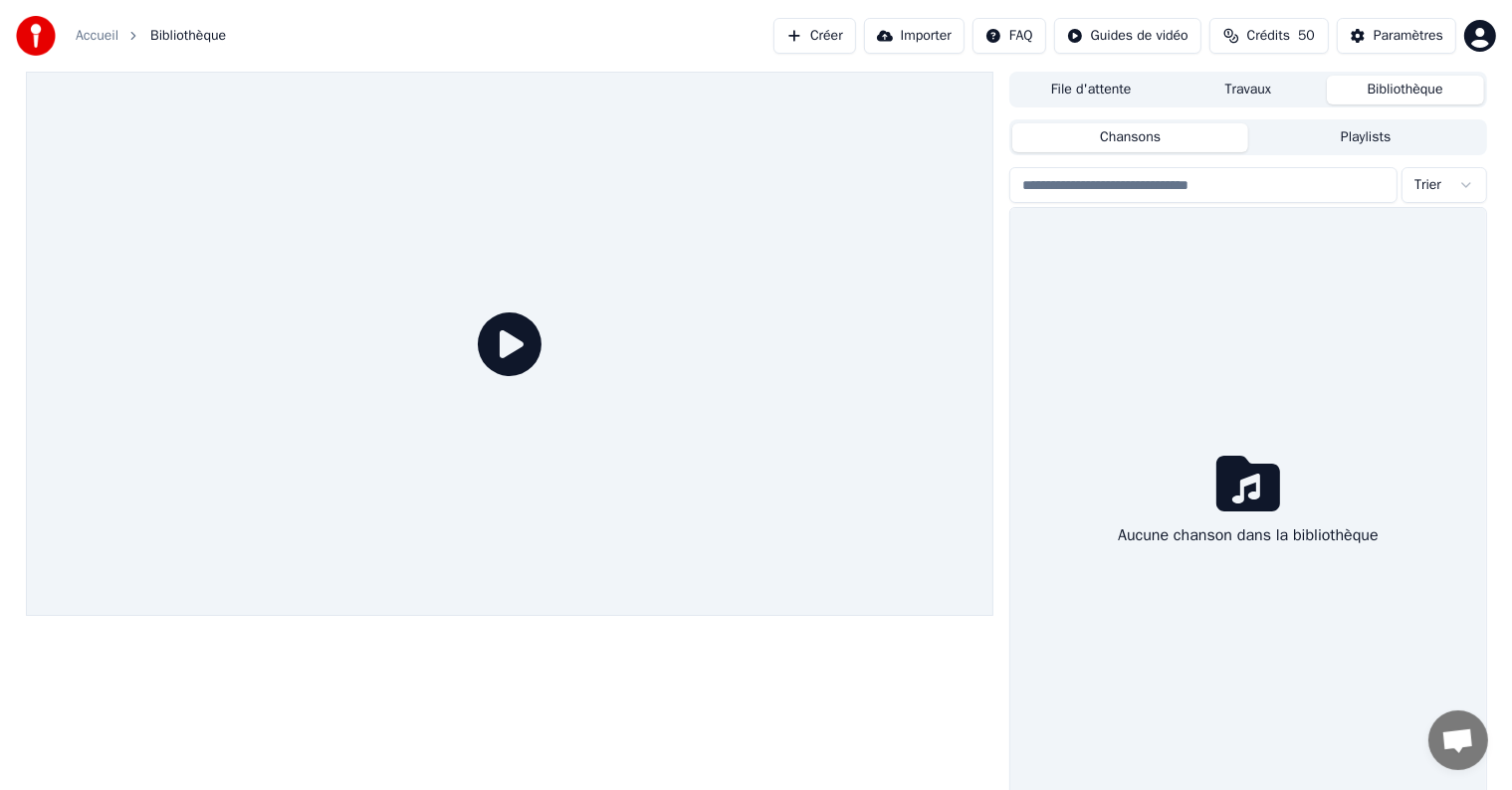 click on "Playlists" at bounding box center (1366, 137) 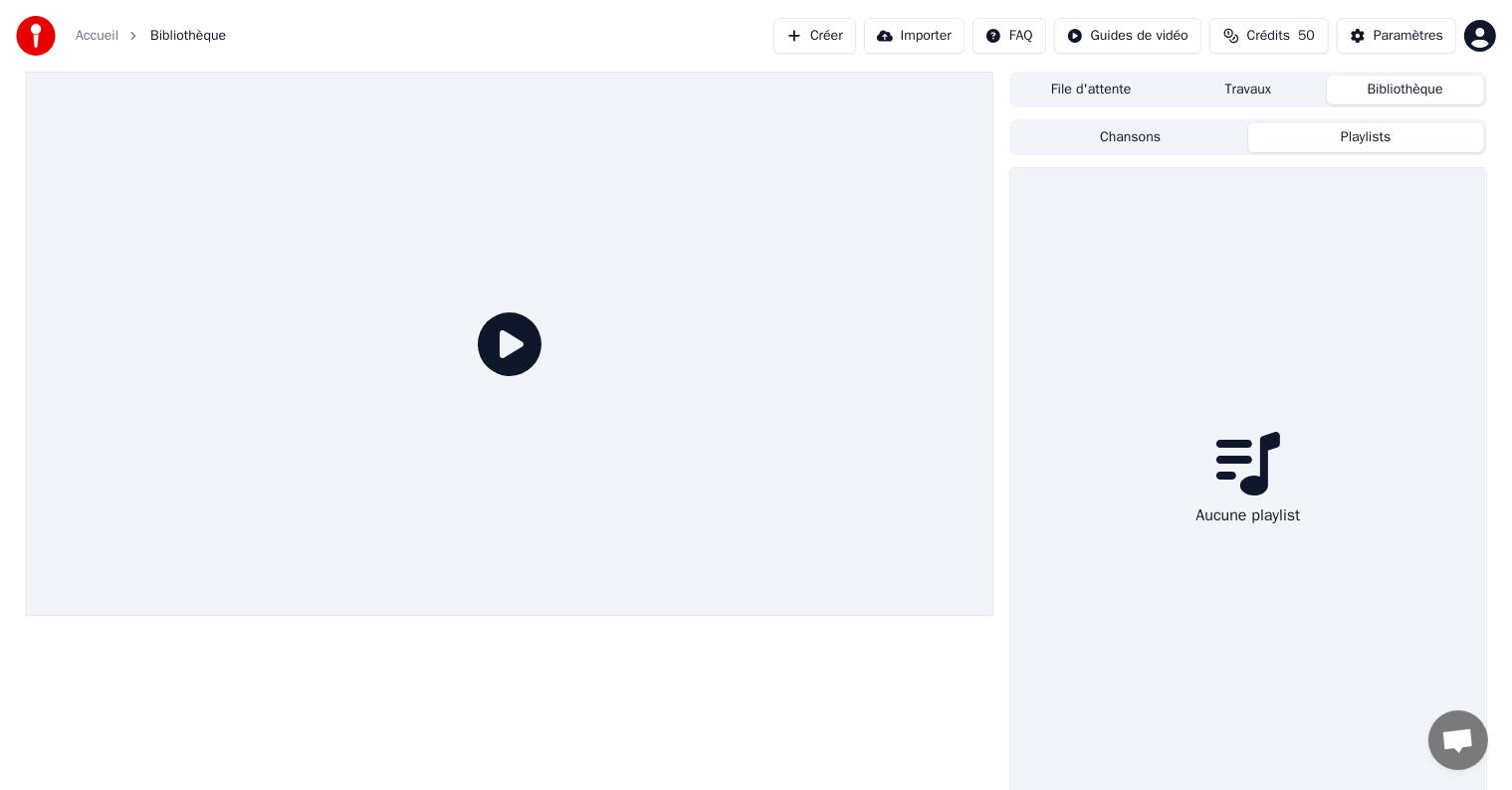 click on "Travaux" at bounding box center (1248, 90) 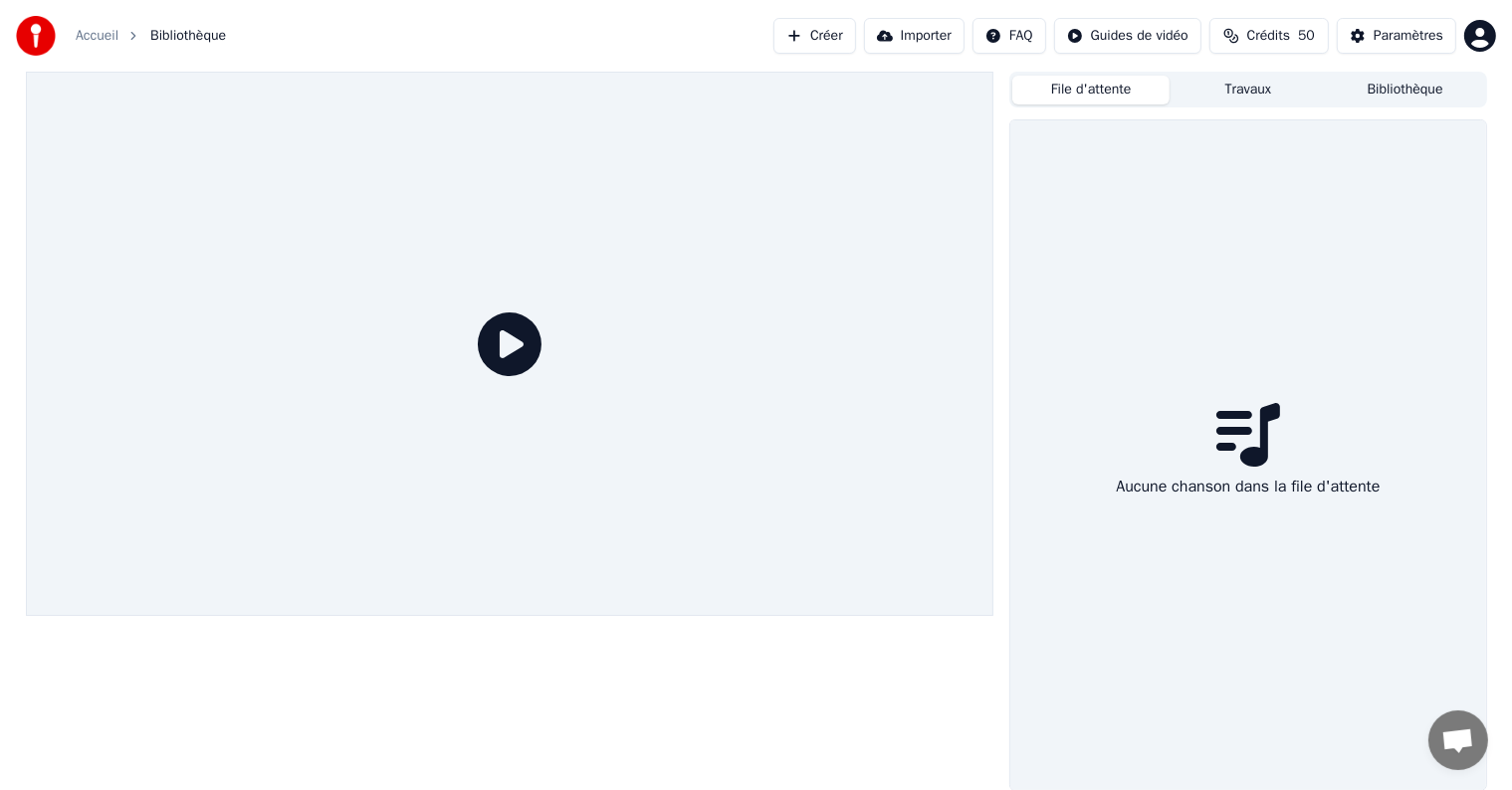 click on "File d'attente" at bounding box center (1091, 90) 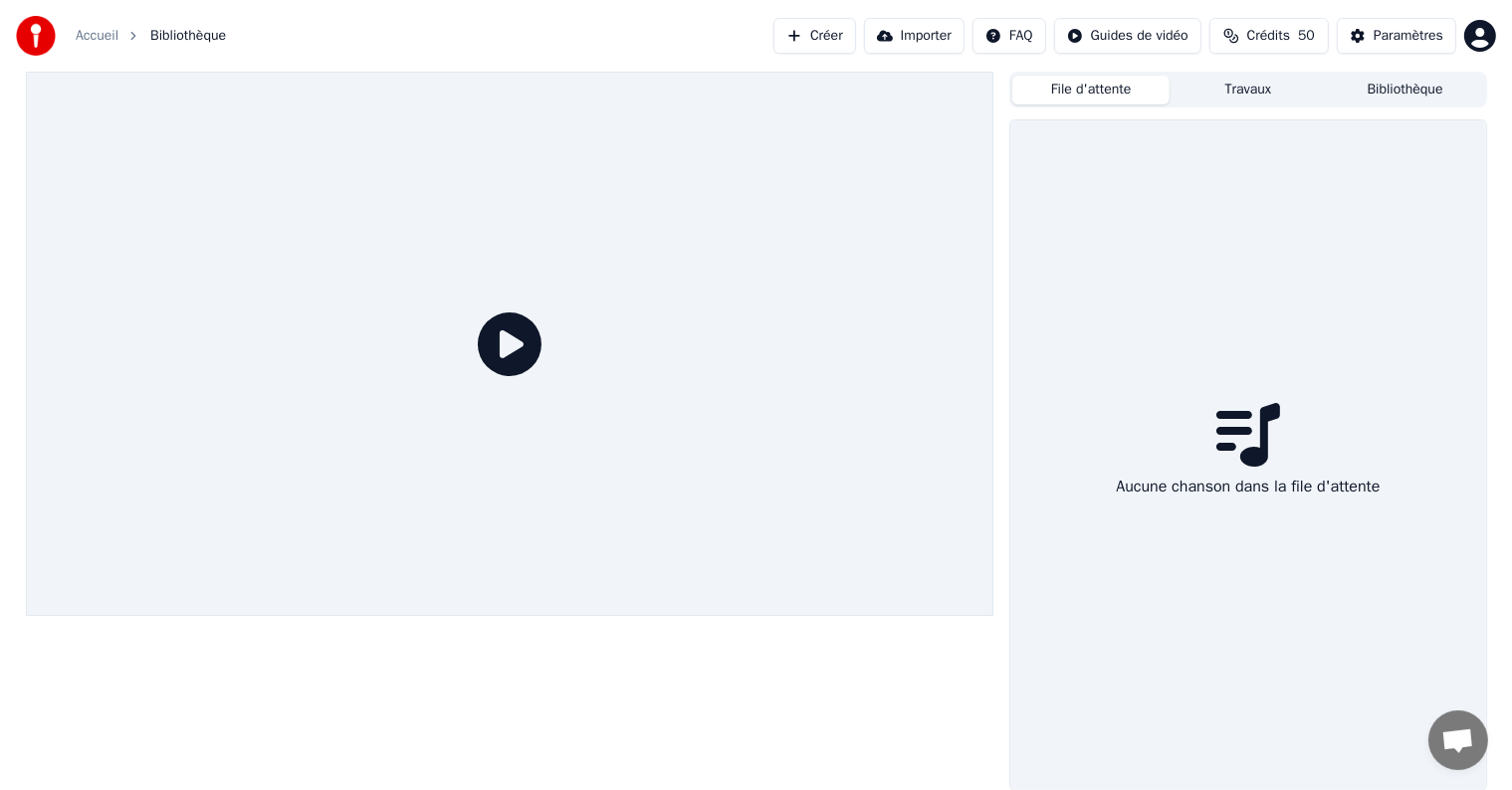 click on "Accueil Bibliothèque Créer Importer FAQ Guides de vidéo Crédits 50 Paramètres File d'attente Travaux Bibliothèque Aucune chanson dans la file d'attente" at bounding box center [756, 395] 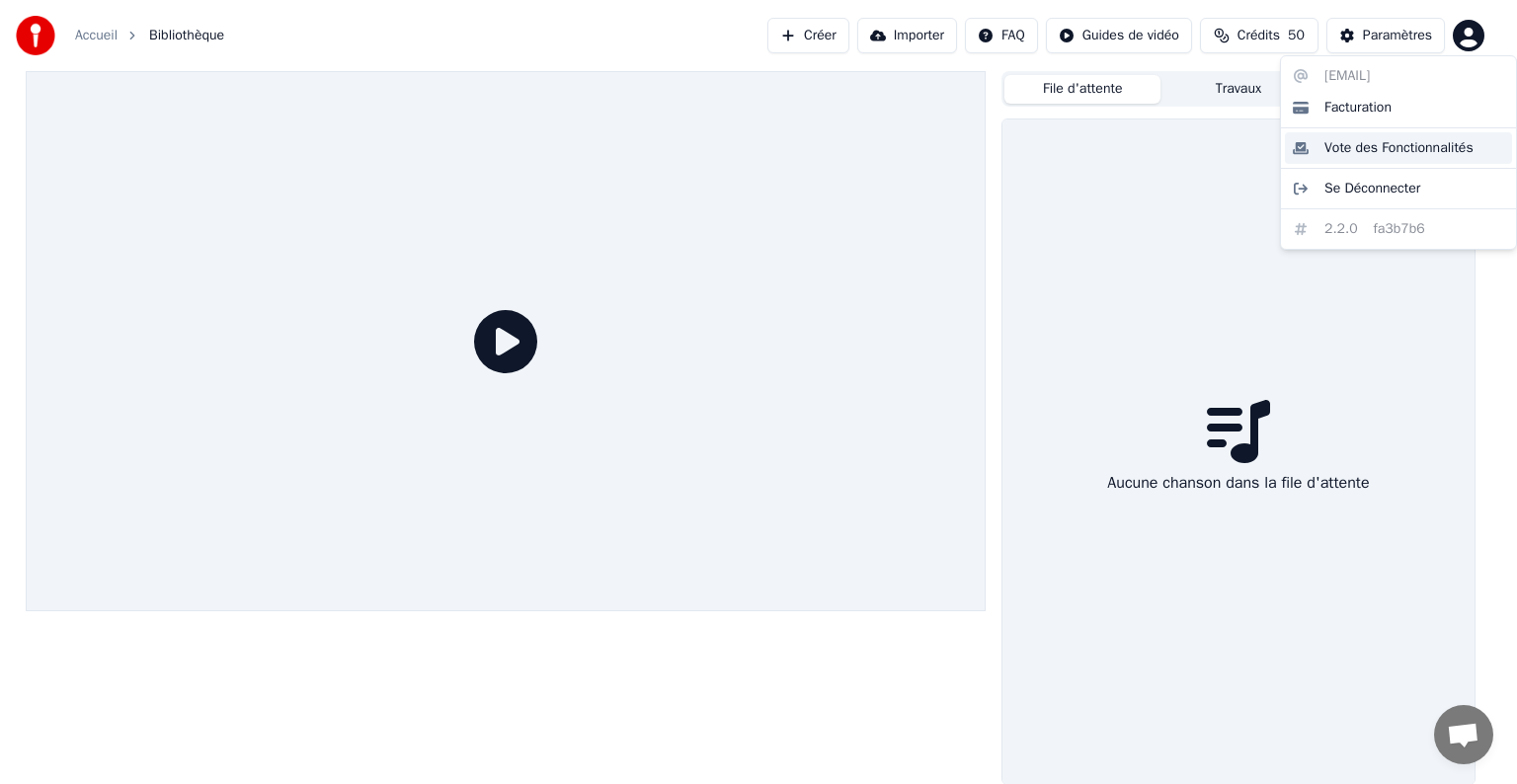 click on "Vote des Fonctionnalités" at bounding box center [1398, 148] 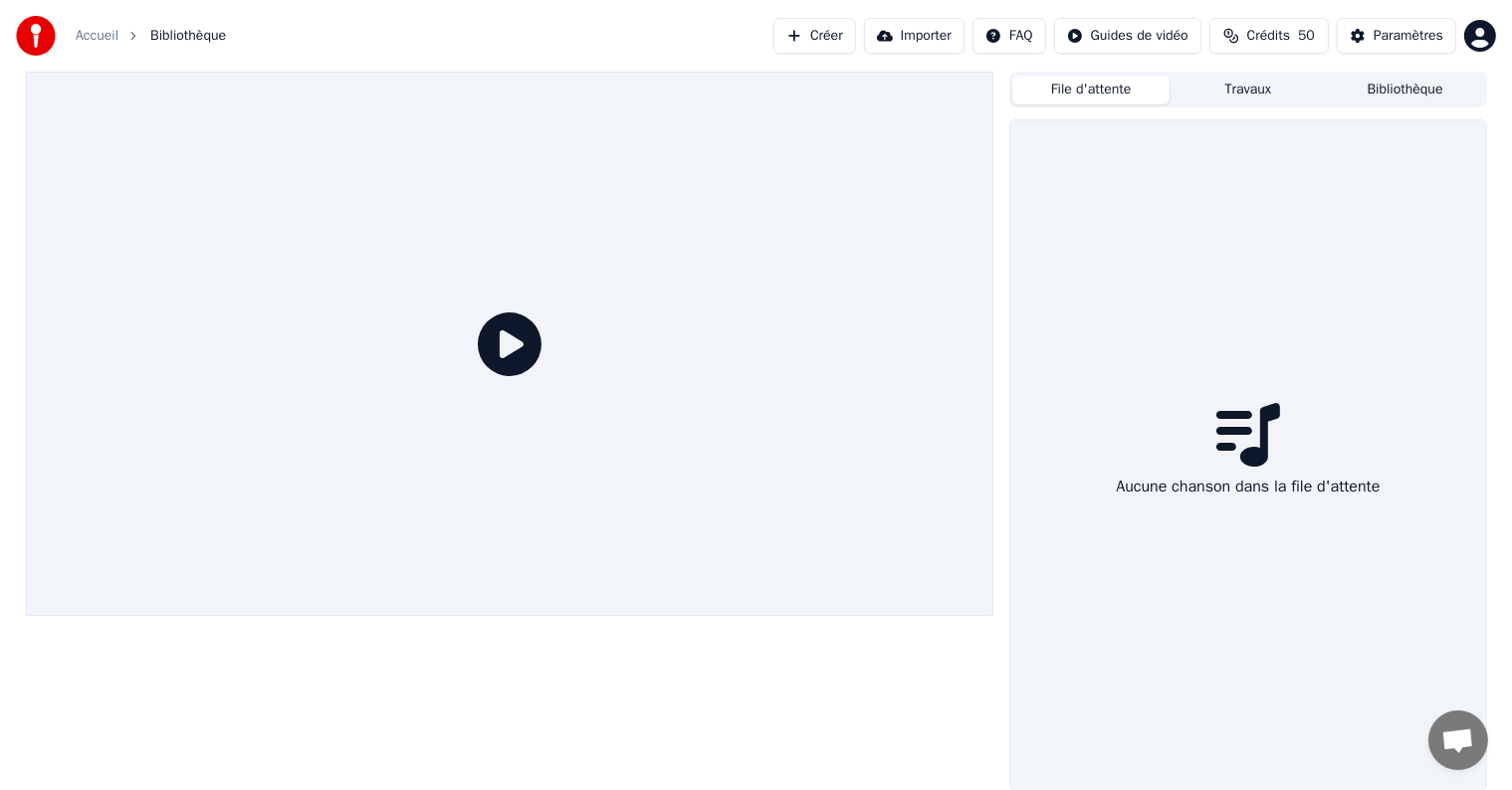 click on "Crédits 50" at bounding box center (1269, 36) 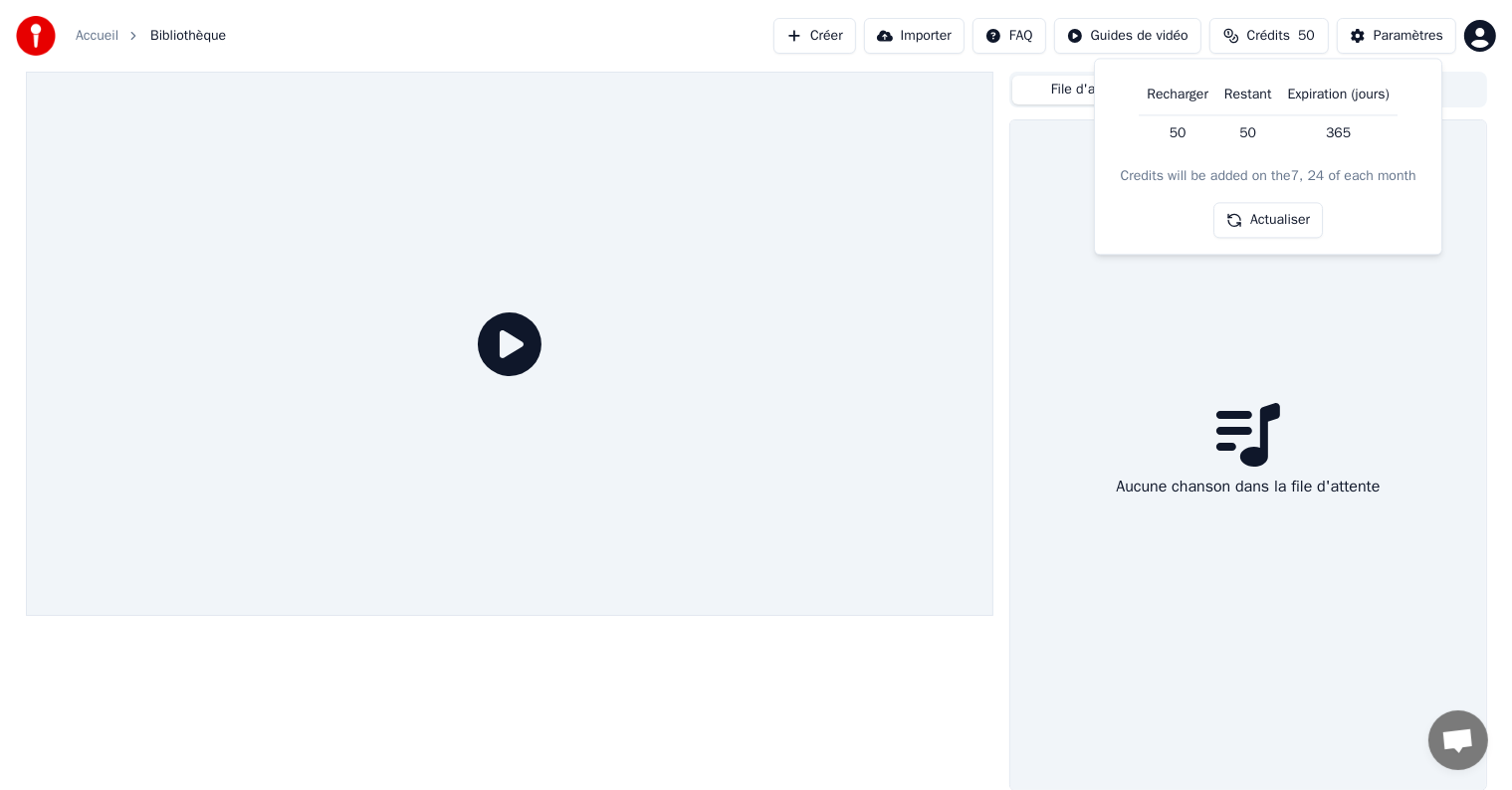 click on "Aucune chanson dans la file d'attente" at bounding box center (1247, 455) 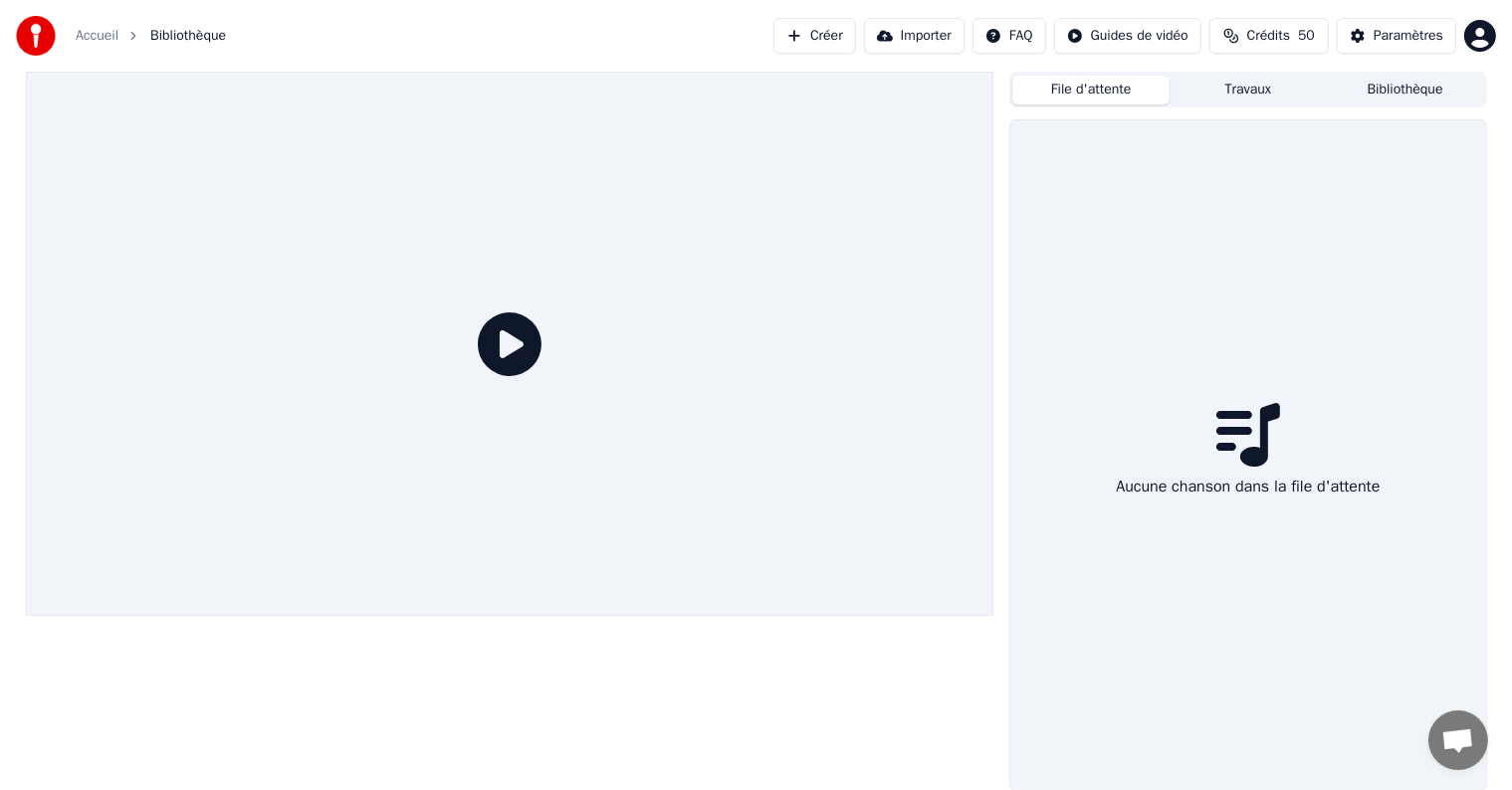 click on "Créer" at bounding box center [814, 36] 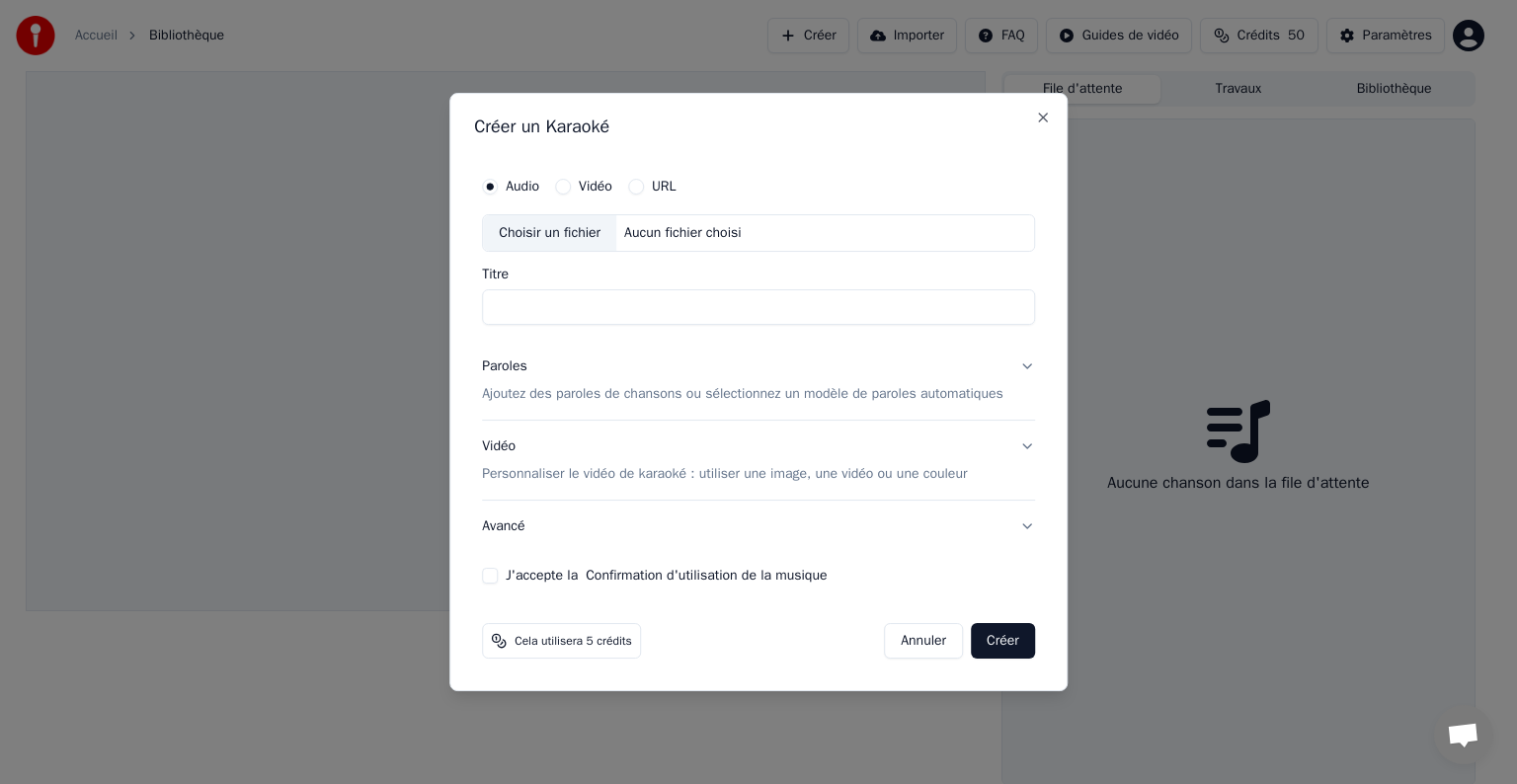 click on "Choisir un fichier" at bounding box center (549, 233) 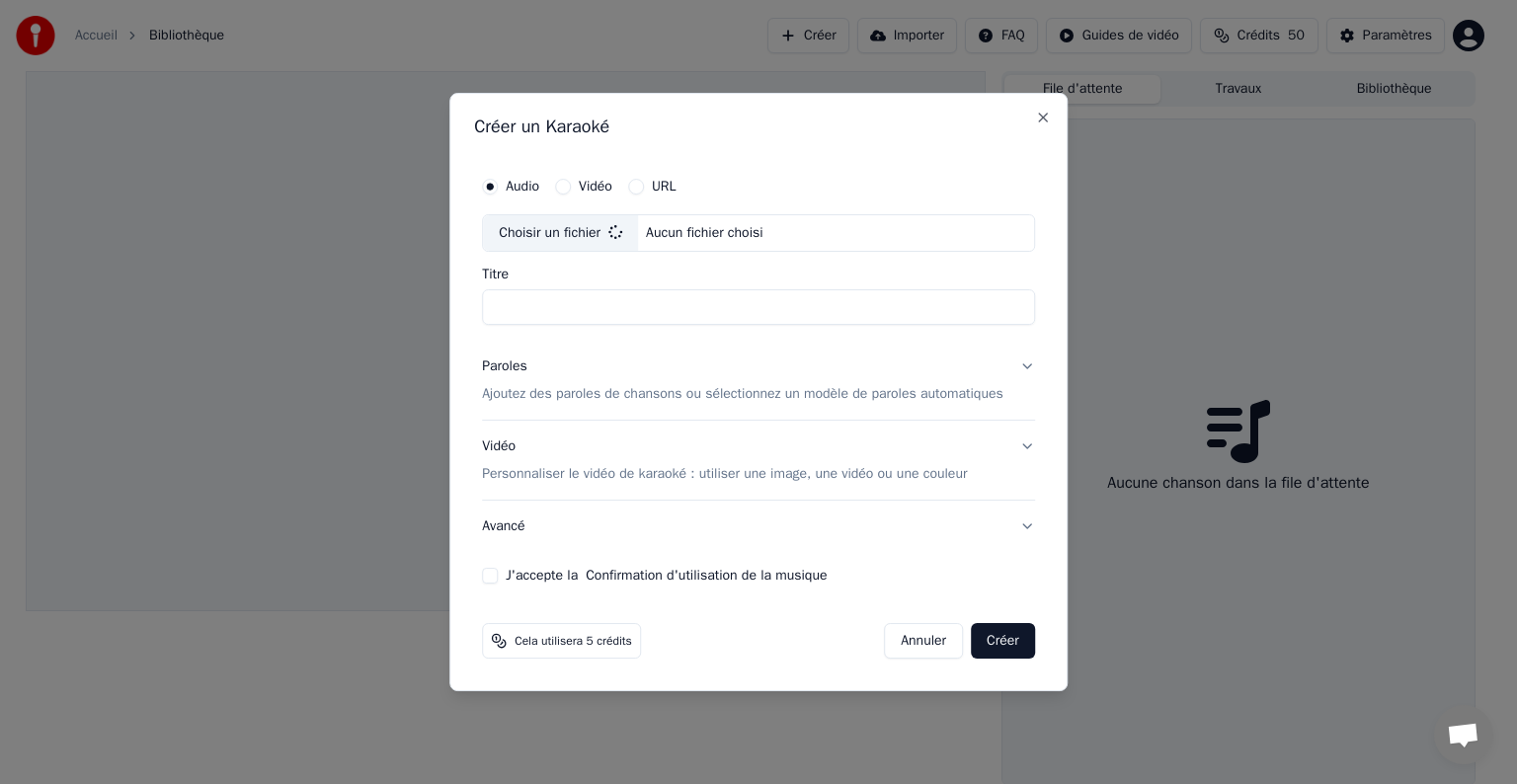 type on "**********" 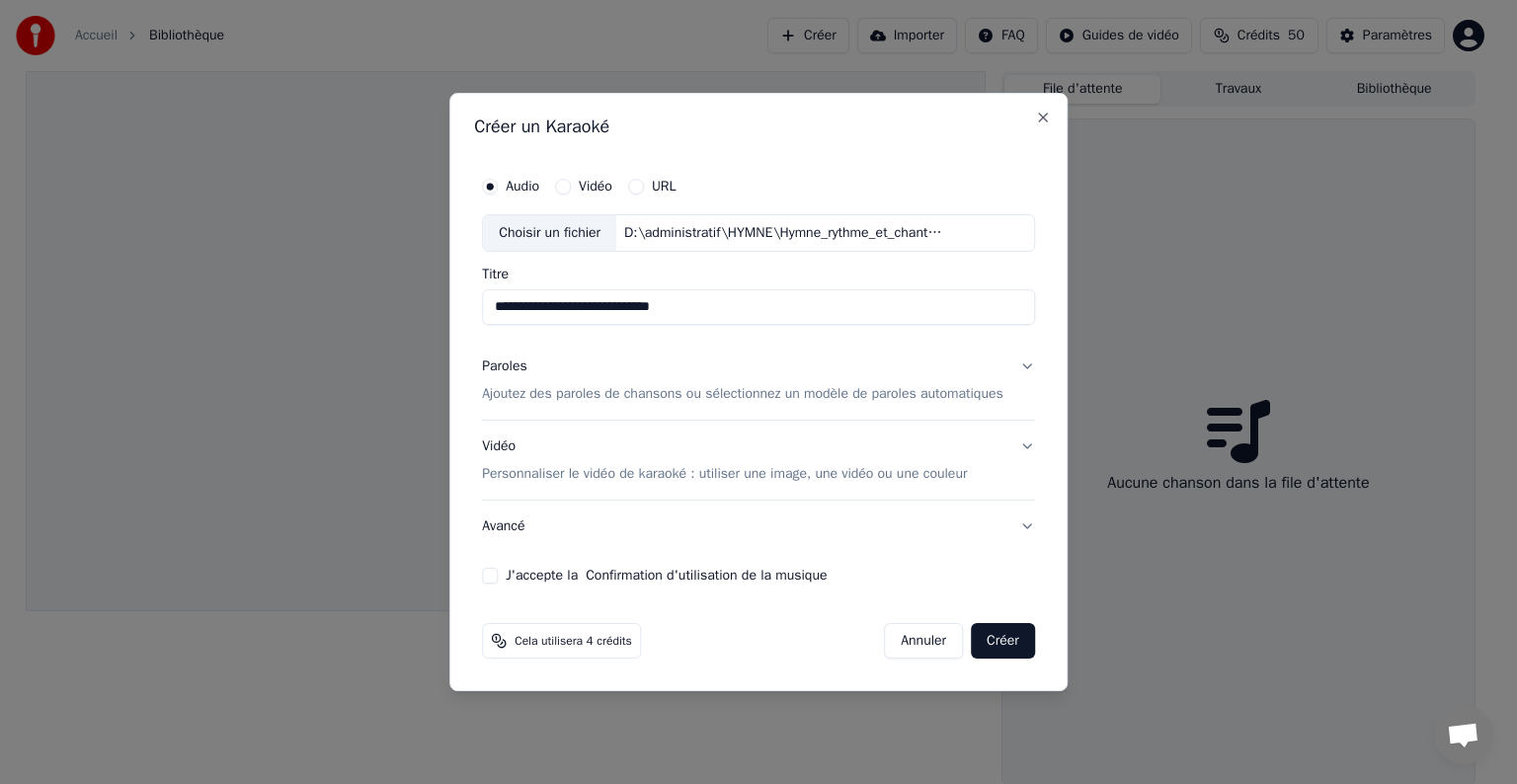 click on "Paroles Ajoutez des paroles de chansons ou sélectionnez un modèle de paroles automatiques" at bounding box center [758, 380] 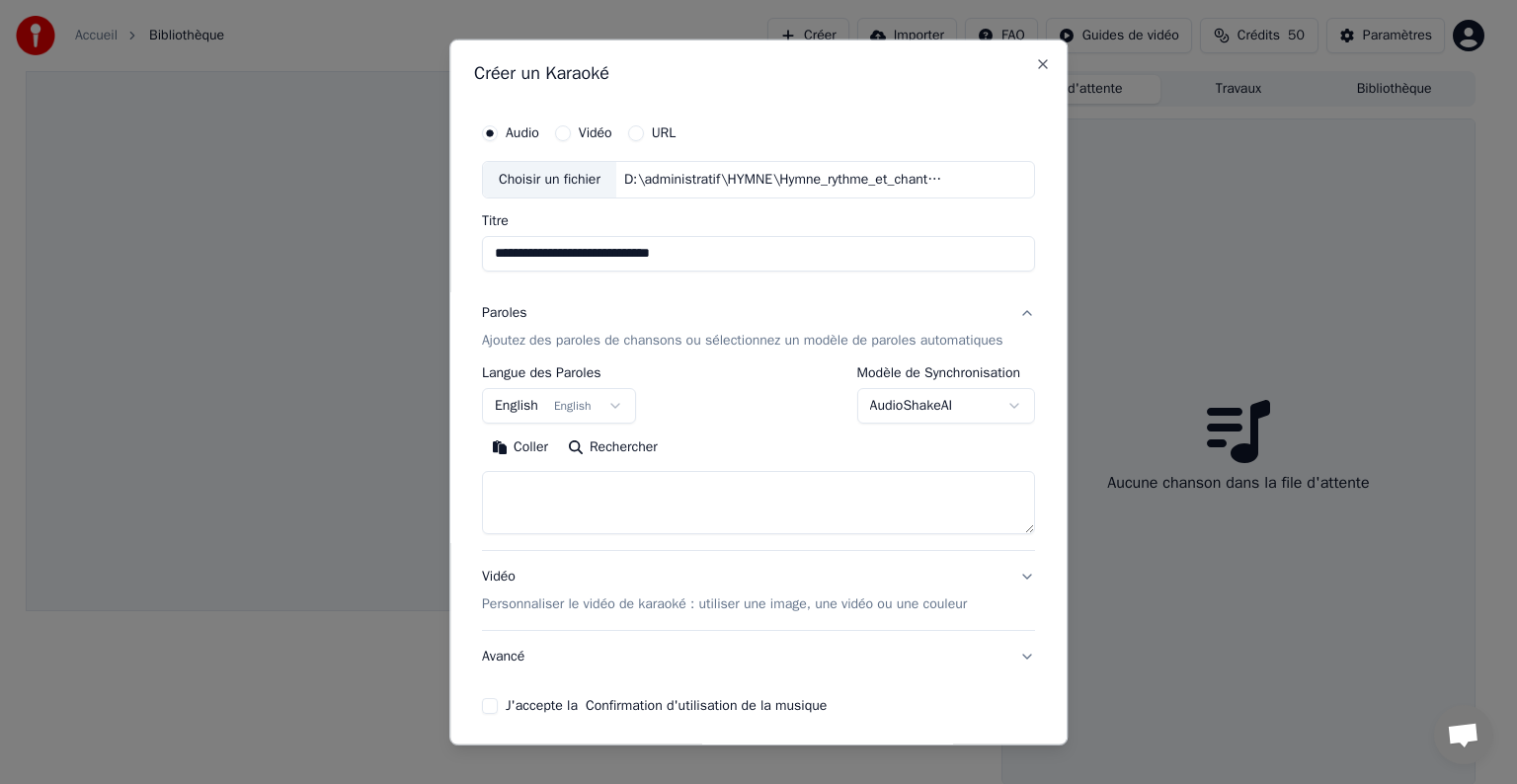 click on "**********" at bounding box center (750, 392) 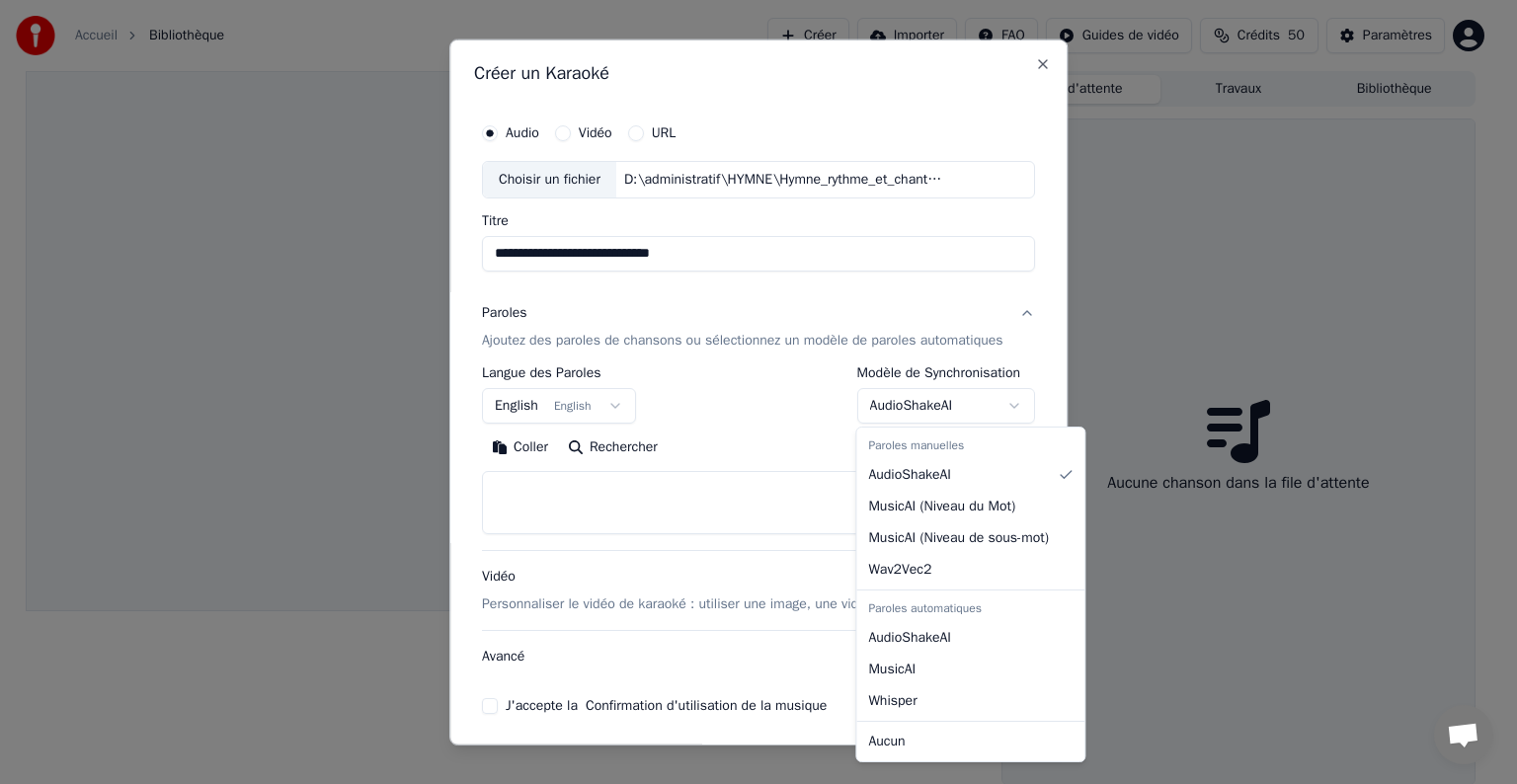 select on "**********" 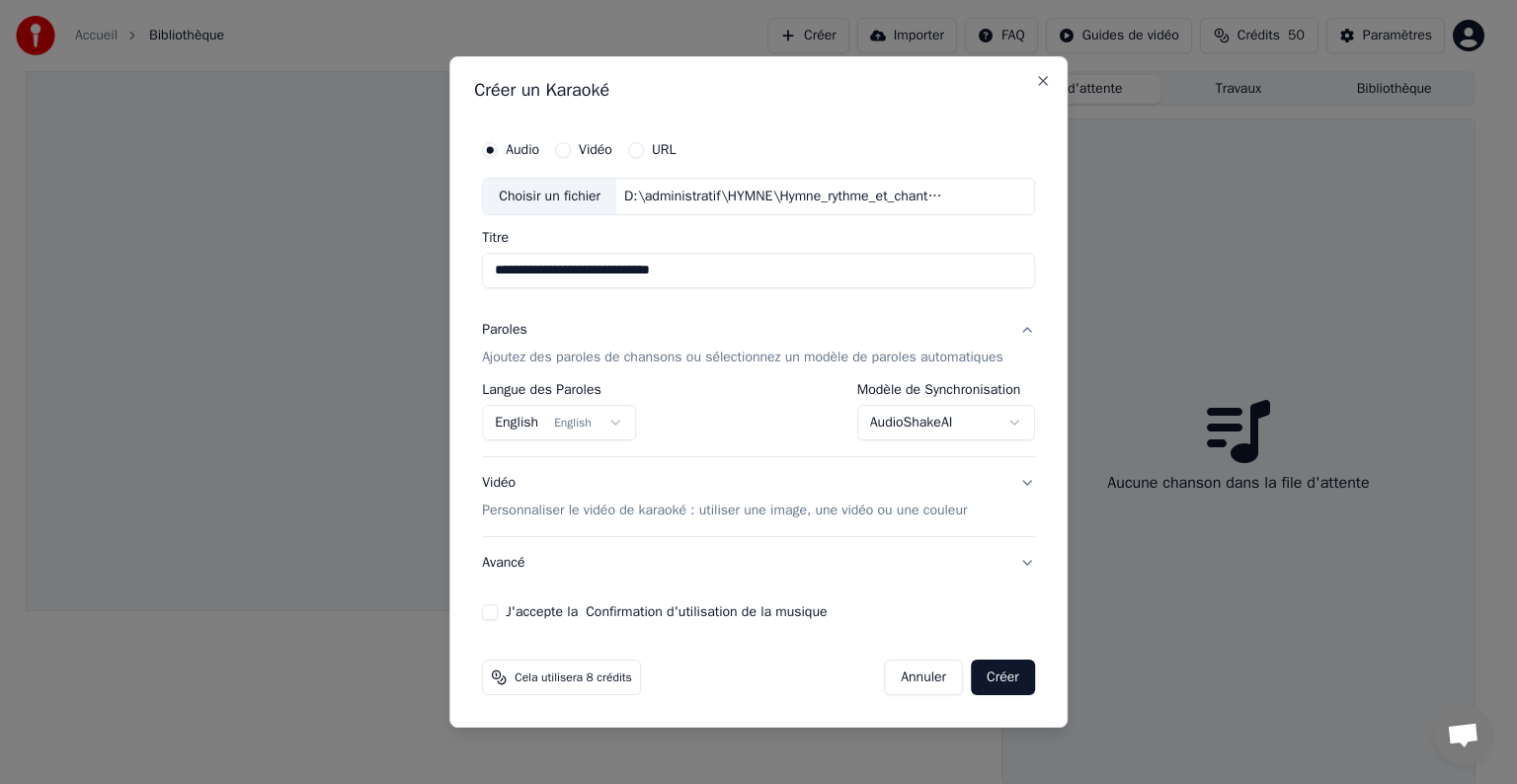 click on "**********" at bounding box center [750, 392] 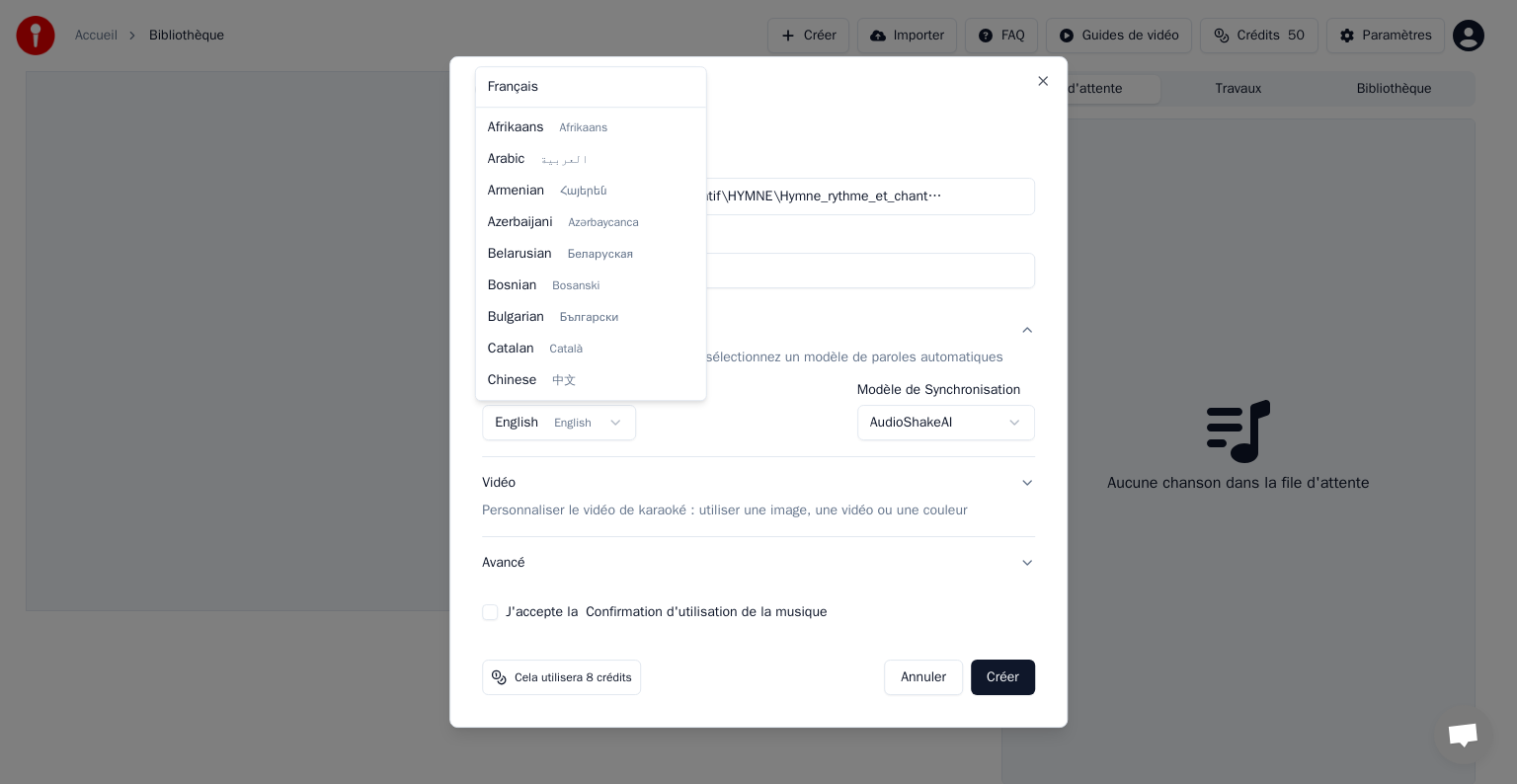 scroll, scrollTop: 158, scrollLeft: 0, axis: vertical 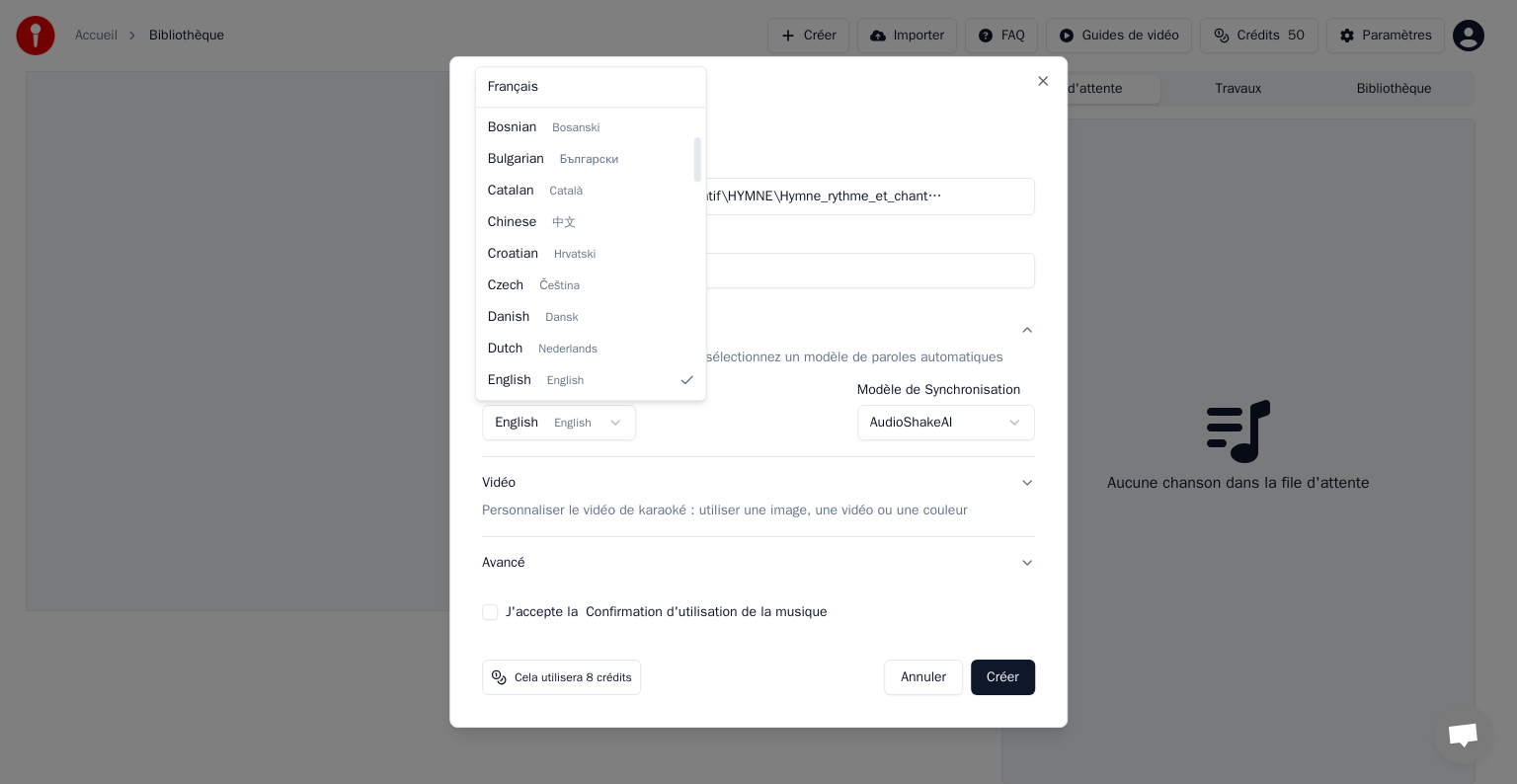 select on "**" 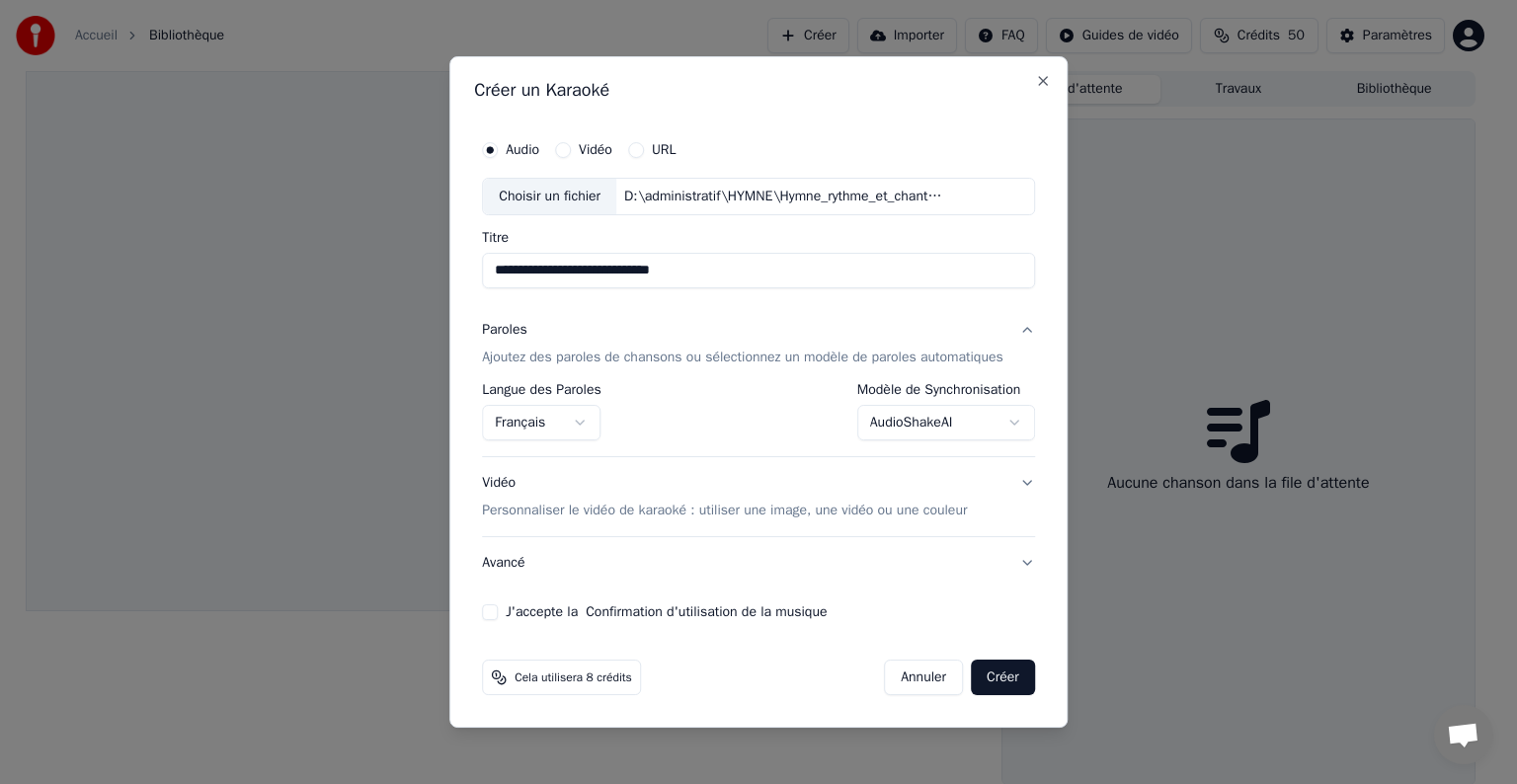 click on "J'accepte la   Confirmation d'utilisation de la musique" at bounding box center (490, 612) 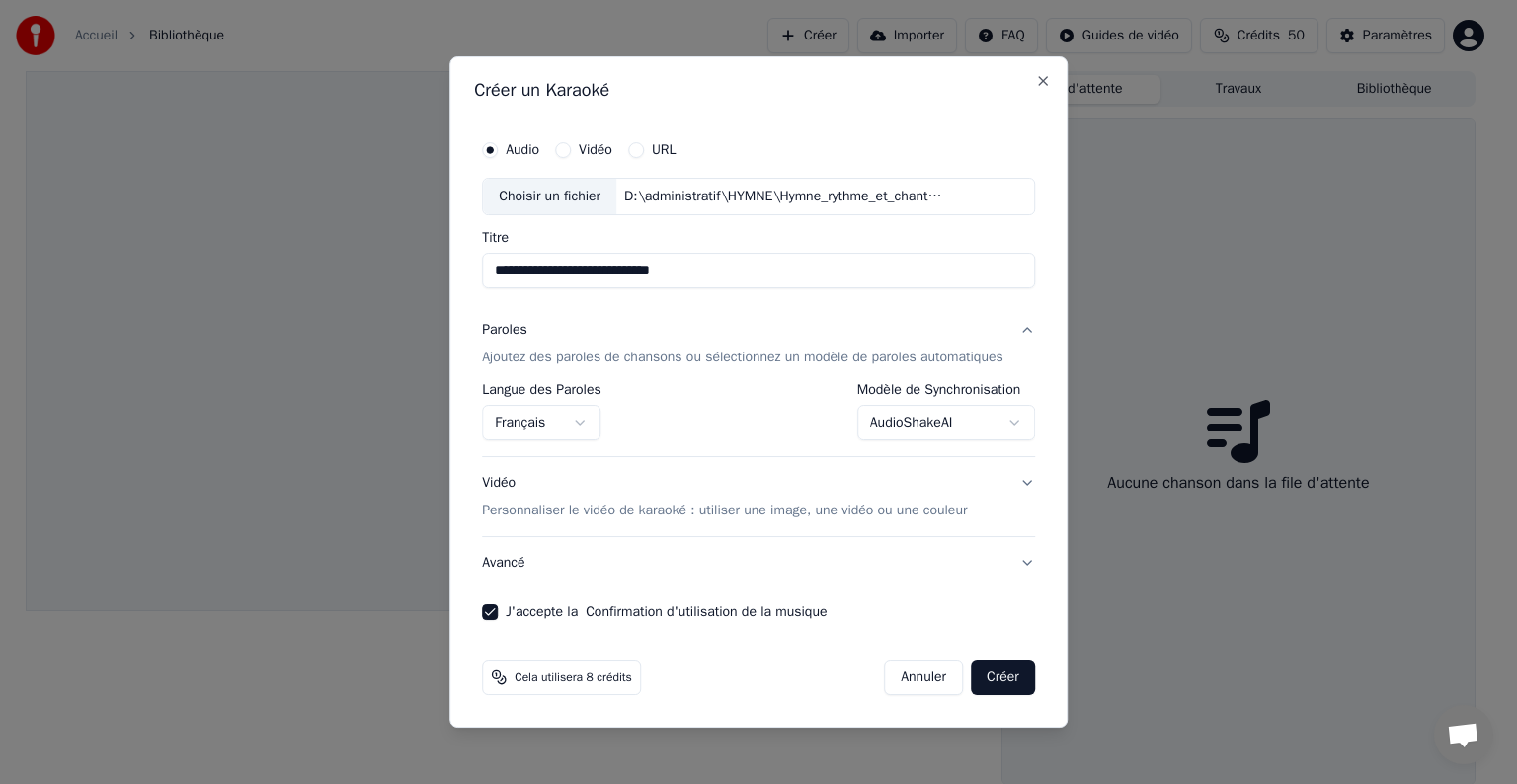 click on "Créer" at bounding box center (1002, 677) 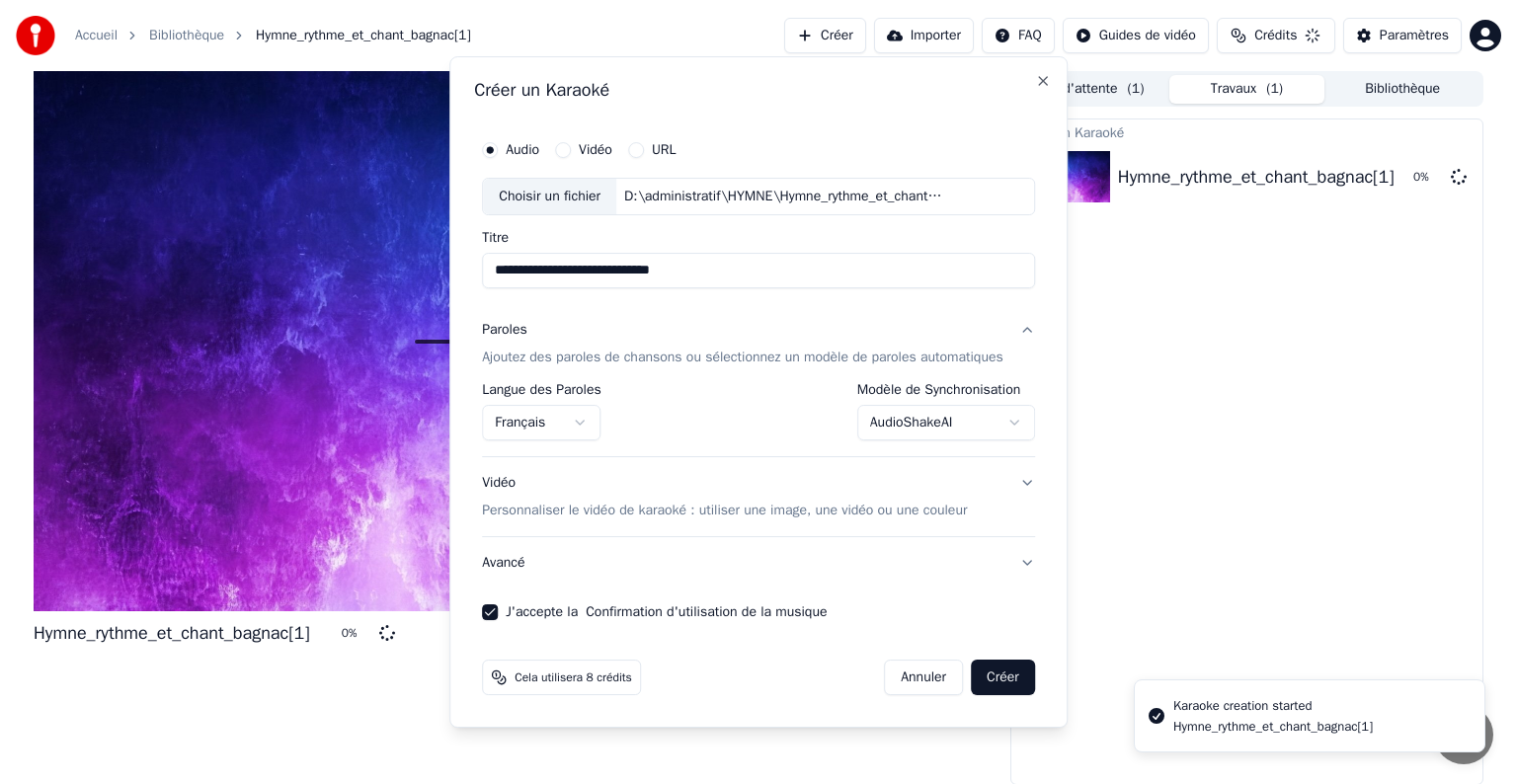 select on "**********" 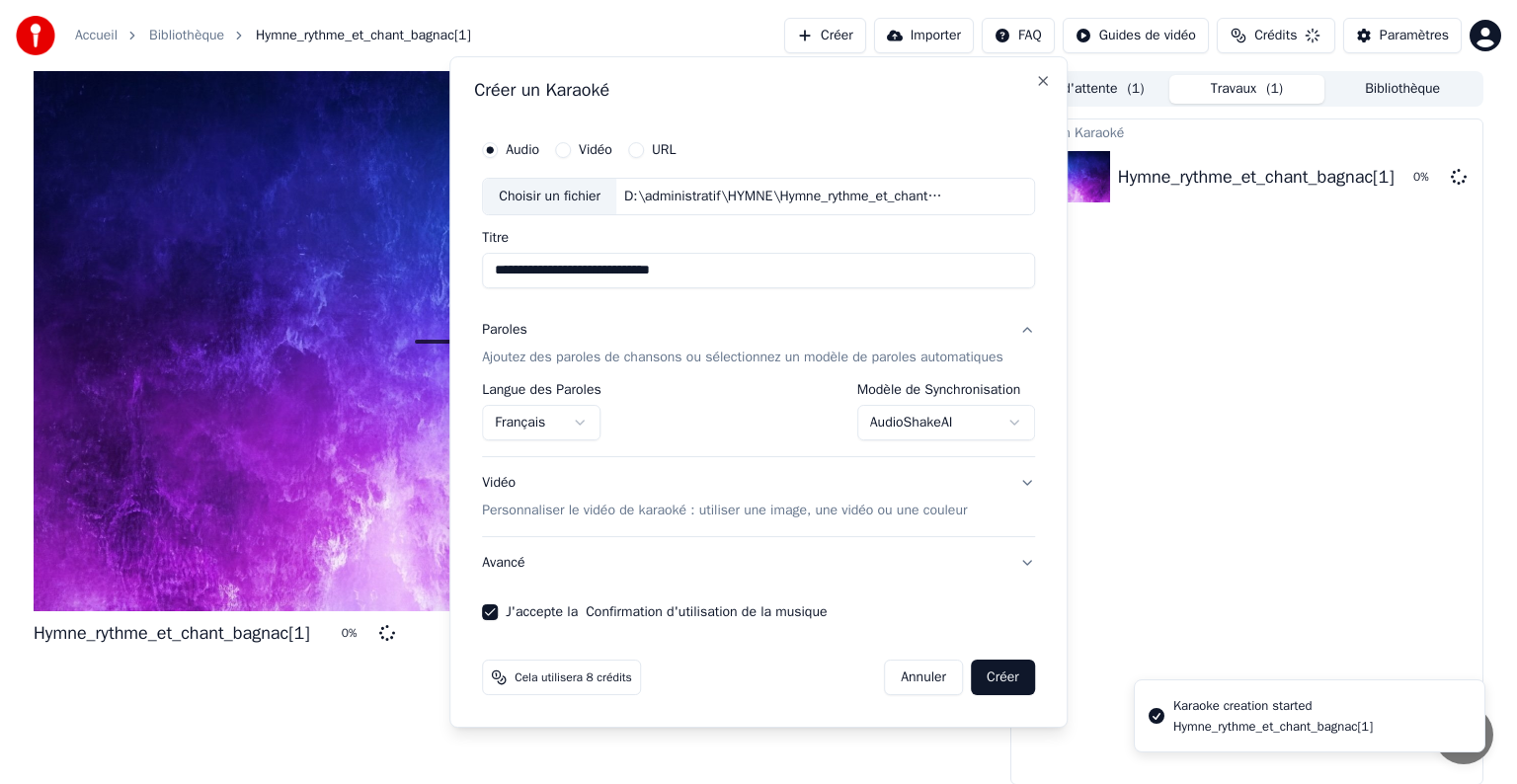 type 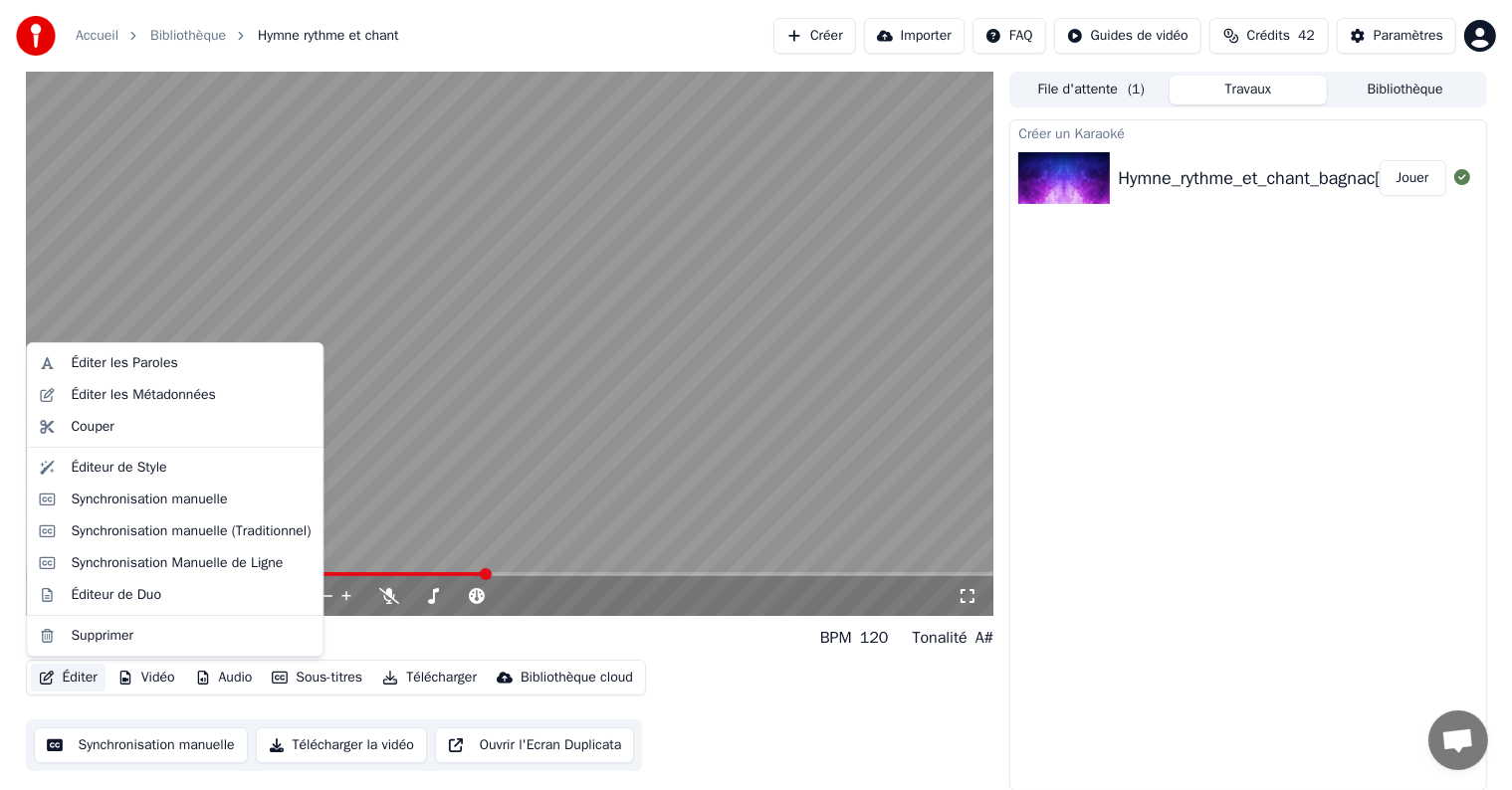click on "Éditer" at bounding box center [68, 678] 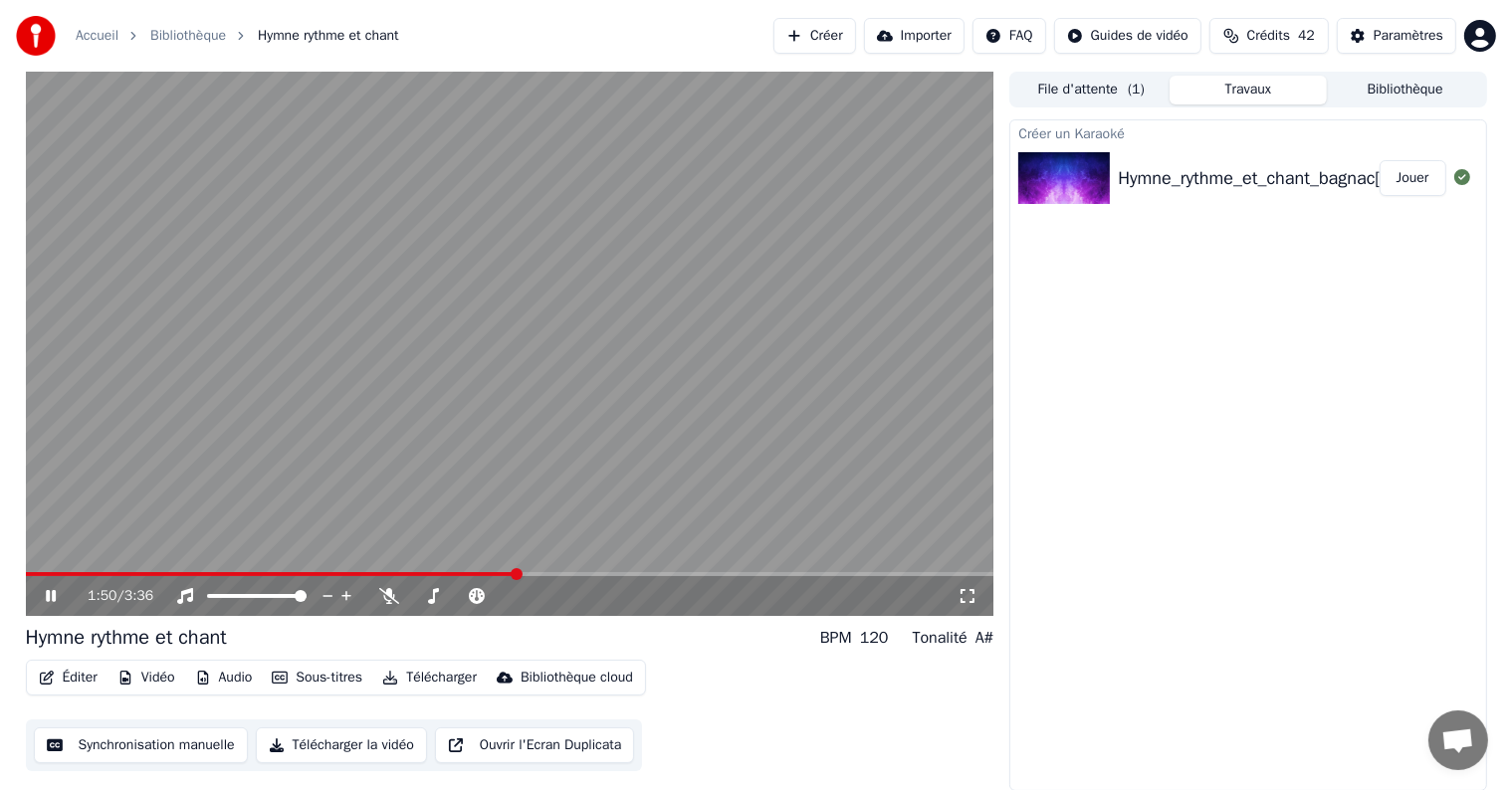 click on "Hymne rythme et chant BPM 120 Tonalité A# Éditer Vidéo Audio Sous-titres Télécharger Bibliothèque cloud Synchronisation manuelle Télécharger la vidéo Ouvrir l'Ecran Duplicata" at bounding box center [510, 697] 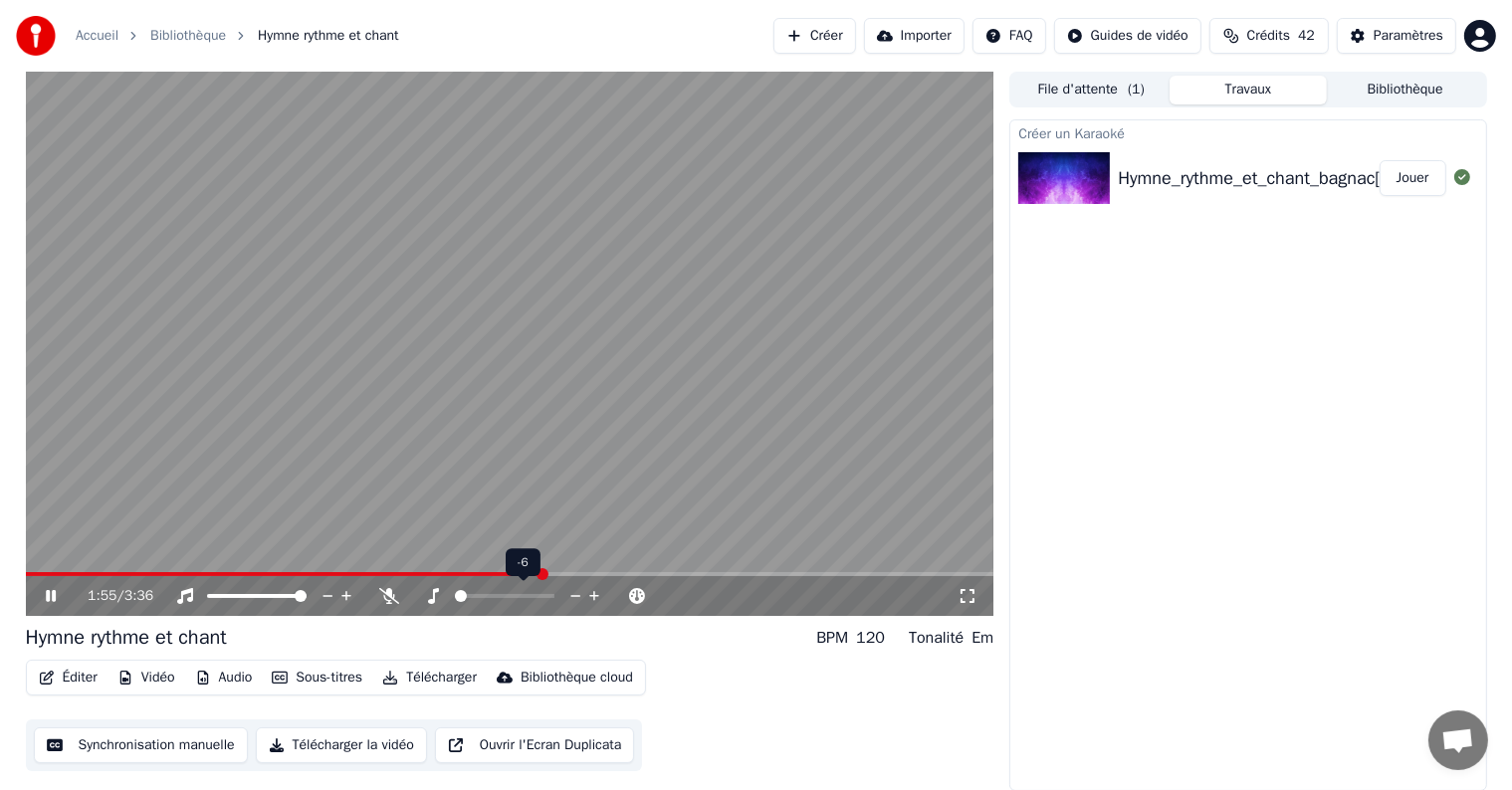 click at bounding box center [455, 596] 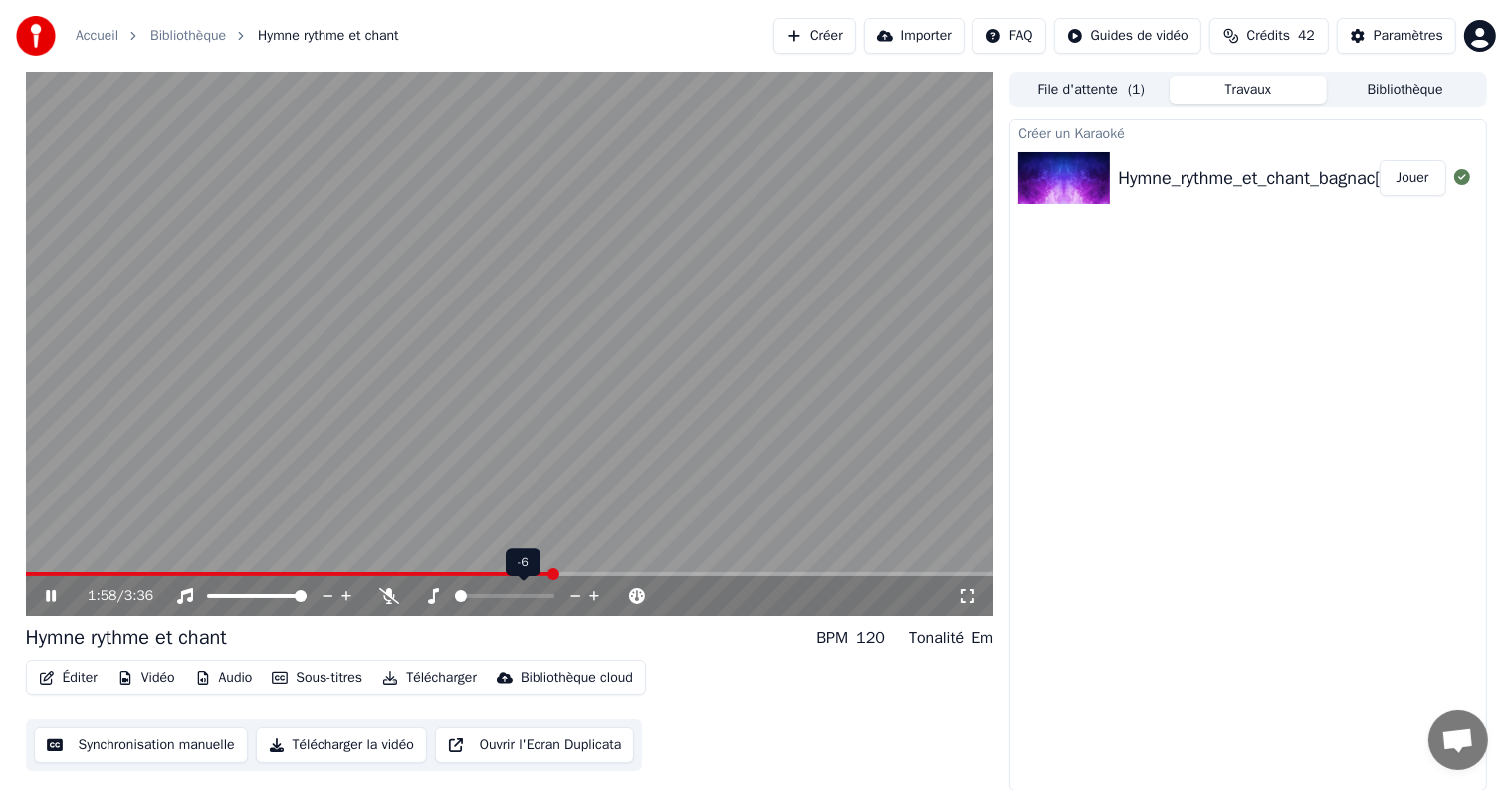 click at bounding box center (523, 596) 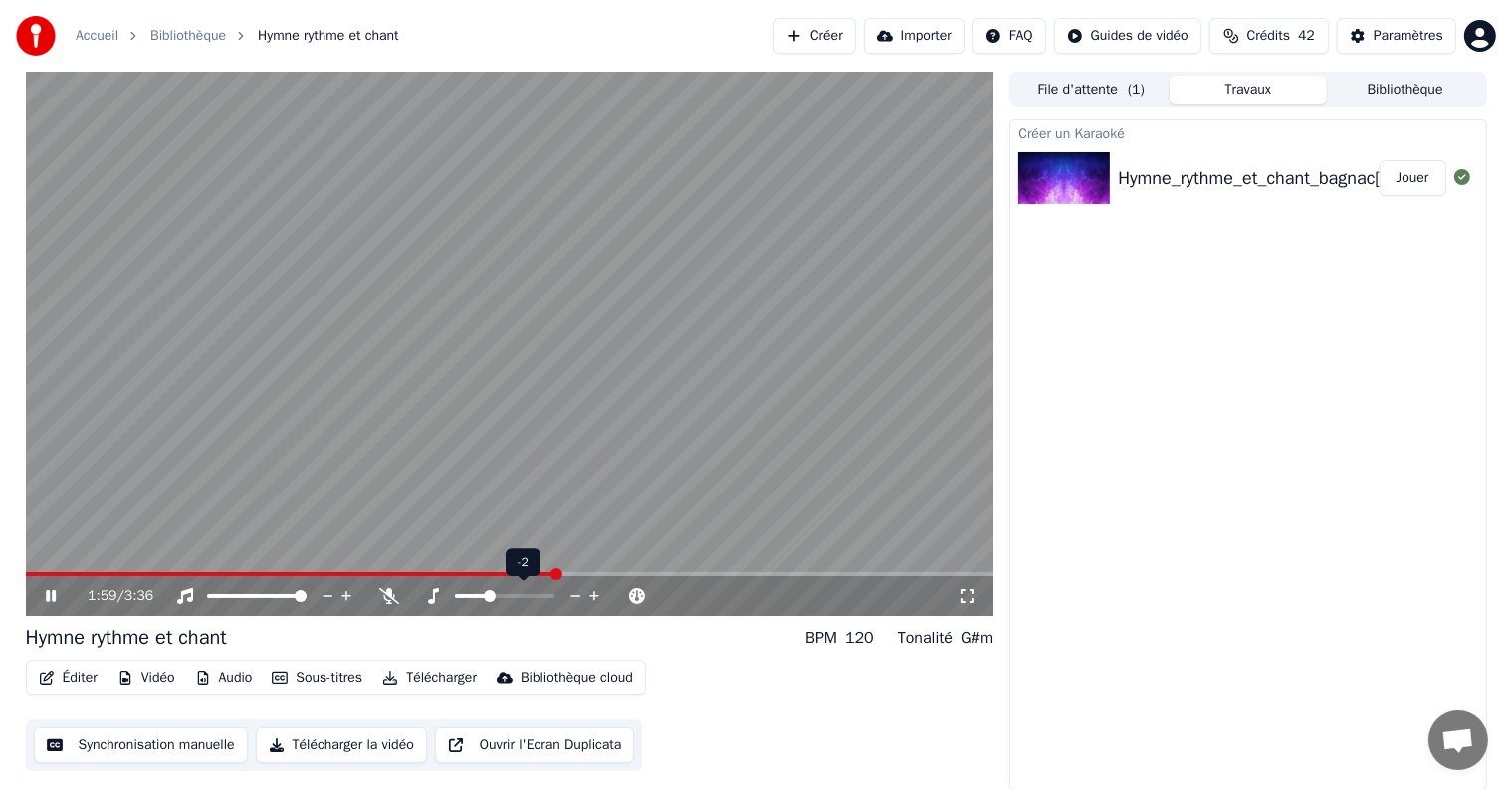 click at bounding box center [505, 596] 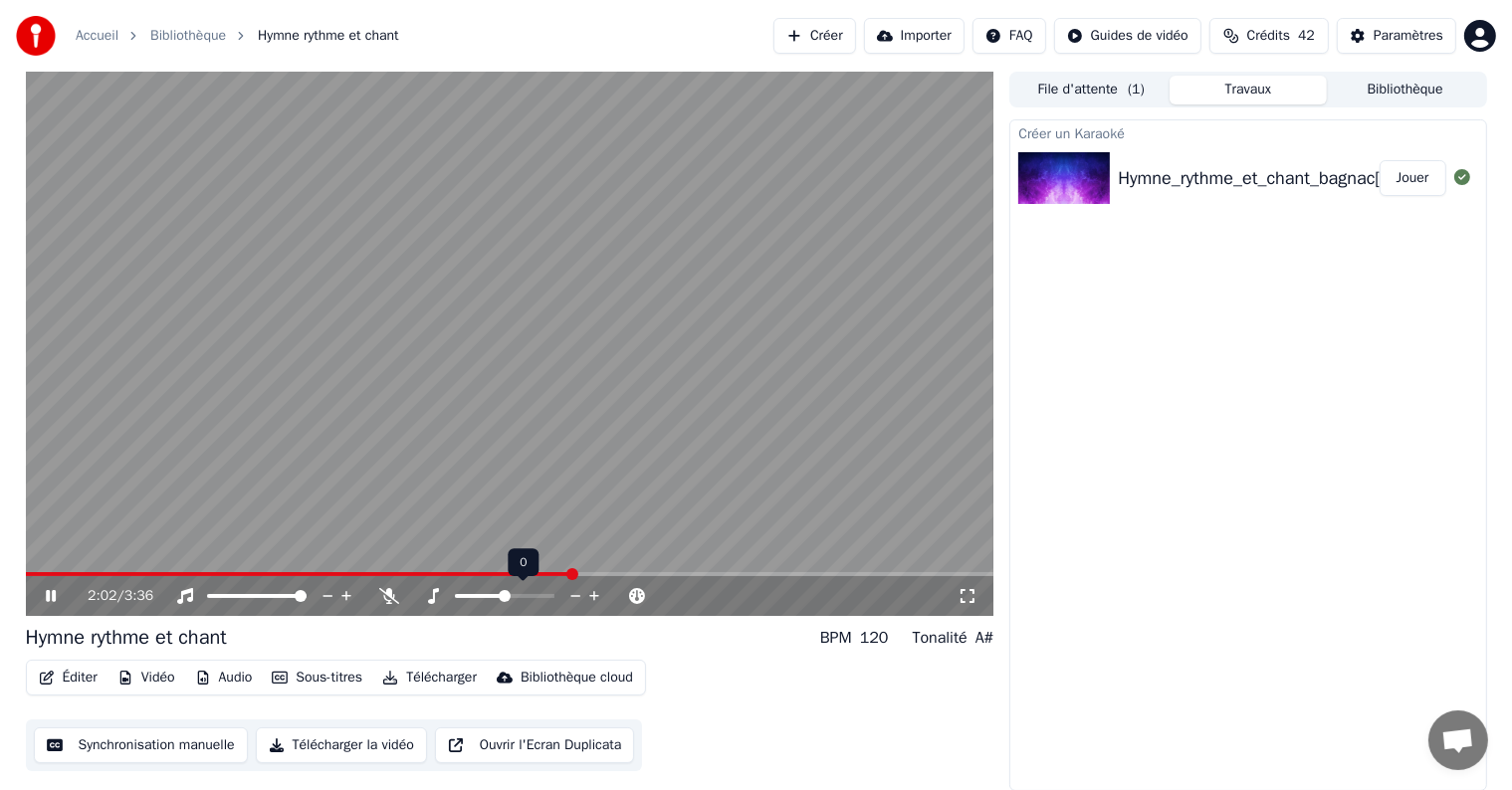 click at bounding box center (505, 596) 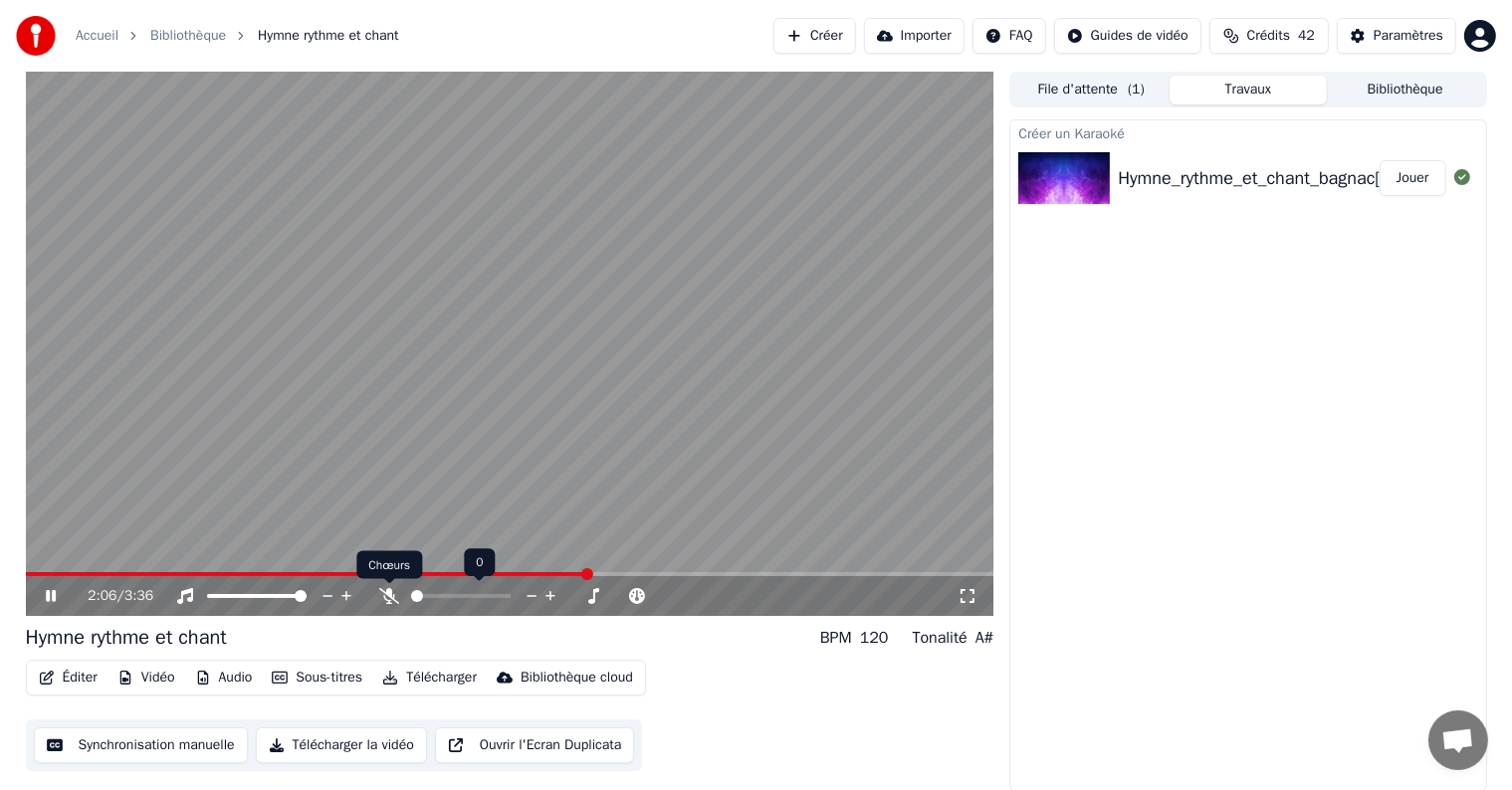 click 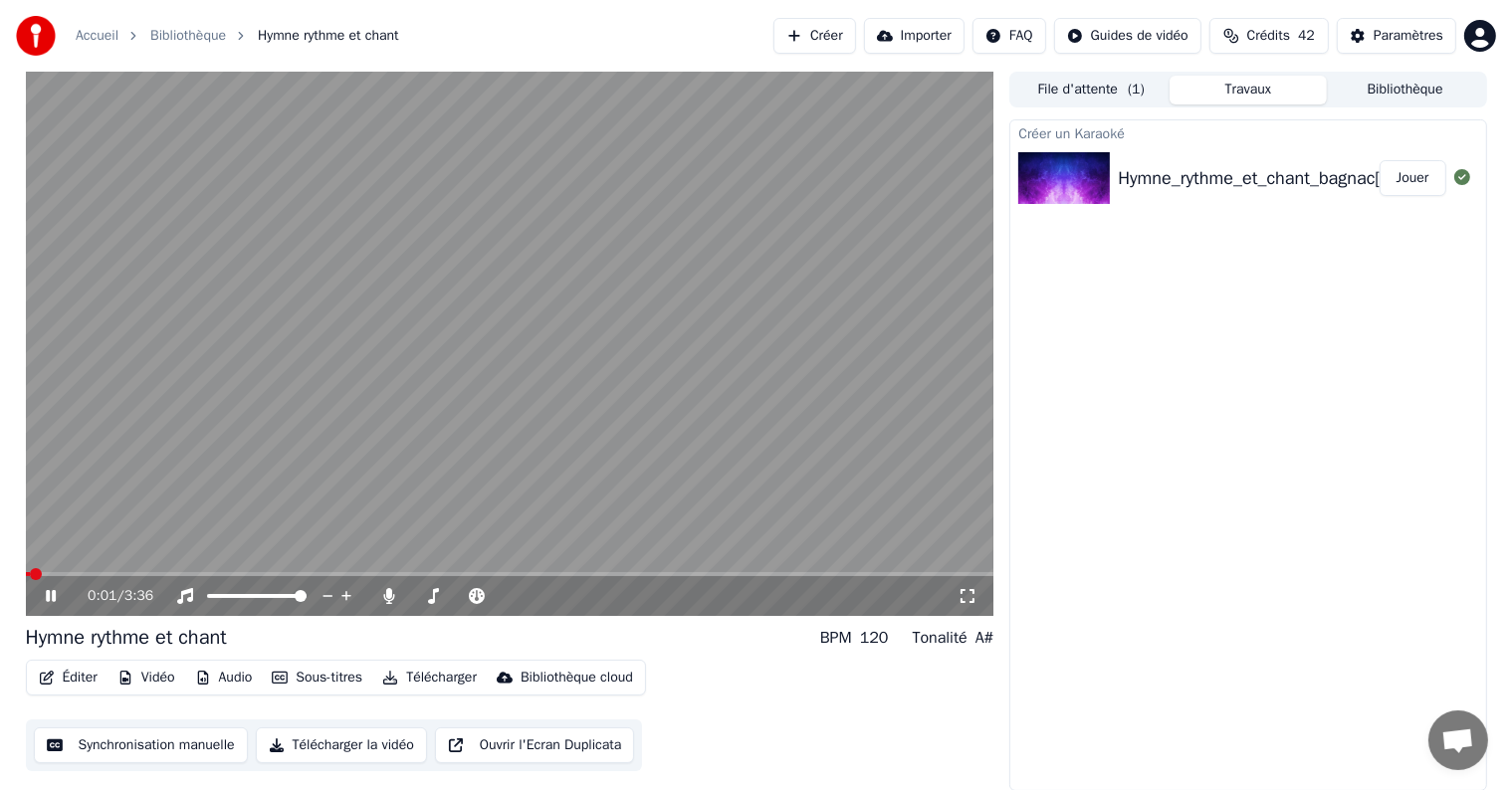 click at bounding box center (28, 574) 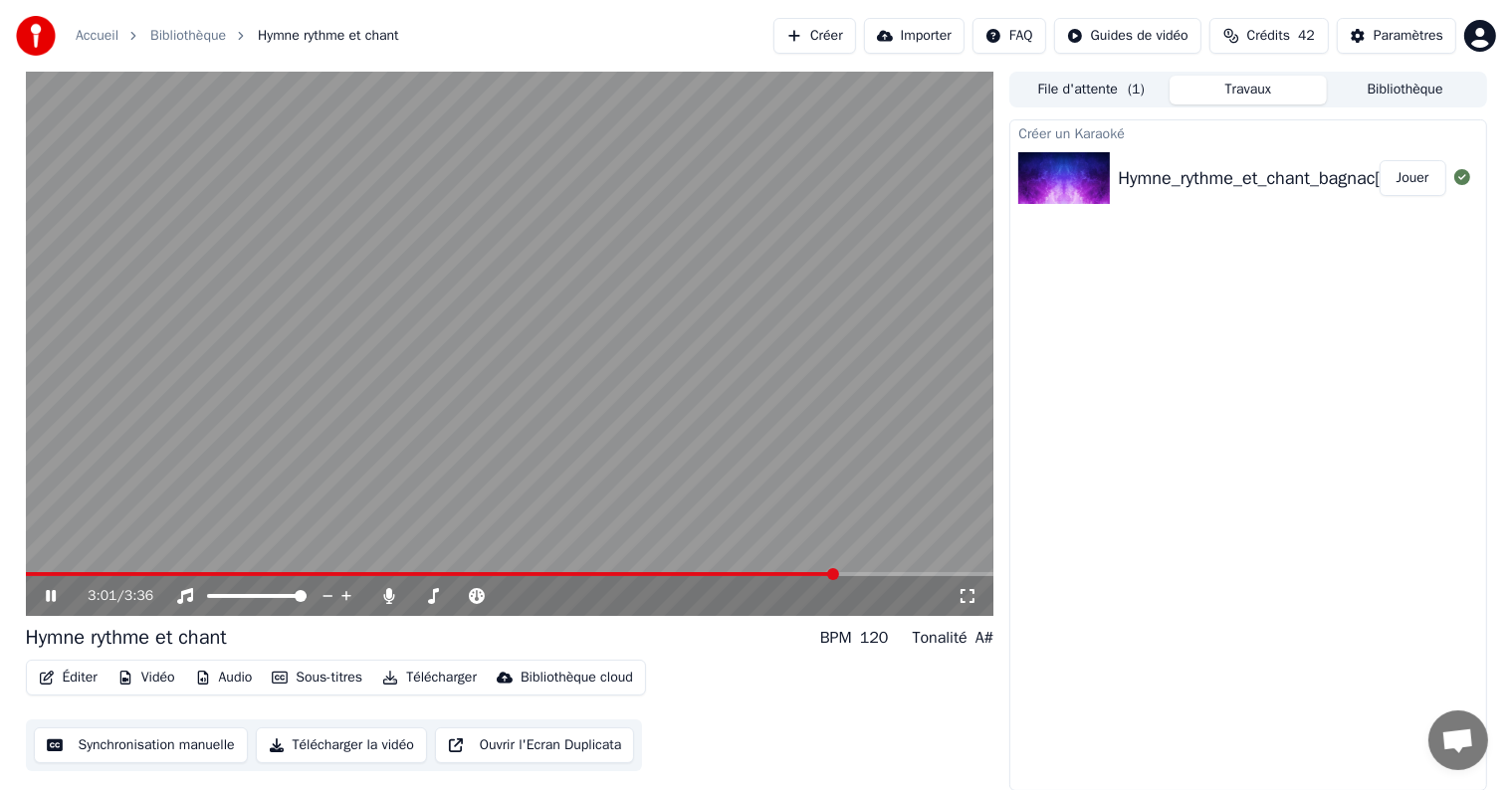 click 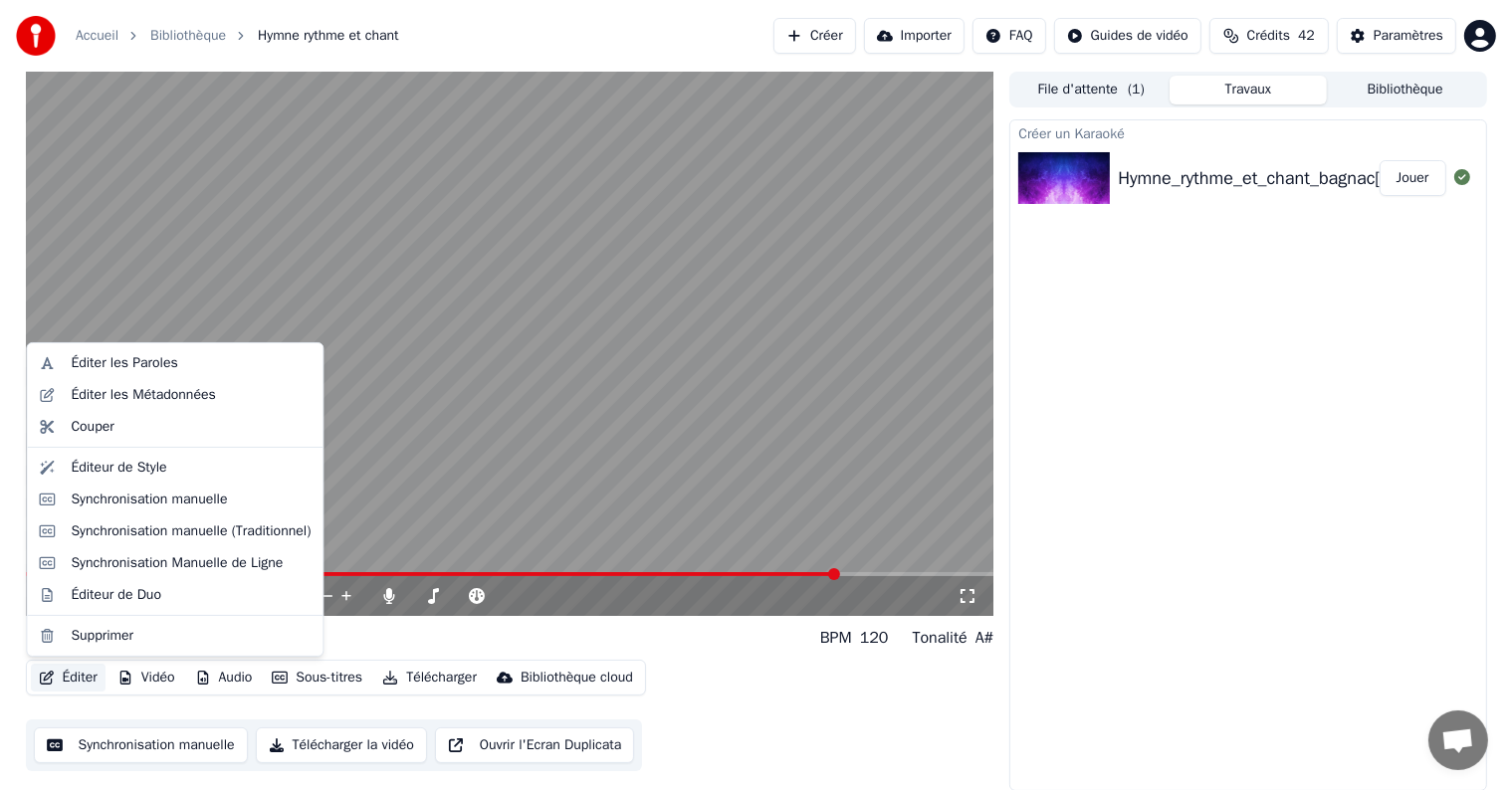 click on "Éditer" at bounding box center (68, 678) 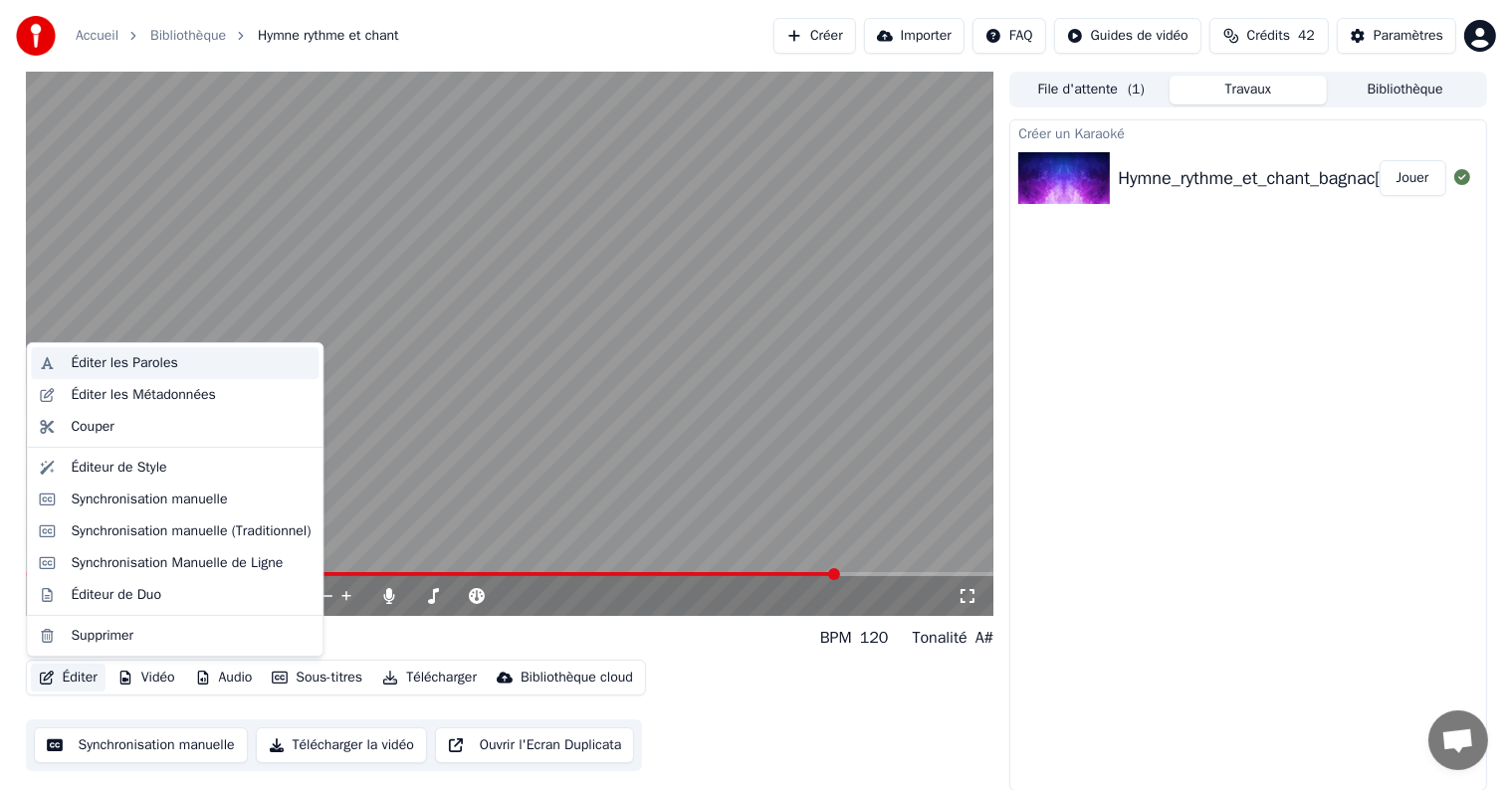 click on "Éditer les Paroles" at bounding box center [123, 363] 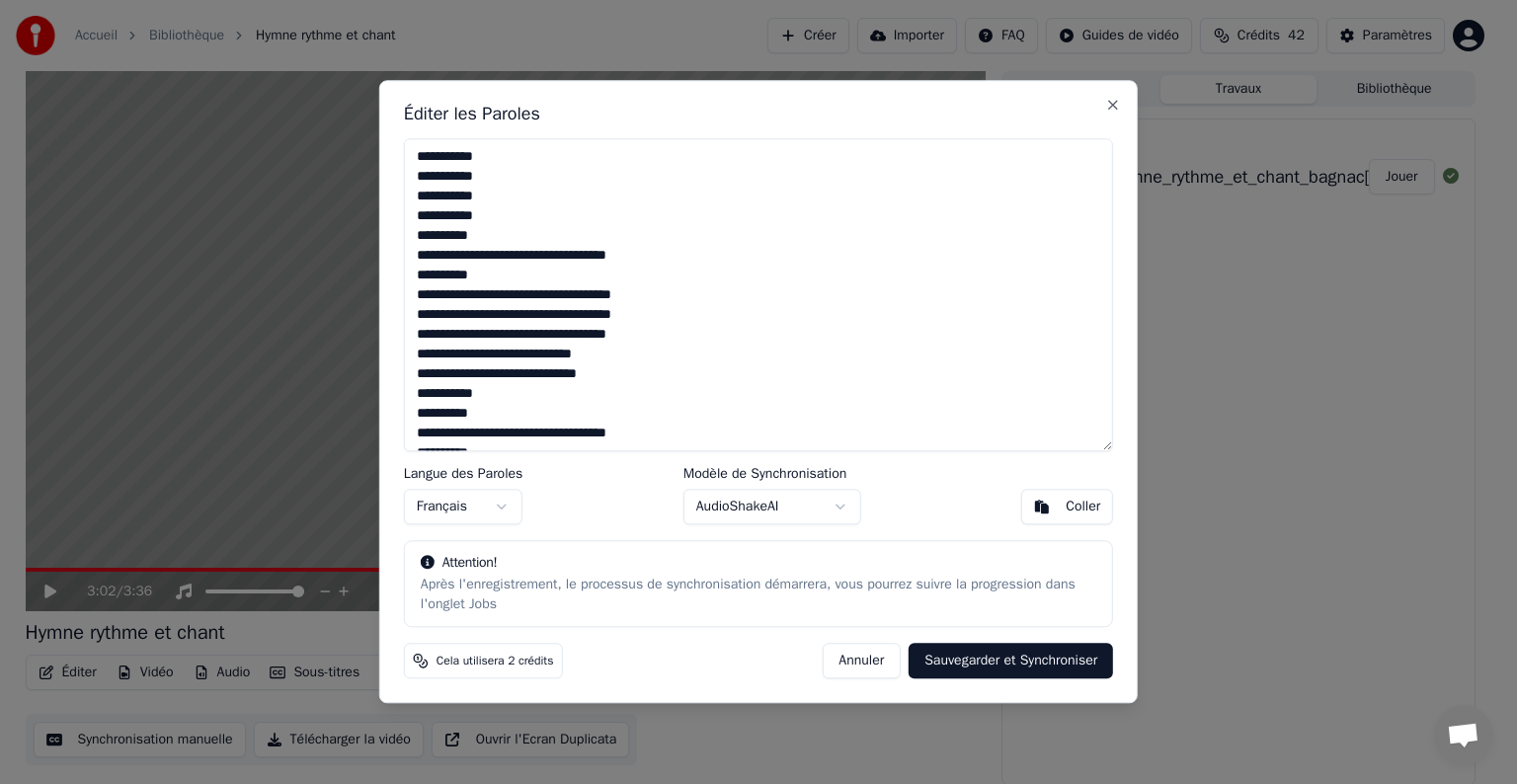 click at bounding box center (758, 294) 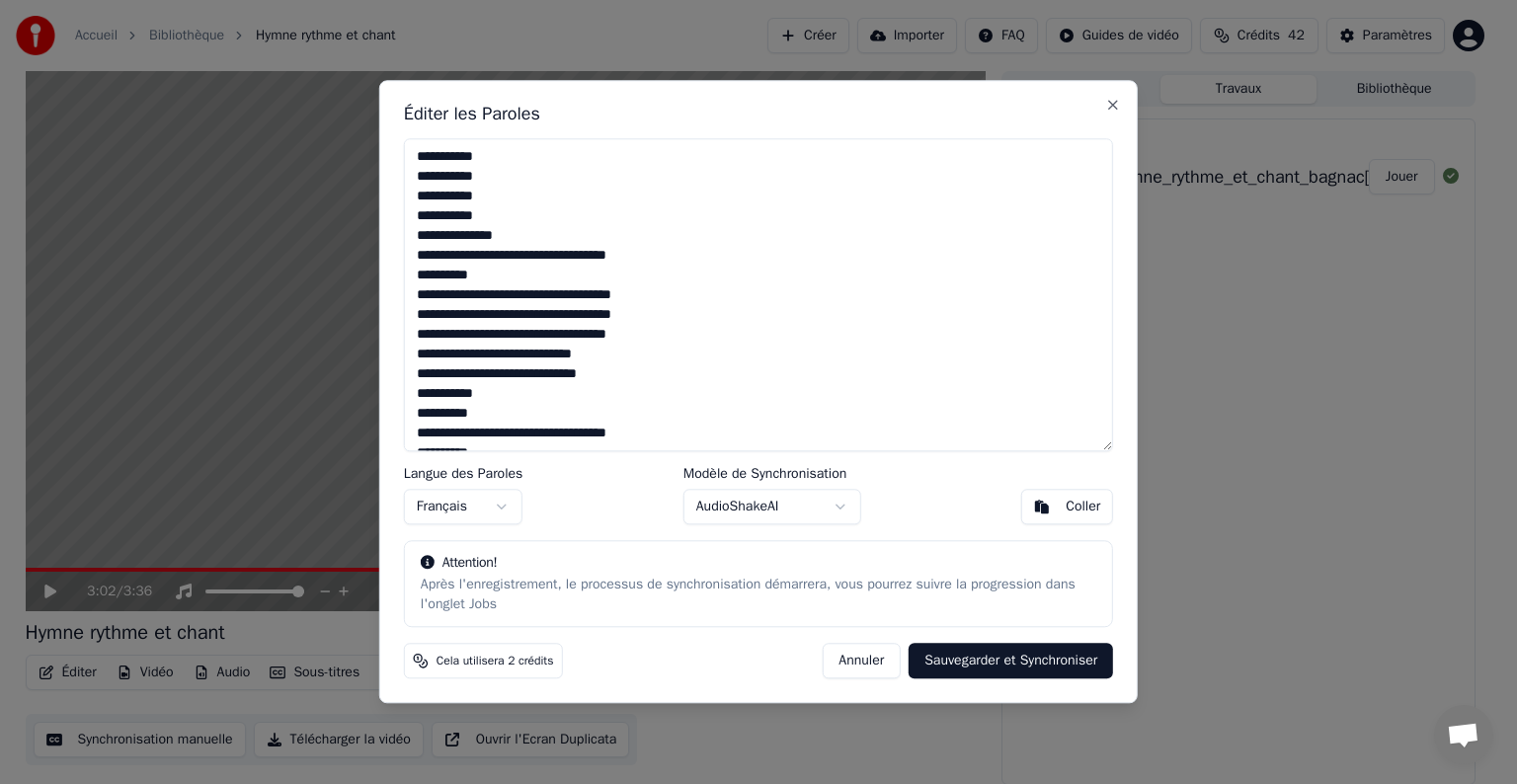 drag, startPoint x: 529, startPoint y: 234, endPoint x: 415, endPoint y: 235, distance: 114.00439 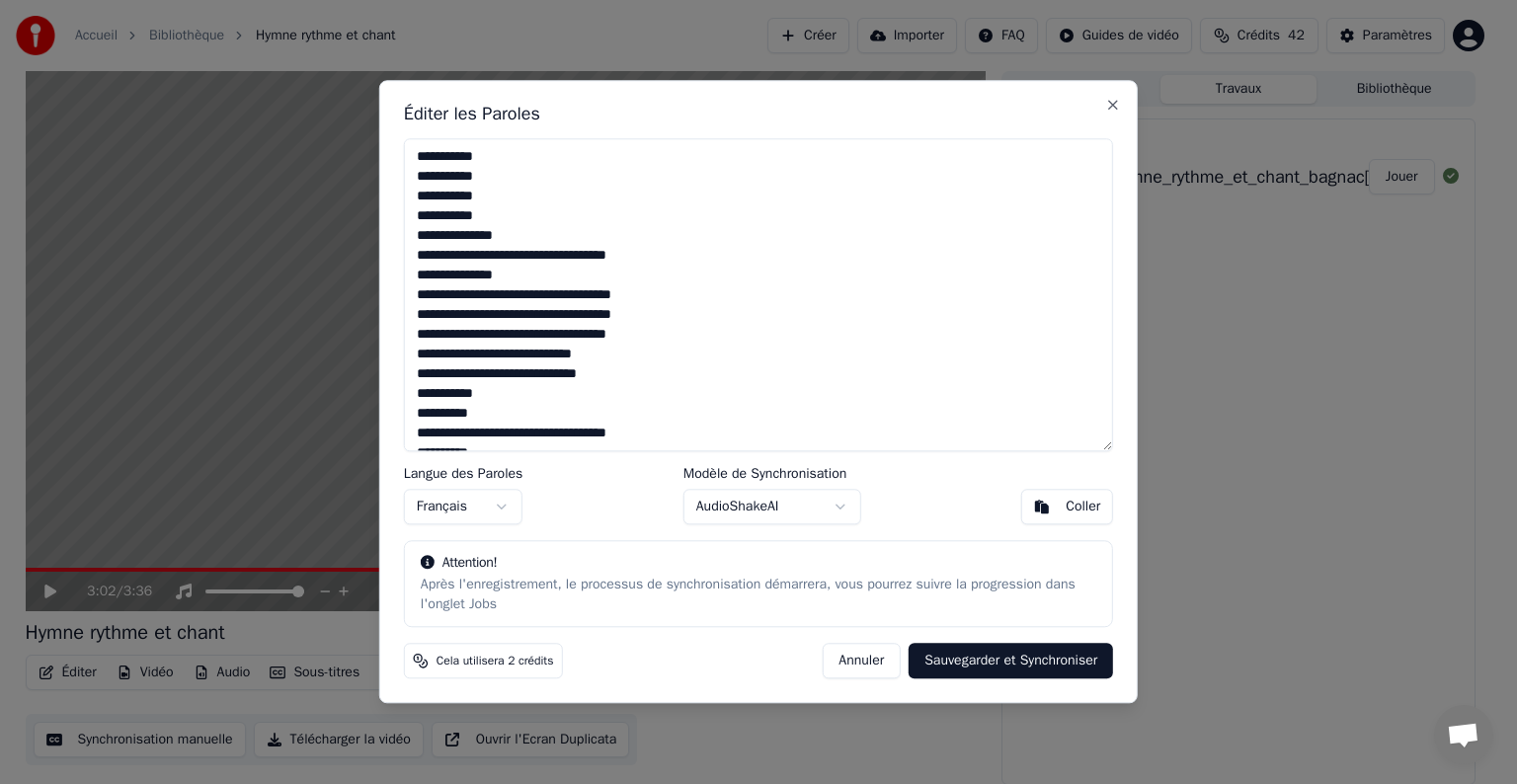 click at bounding box center [758, 294] 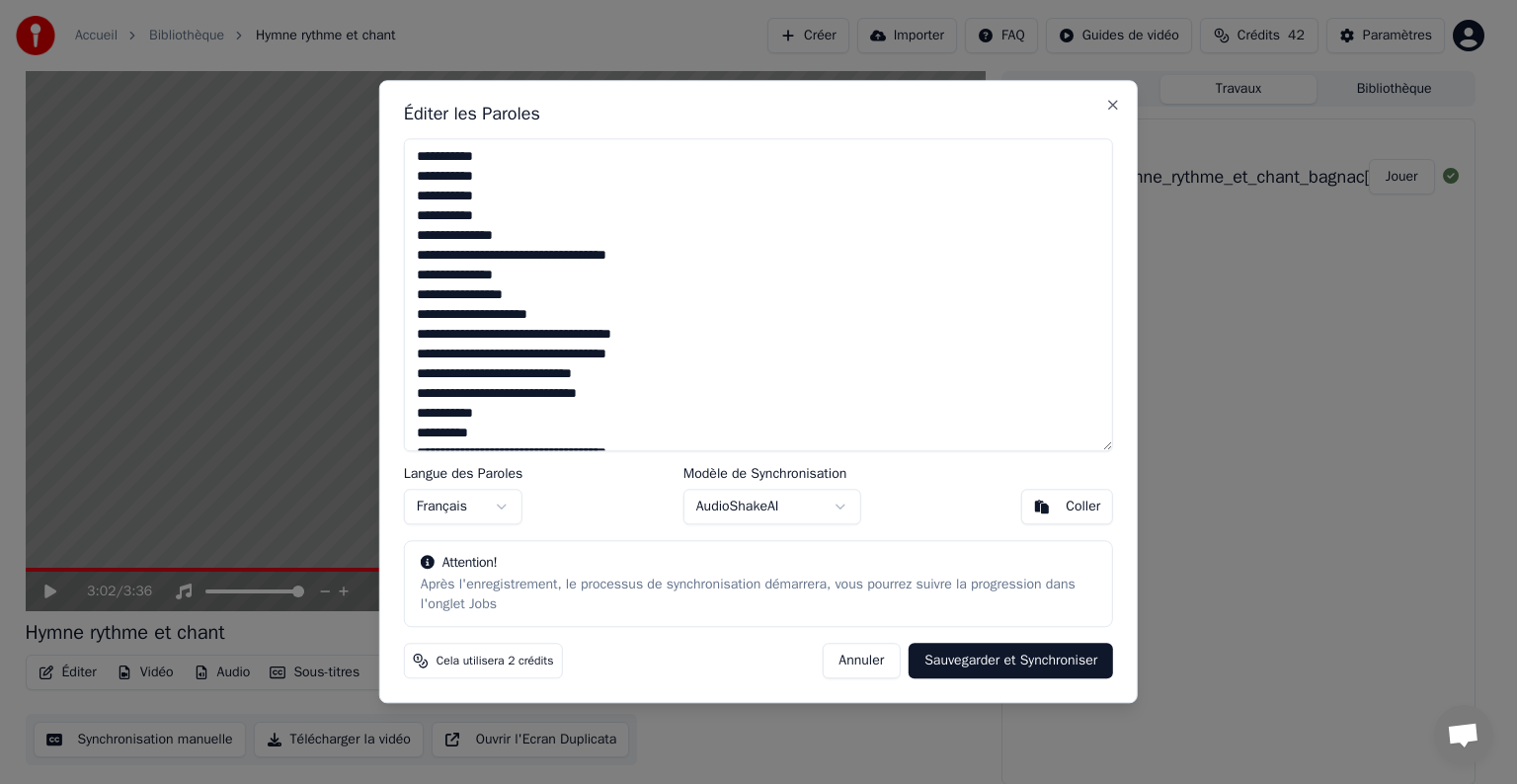 click at bounding box center (758, 294) 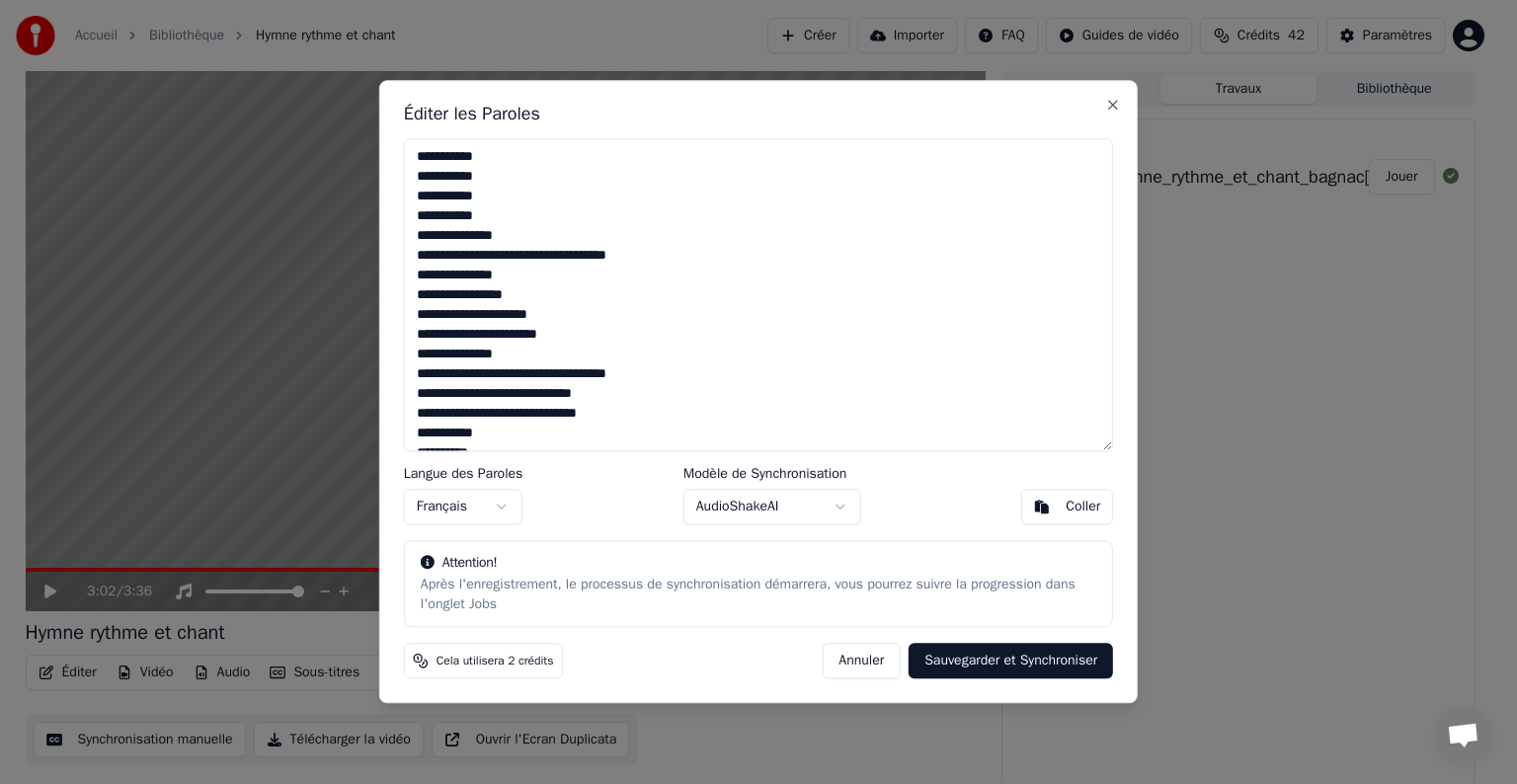 click at bounding box center (758, 294) 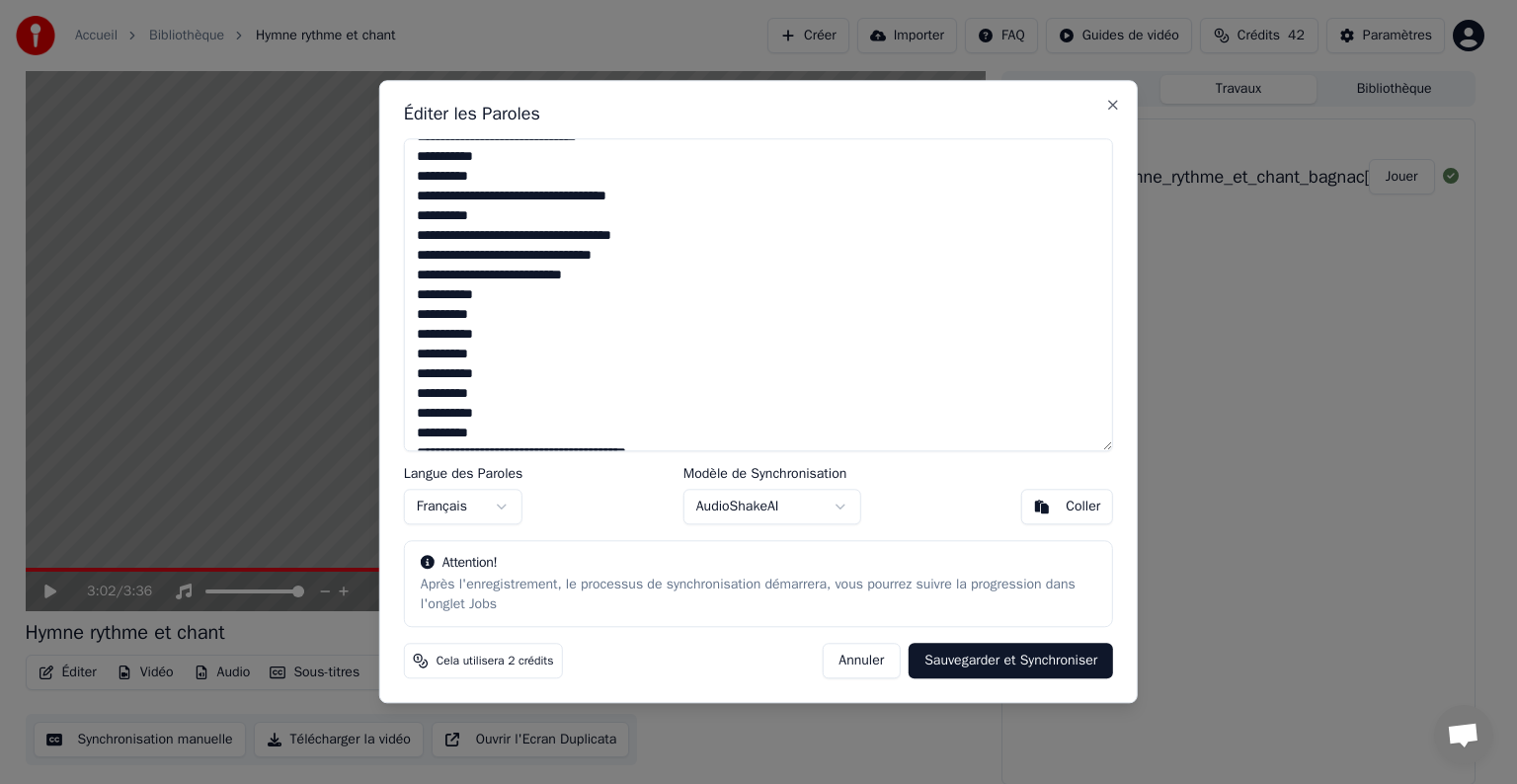 scroll, scrollTop: 197, scrollLeft: 0, axis: vertical 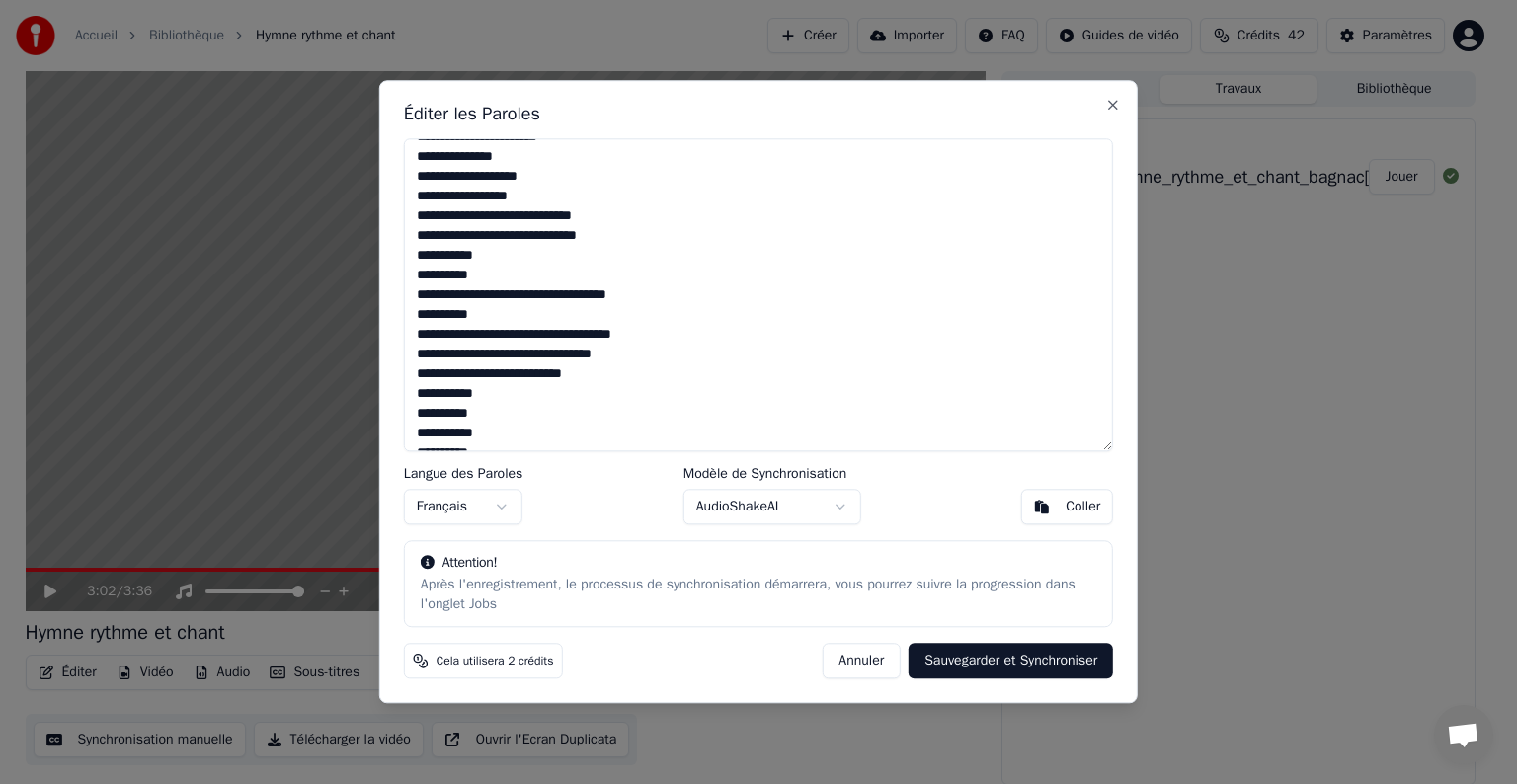 drag, startPoint x: 415, startPoint y: 276, endPoint x: 484, endPoint y: 279, distance: 69.065187 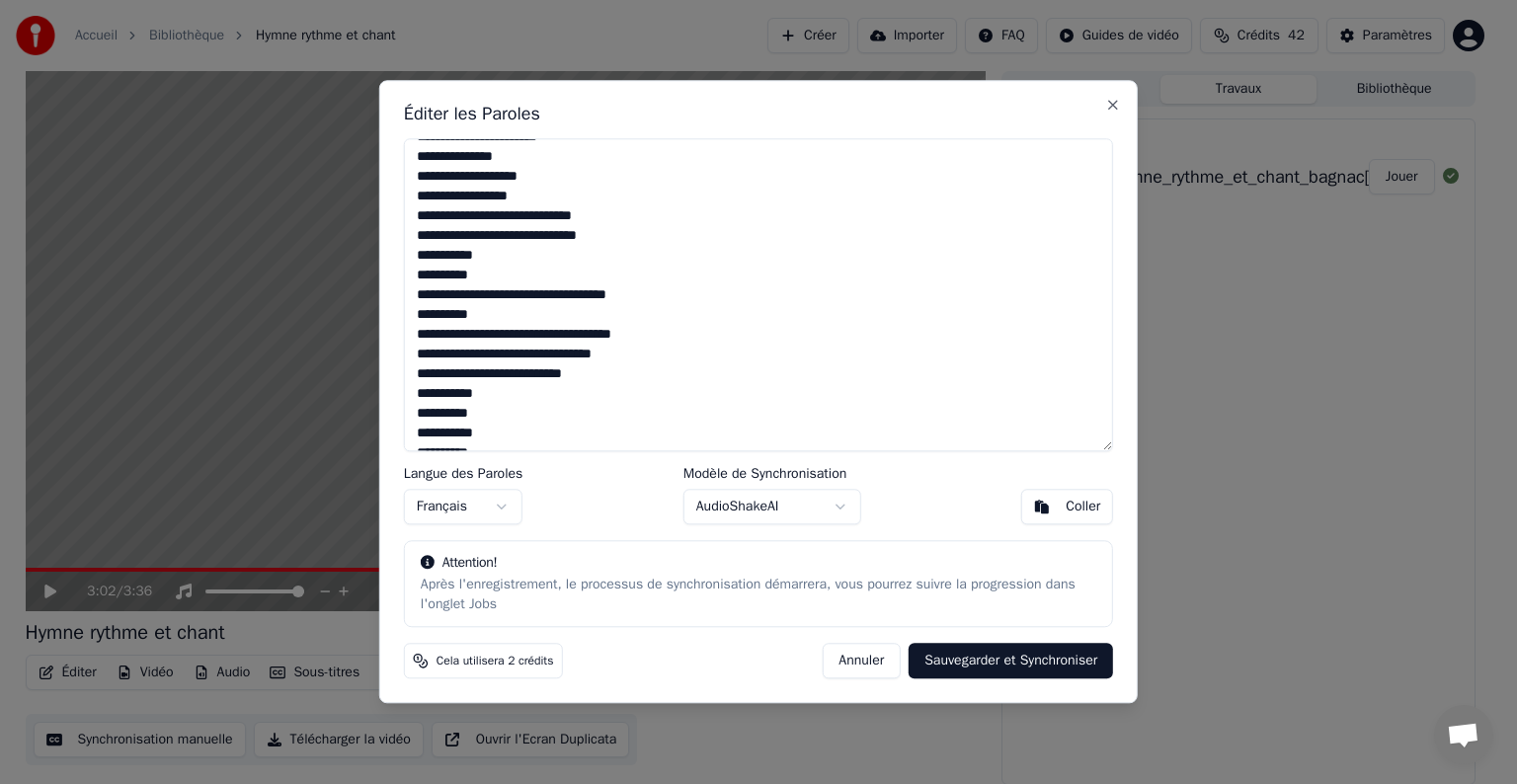 click at bounding box center (758, 294) 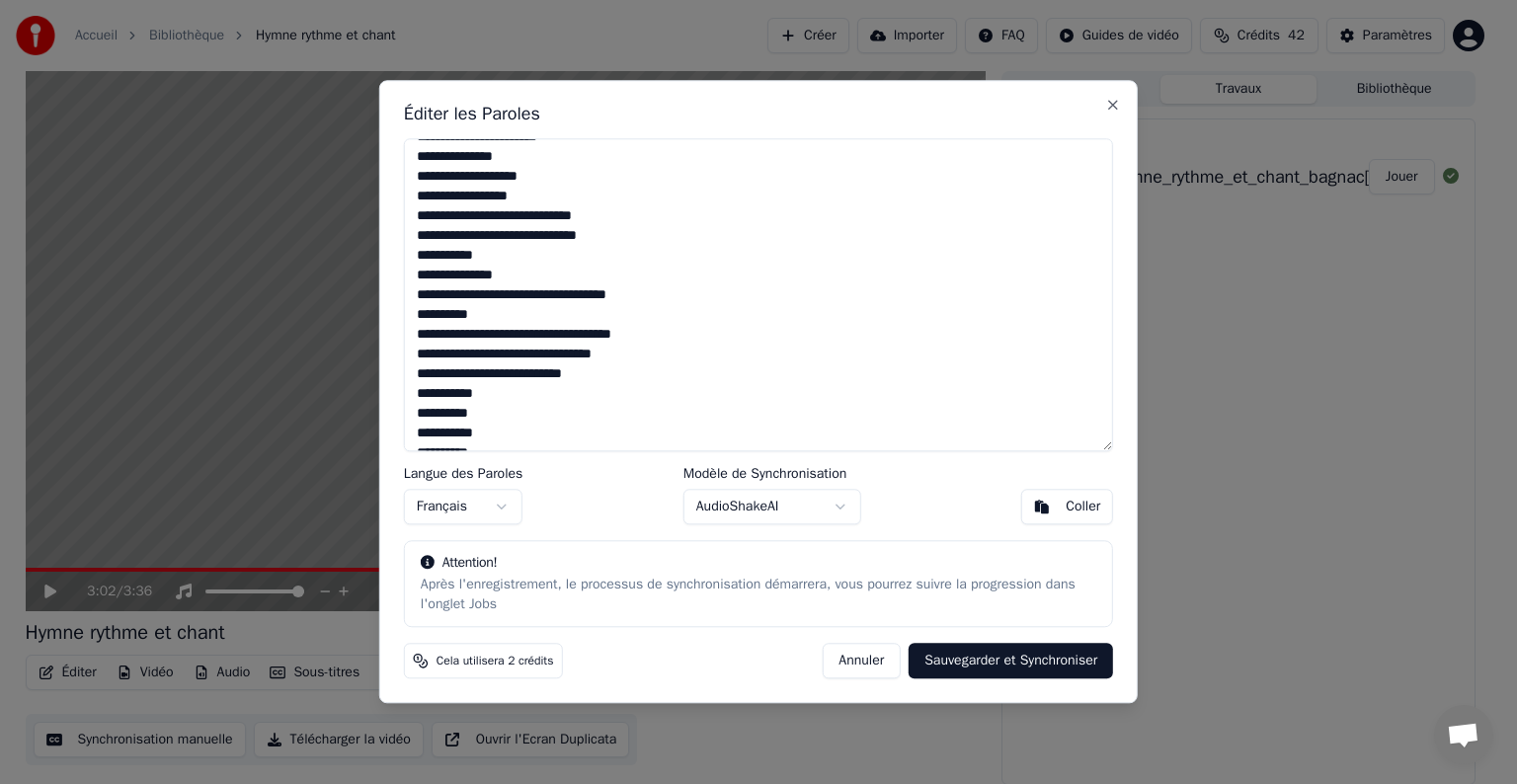 drag, startPoint x: 419, startPoint y: 316, endPoint x: 483, endPoint y: 320, distance: 64.12488 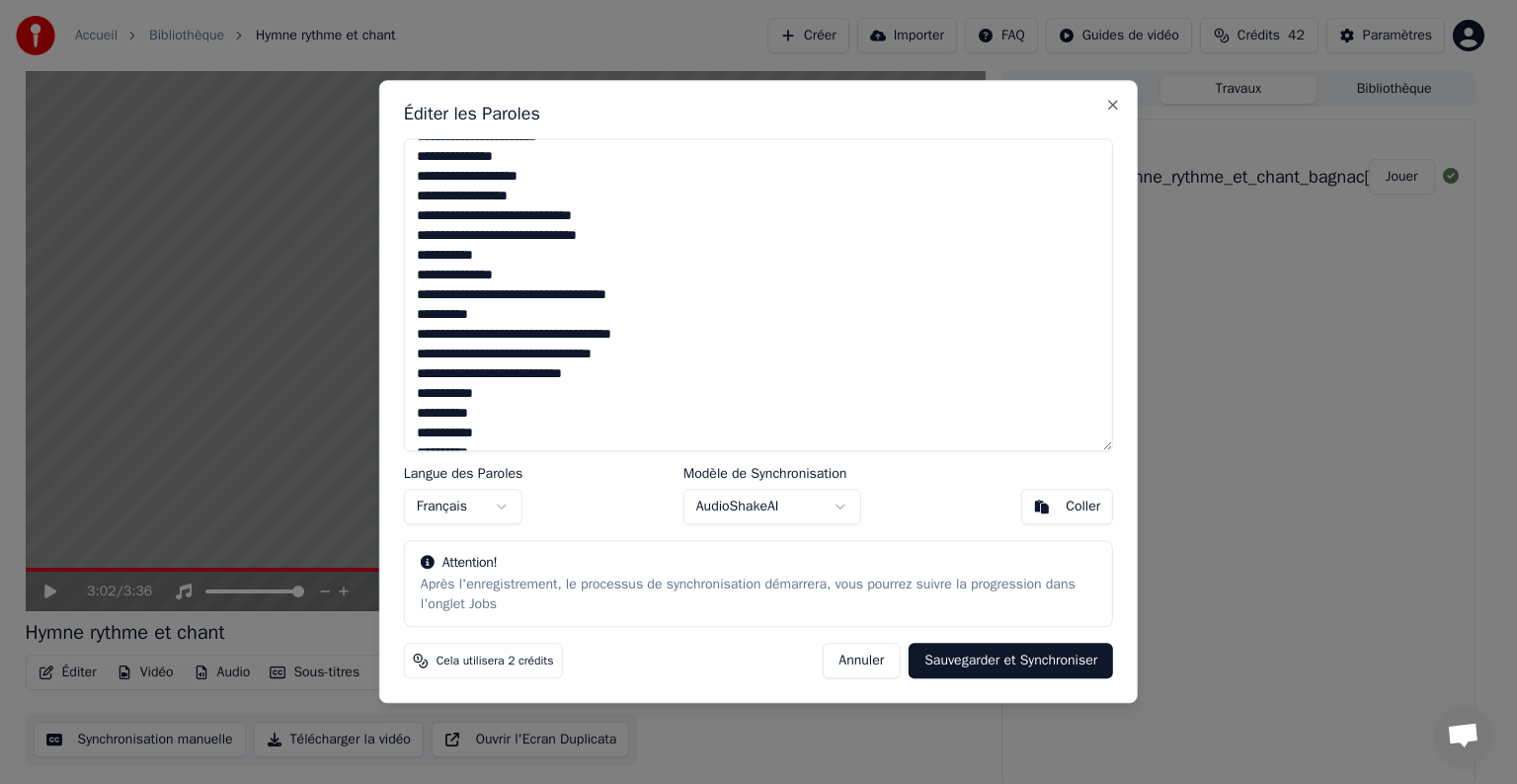 click at bounding box center [758, 294] 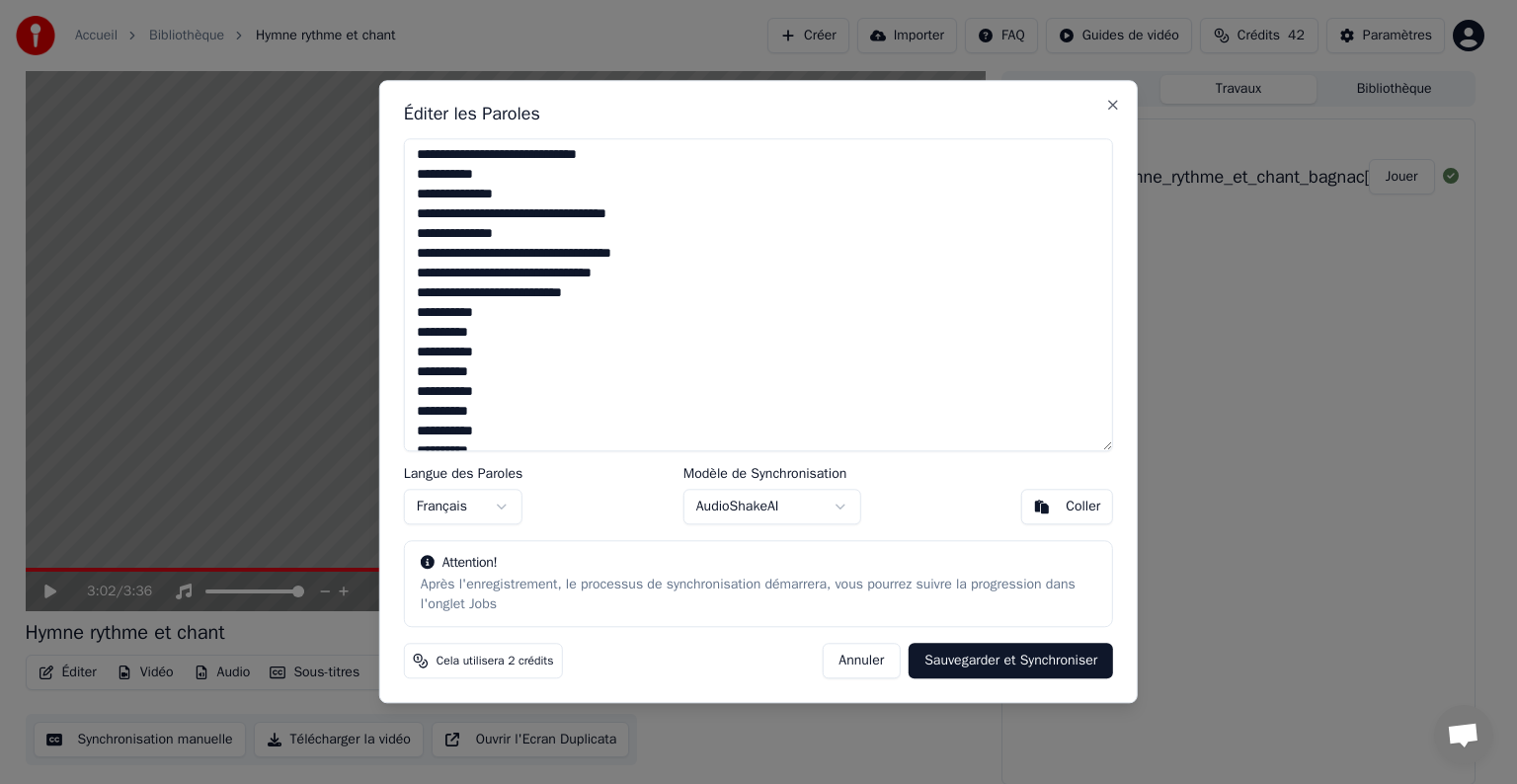 scroll, scrollTop: 494, scrollLeft: 0, axis: vertical 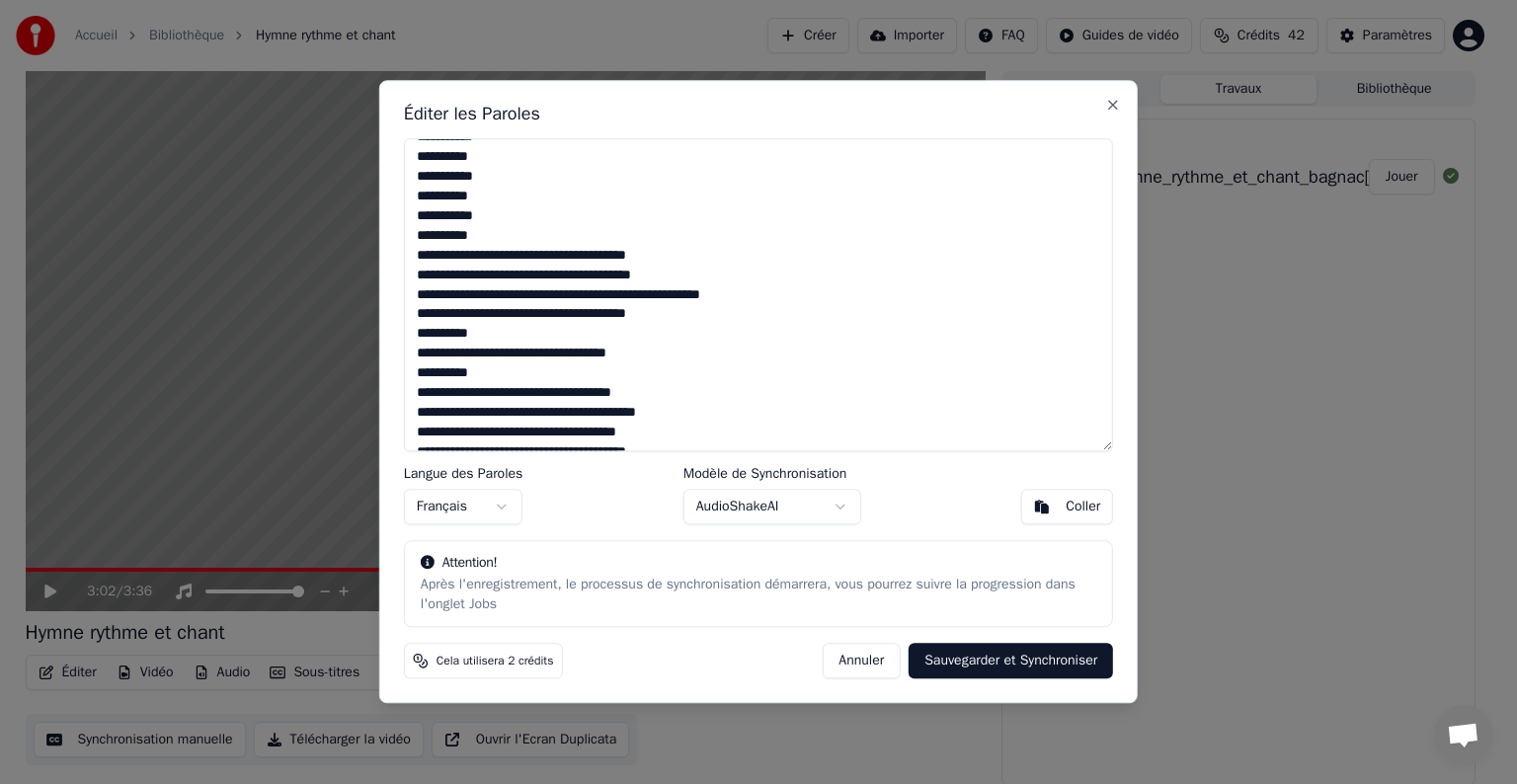 drag, startPoint x: 415, startPoint y: 160, endPoint x: 490, endPoint y: 161, distance: 75.00667 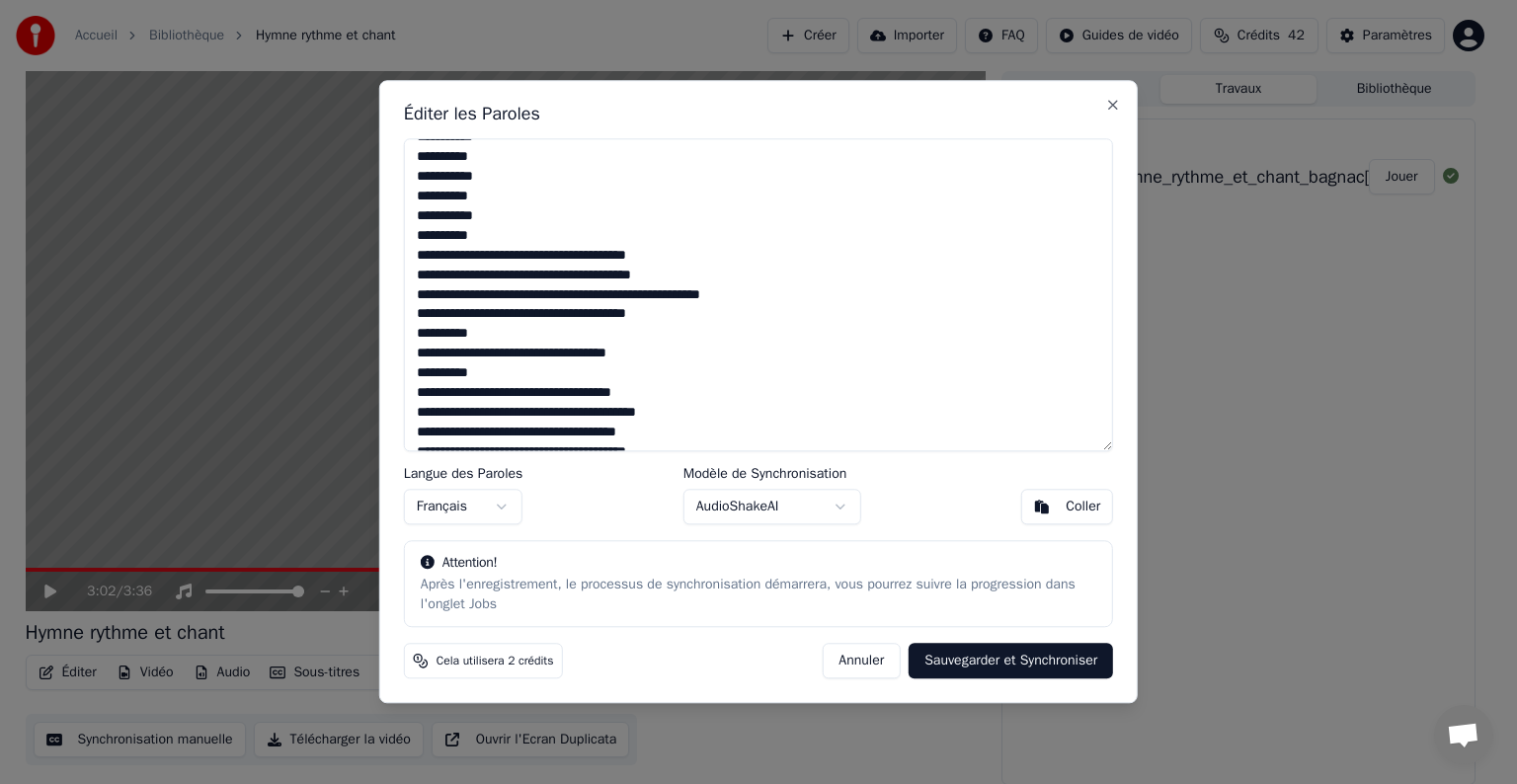 click at bounding box center [758, 294] 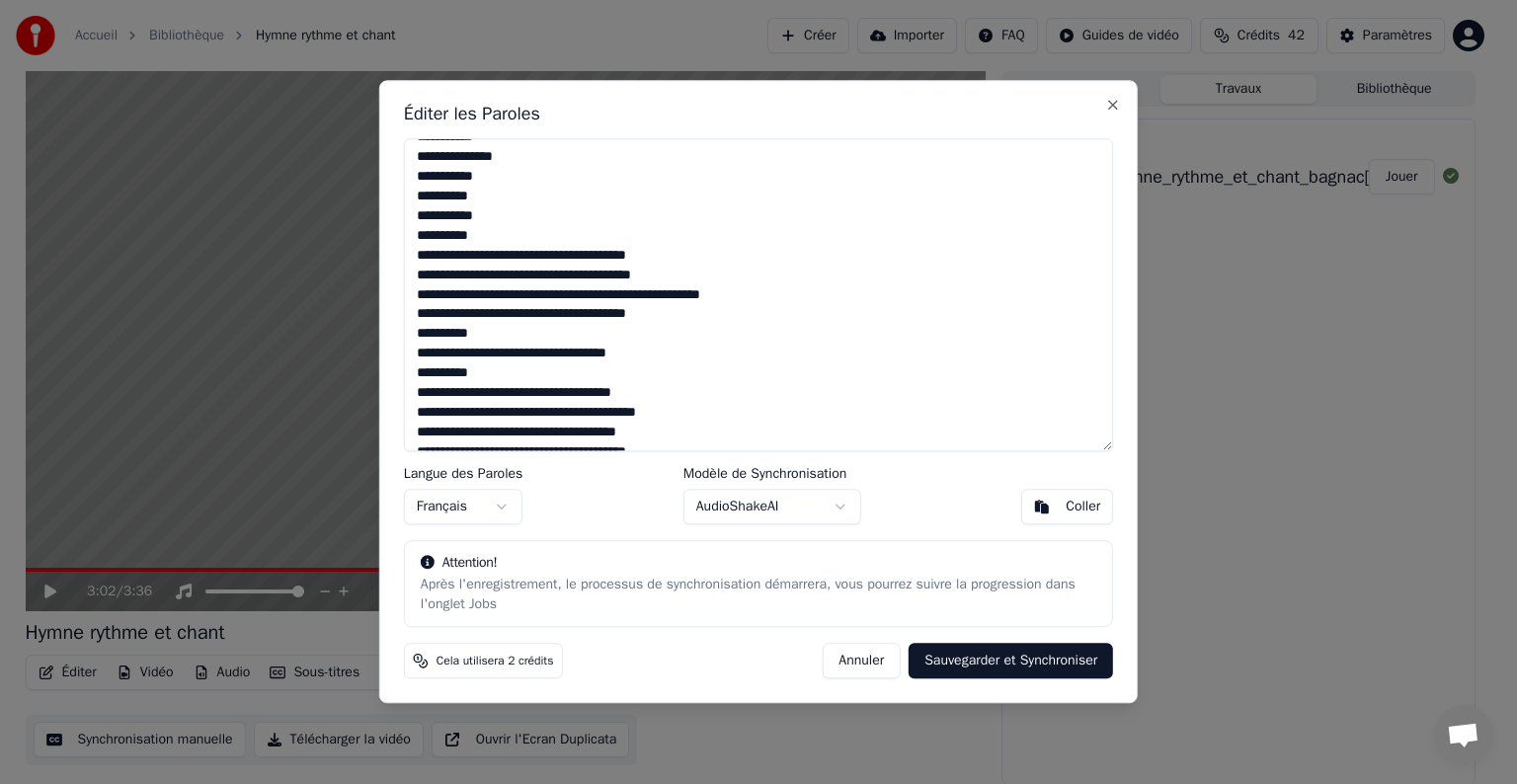 drag, startPoint x: 419, startPoint y: 193, endPoint x: 478, endPoint y: 196, distance: 59.076222 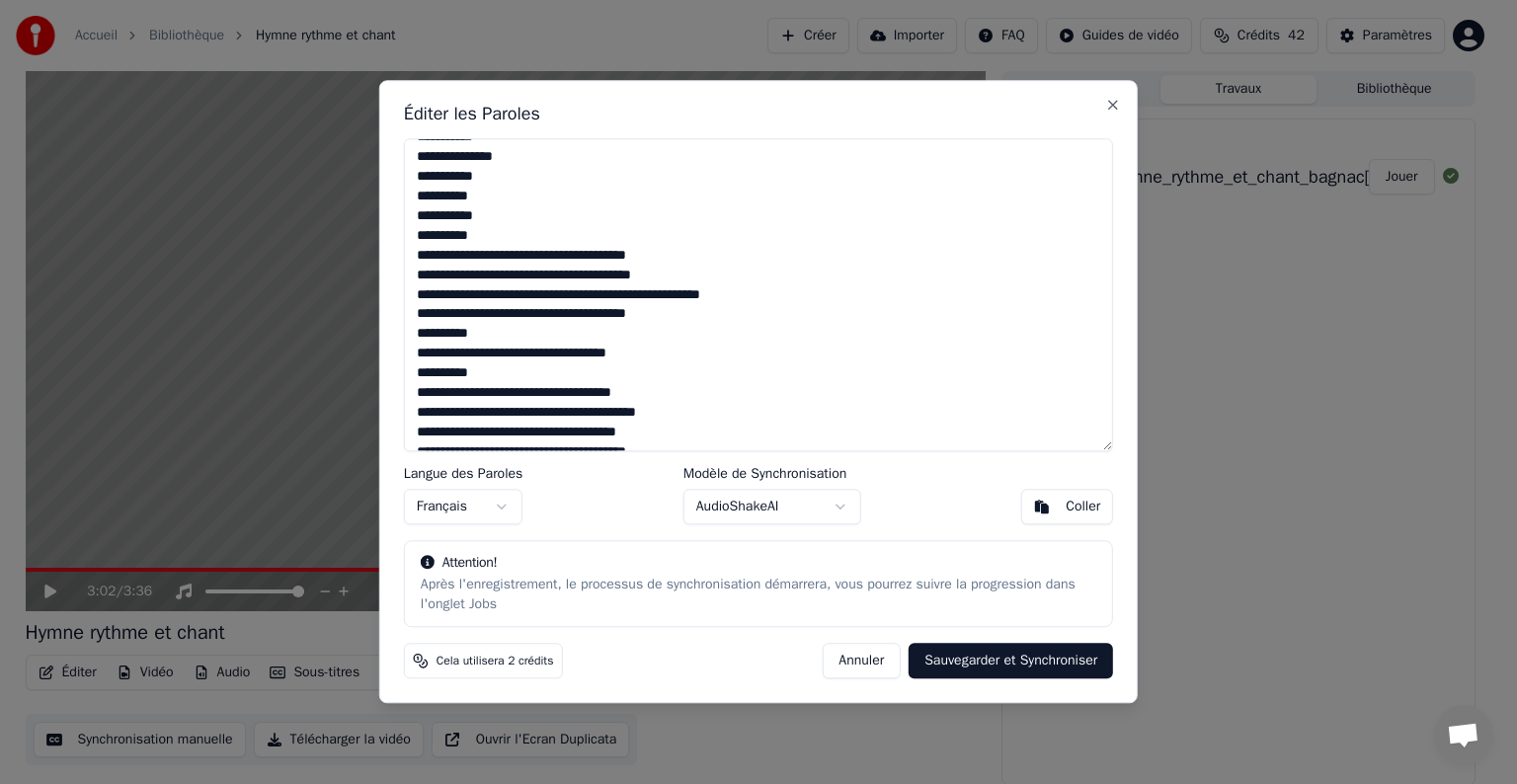 click at bounding box center [758, 294] 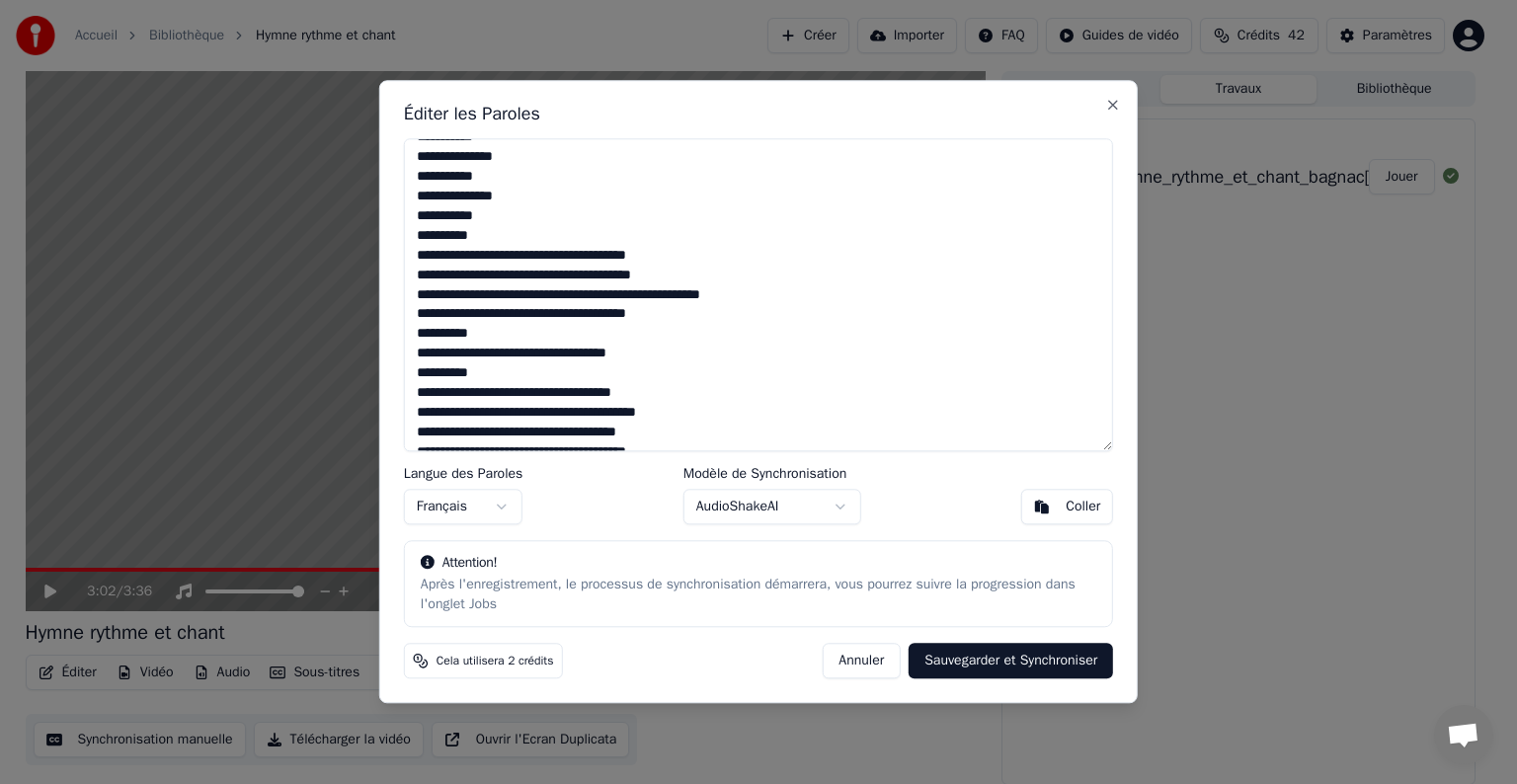 drag, startPoint x: 417, startPoint y: 239, endPoint x: 485, endPoint y: 235, distance: 68.117545 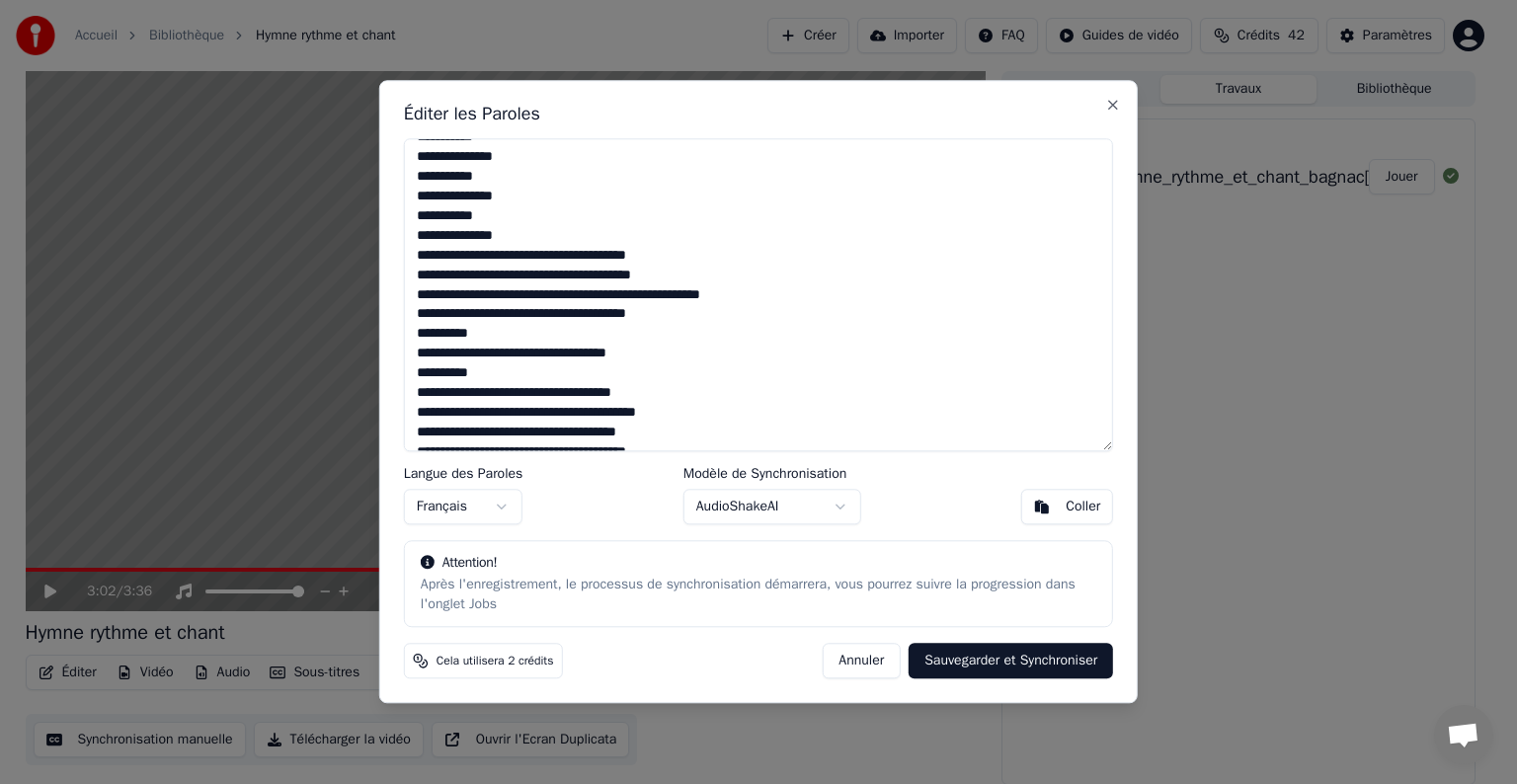 drag, startPoint x: 417, startPoint y: 340, endPoint x: 498, endPoint y: 334, distance: 81.221918 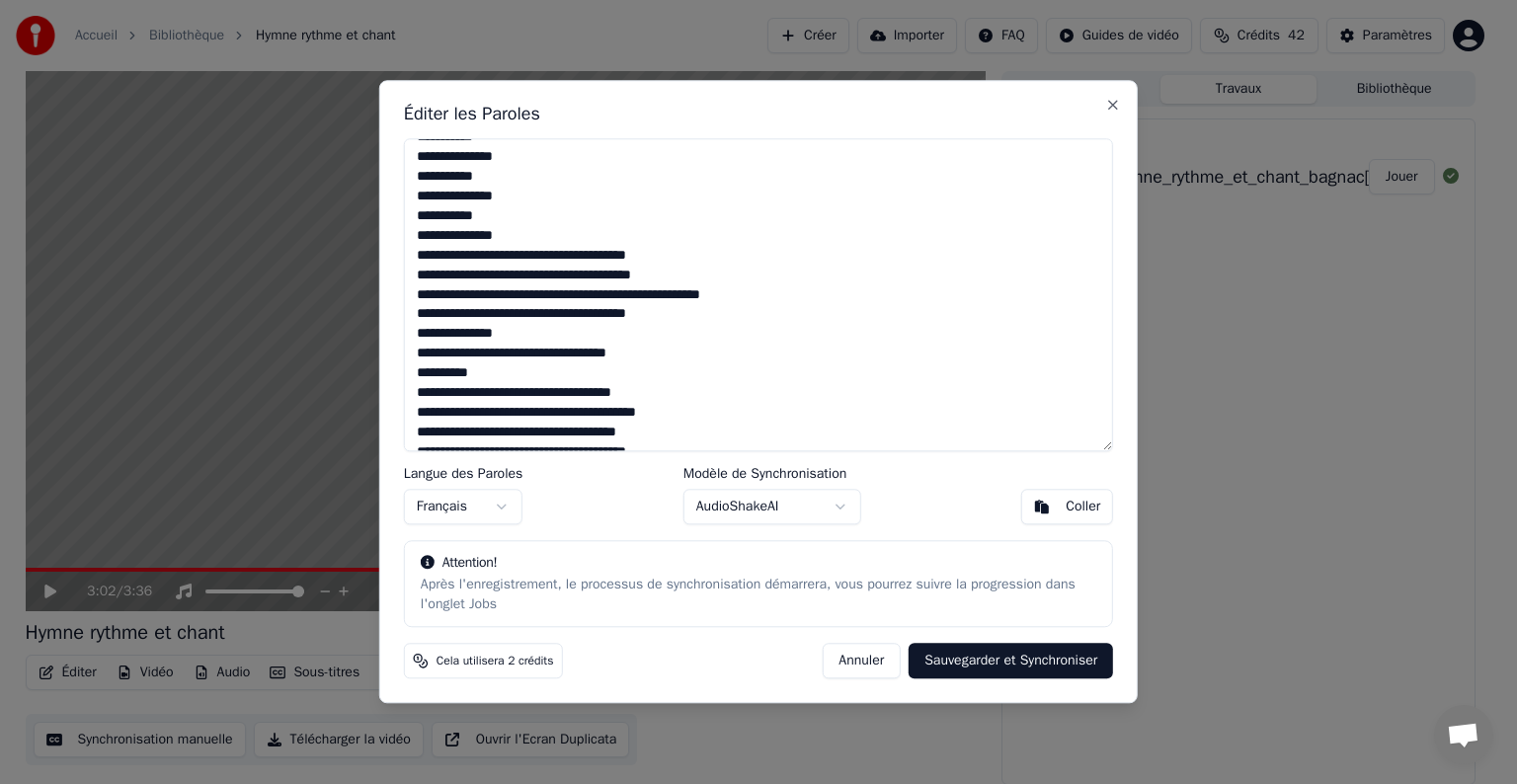 drag, startPoint x: 416, startPoint y: 377, endPoint x: 481, endPoint y: 371, distance: 65.27634 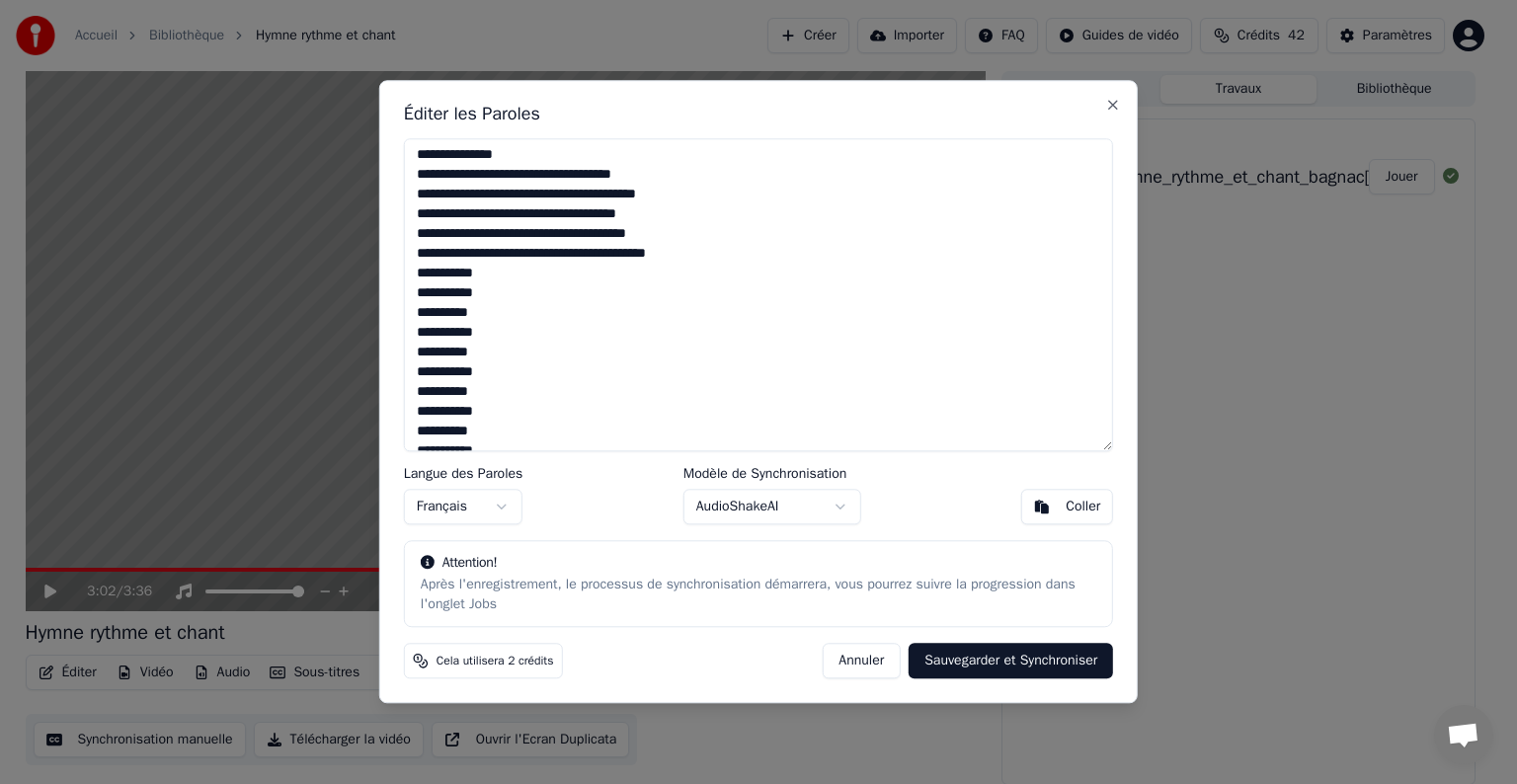 scroll, scrollTop: 691, scrollLeft: 0, axis: vertical 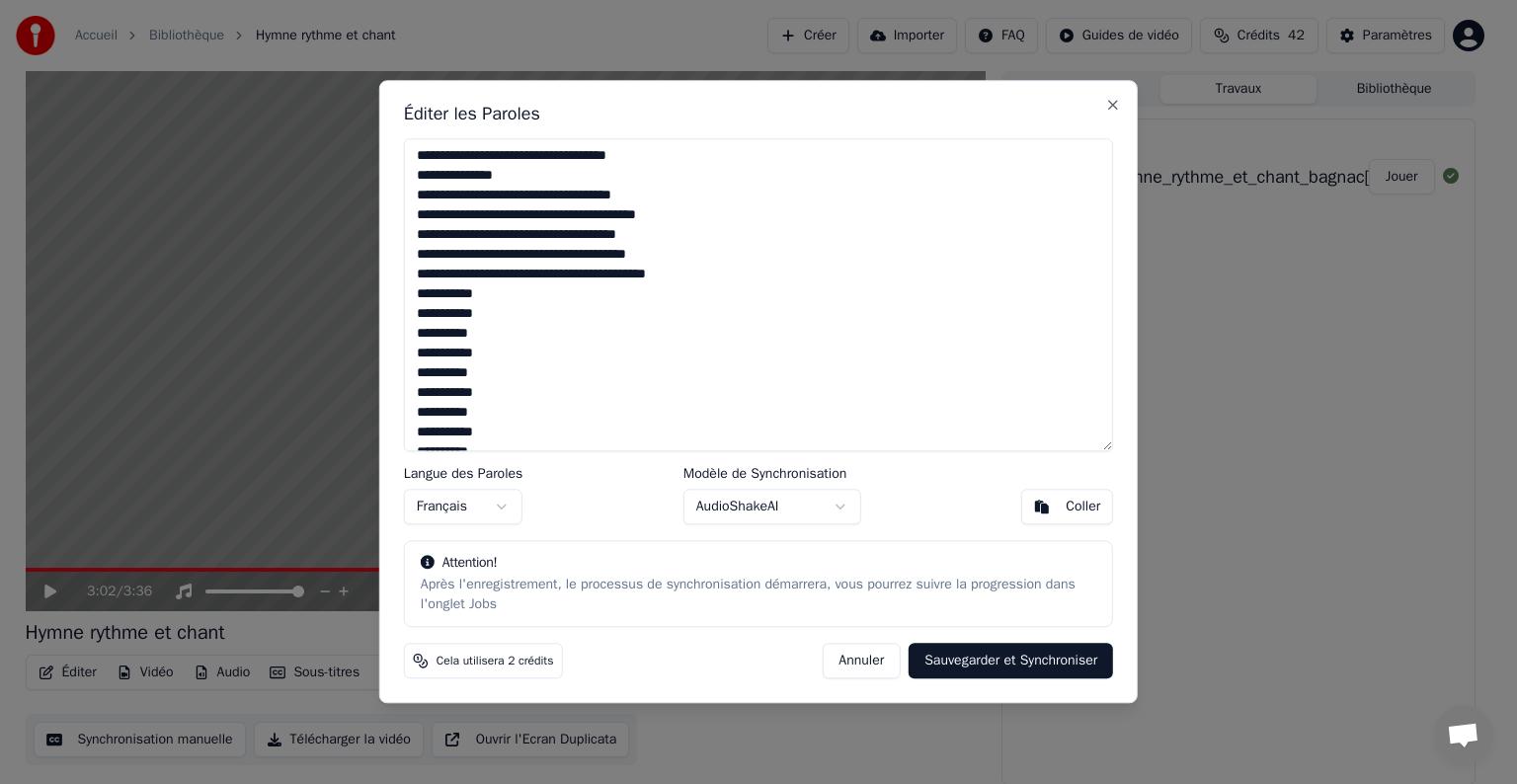 click at bounding box center (758, 294) 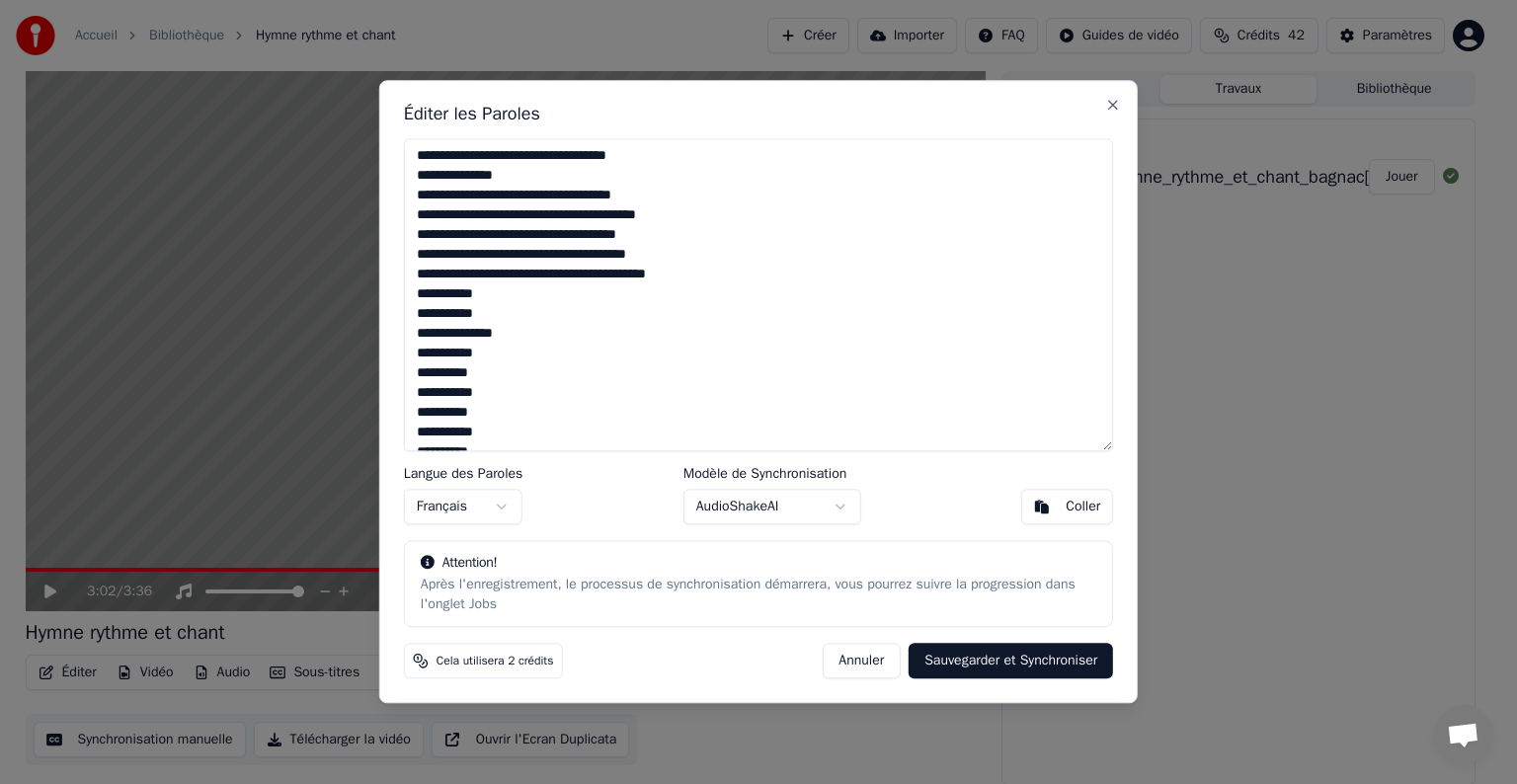 drag, startPoint x: 415, startPoint y: 374, endPoint x: 505, endPoint y: 376, distance: 90.02222 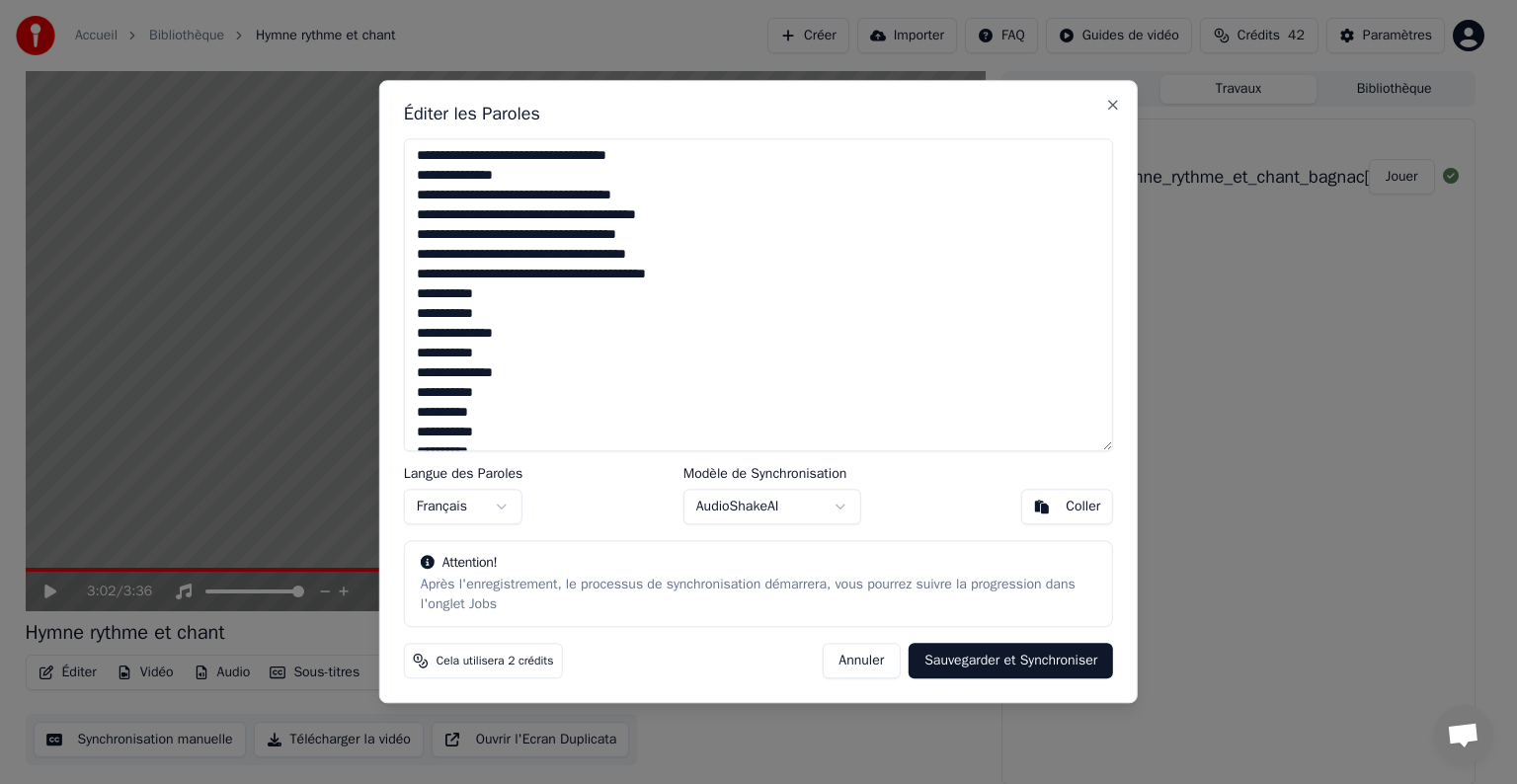 drag, startPoint x: 419, startPoint y: 419, endPoint x: 498, endPoint y: 420, distance: 79.00633 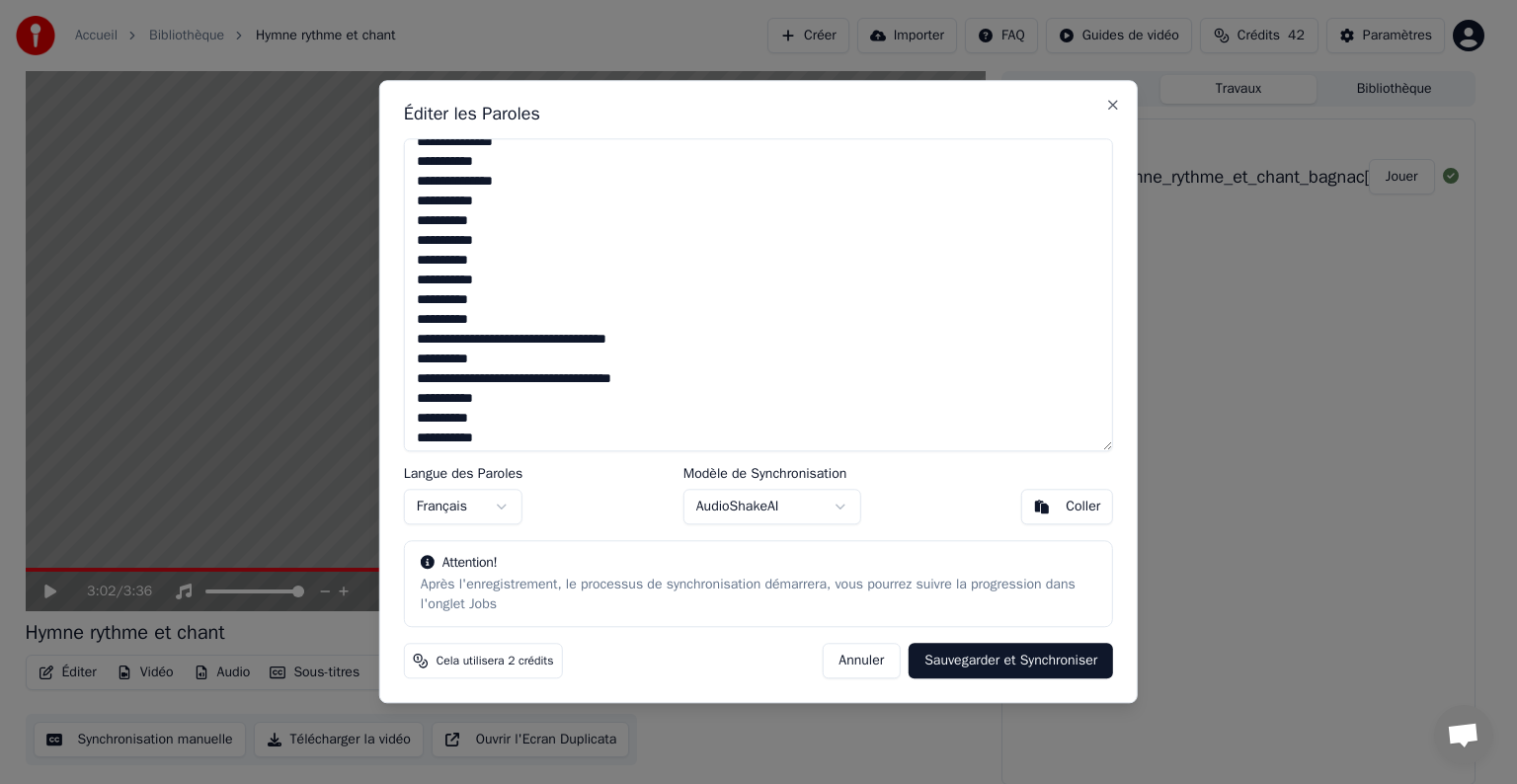 scroll, scrollTop: 889, scrollLeft: 0, axis: vertical 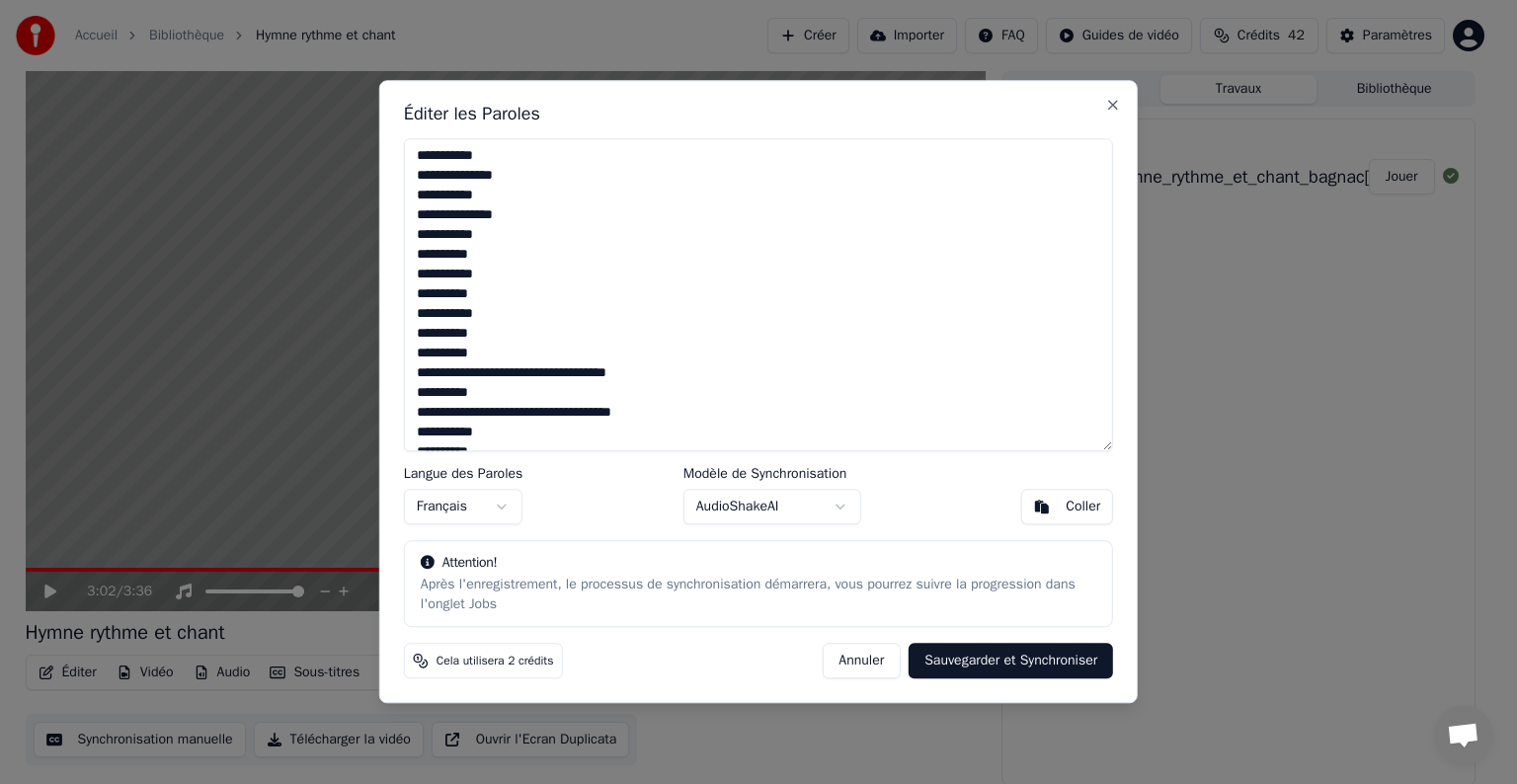 drag, startPoint x: 416, startPoint y: 261, endPoint x: 493, endPoint y: 265, distance: 77.10383 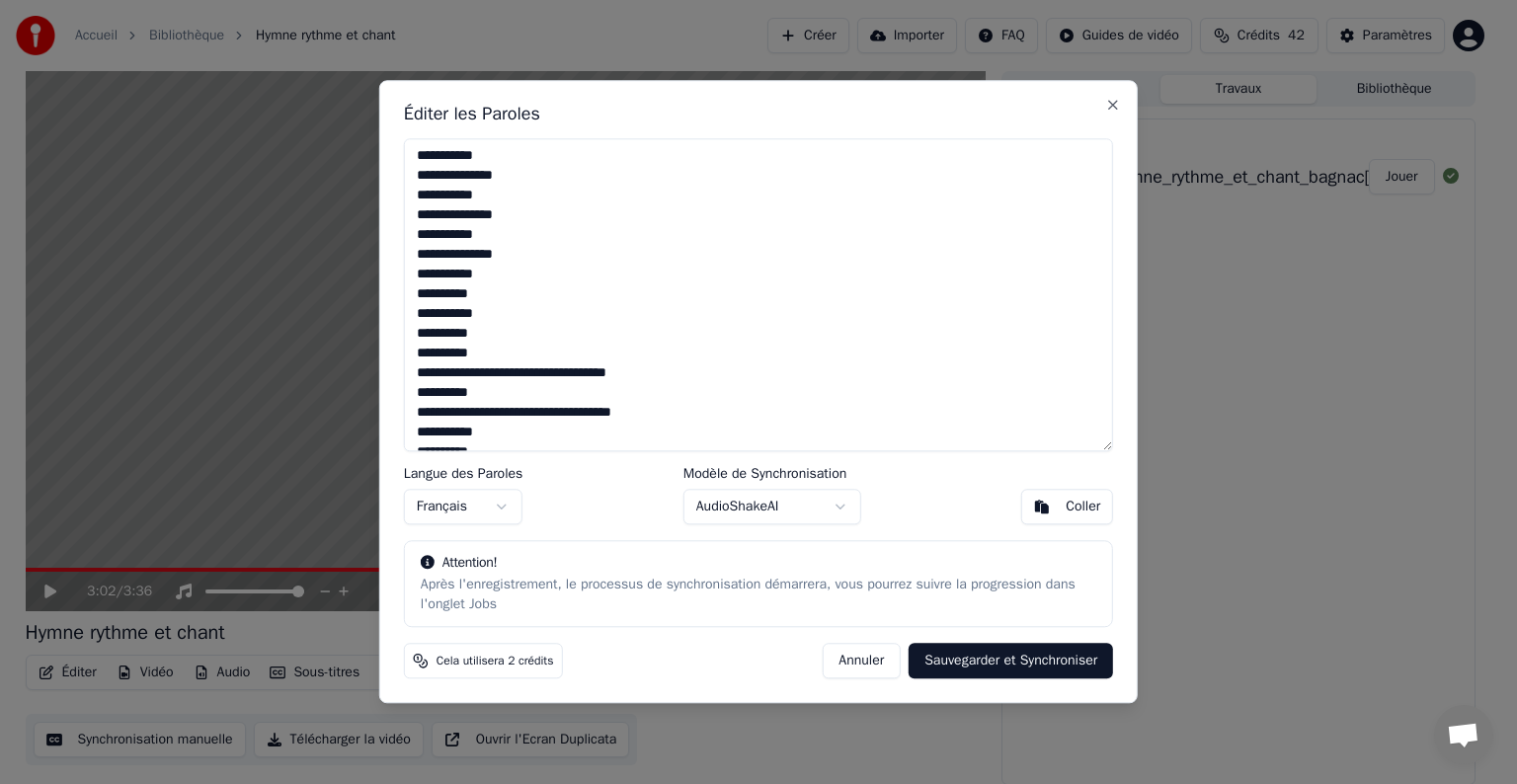 drag, startPoint x: 416, startPoint y: 296, endPoint x: 502, endPoint y: 296, distance: 86 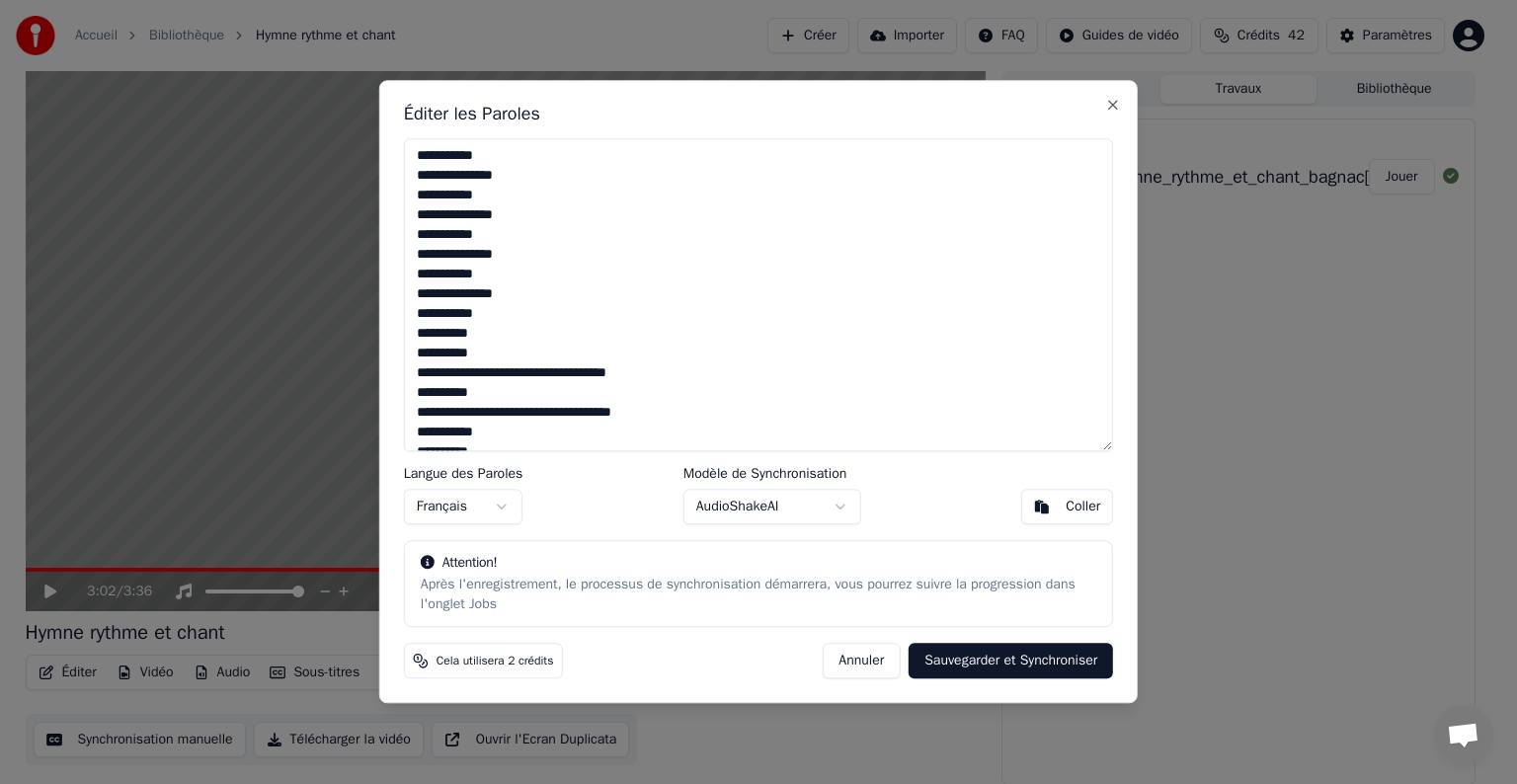 drag, startPoint x: 419, startPoint y: 336, endPoint x: 493, endPoint y: 336, distance: 74 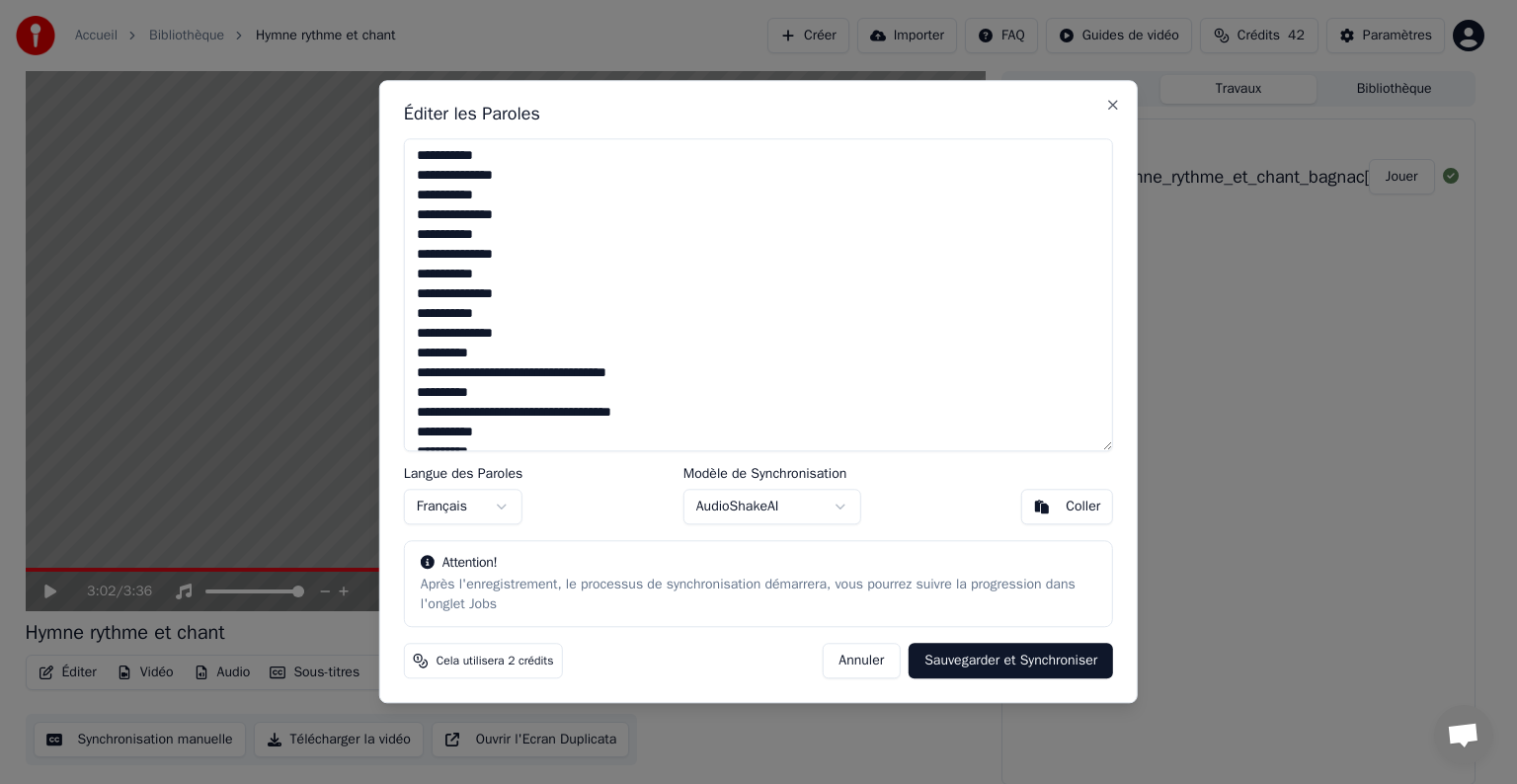 drag, startPoint x: 418, startPoint y: 354, endPoint x: 493, endPoint y: 361, distance: 75.325958 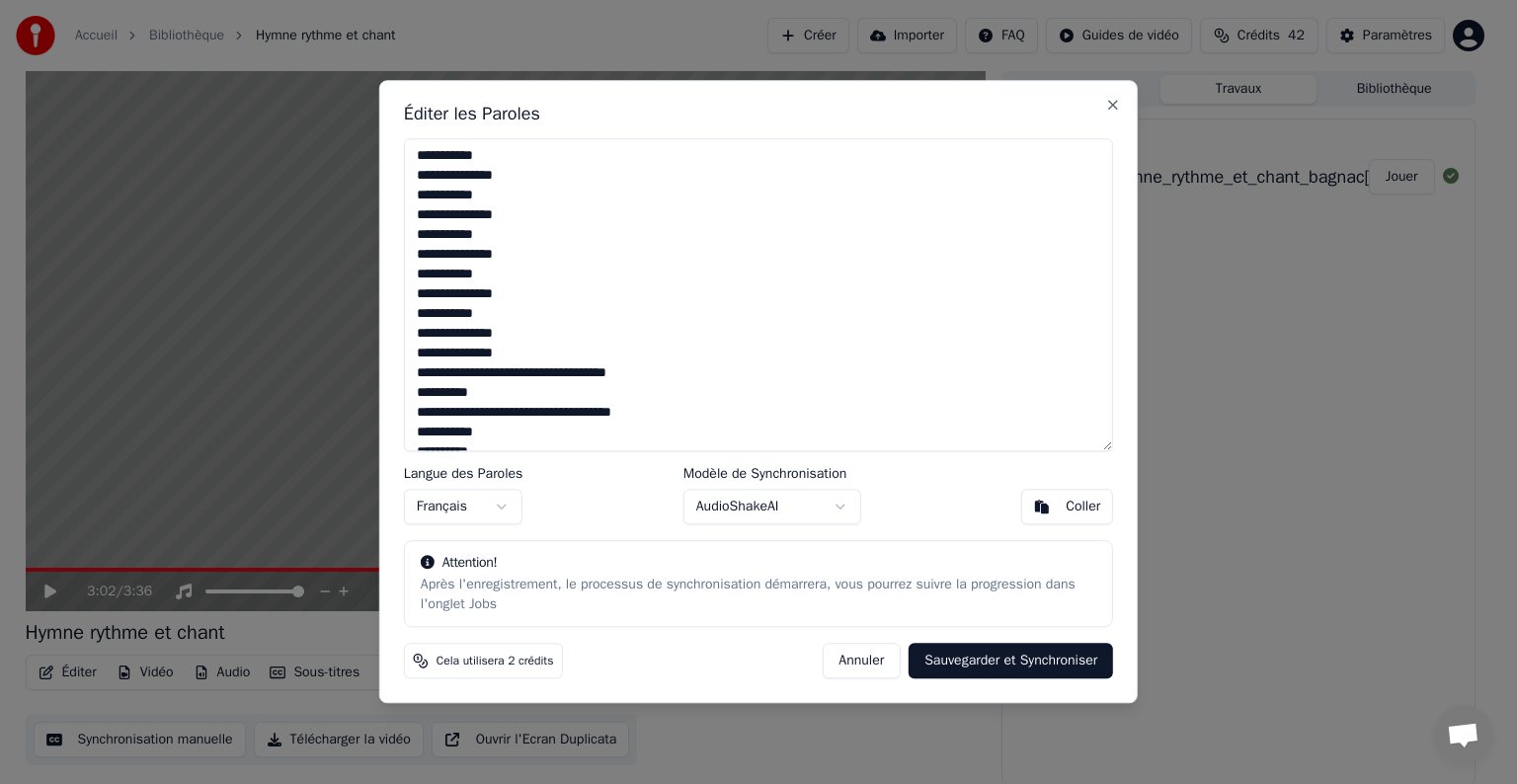 drag, startPoint x: 415, startPoint y: 395, endPoint x: 510, endPoint y: 393, distance: 95.02105 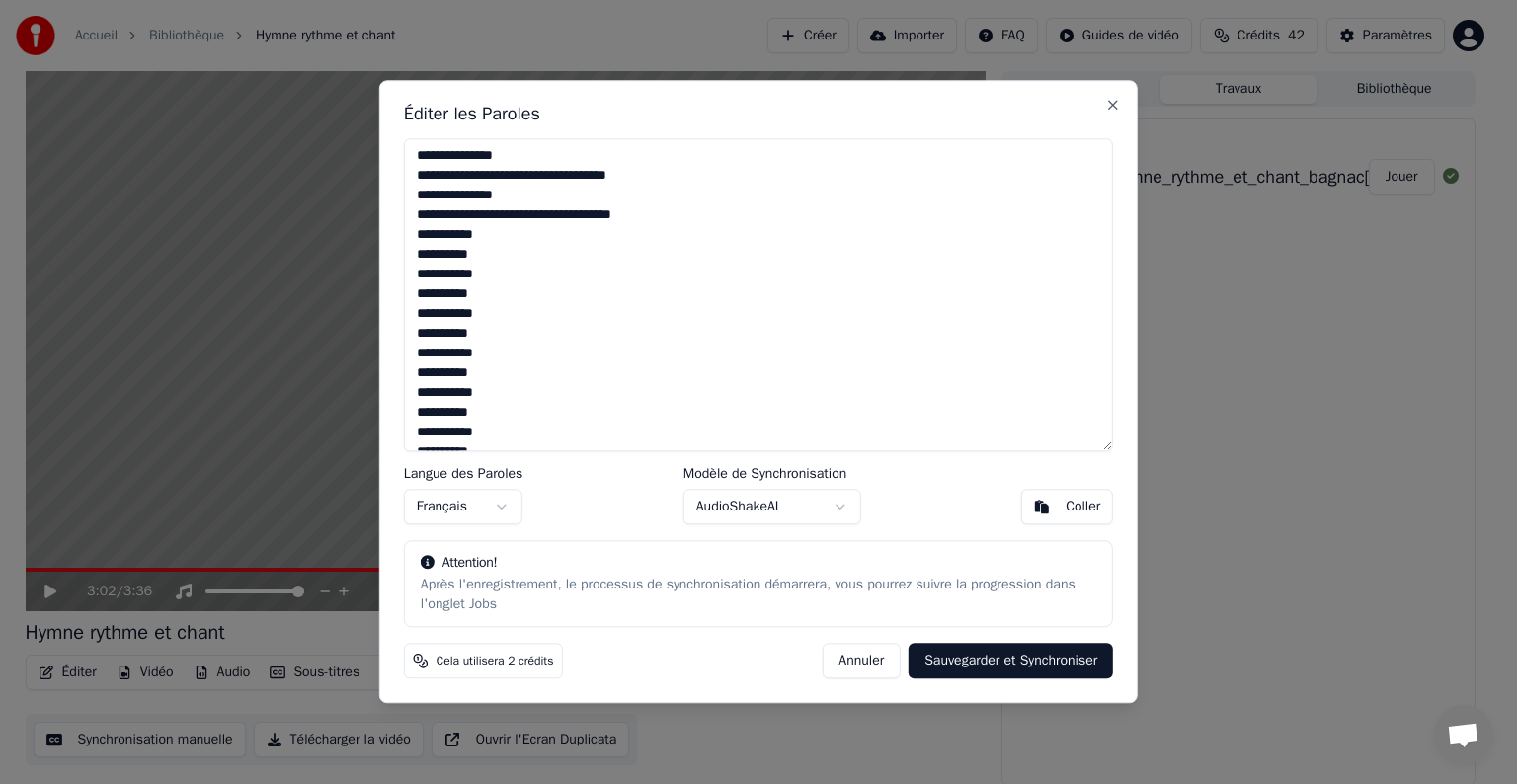 scroll, scrollTop: 1125, scrollLeft: 0, axis: vertical 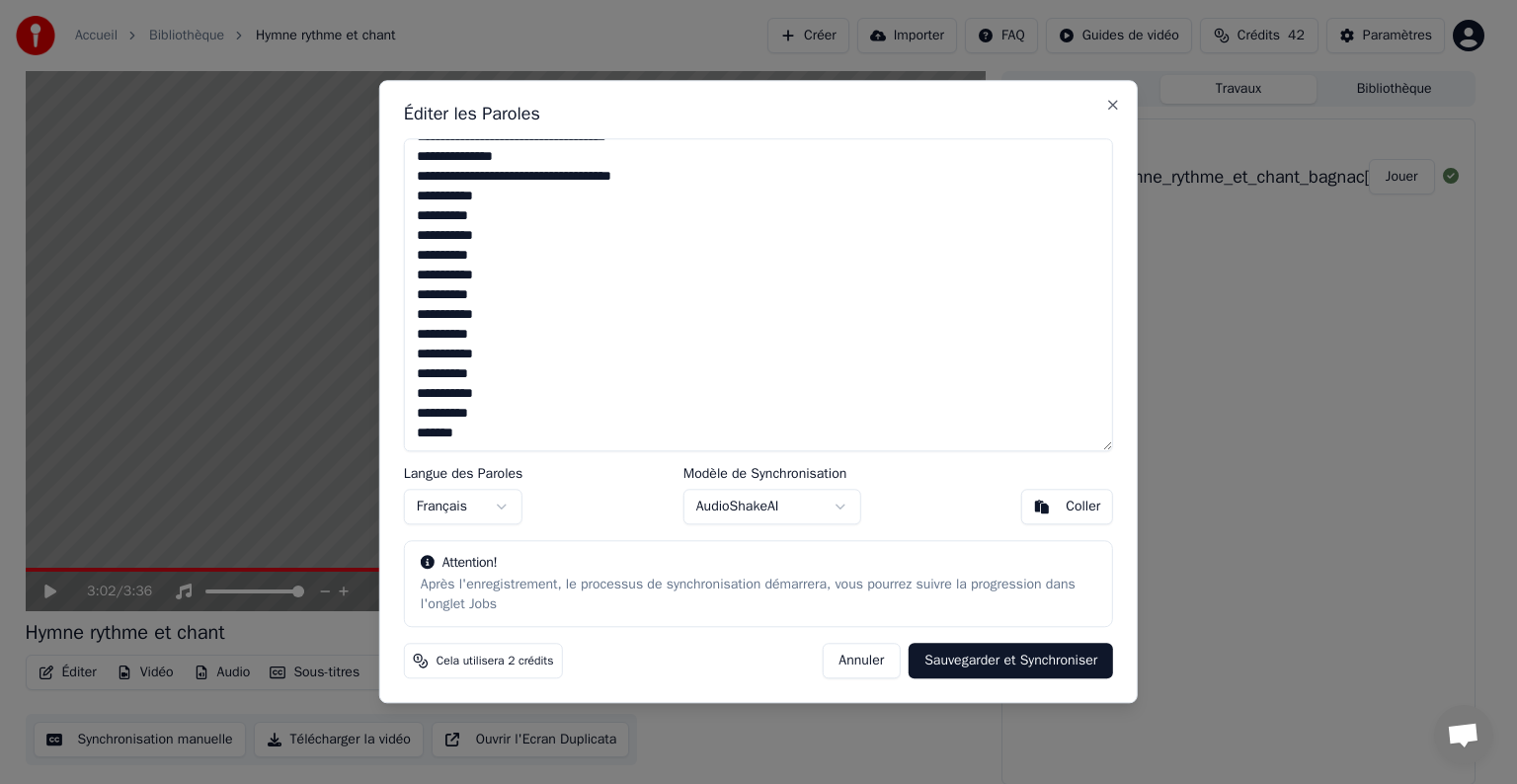 drag, startPoint x: 418, startPoint y: 218, endPoint x: 488, endPoint y: 219, distance: 70.00714 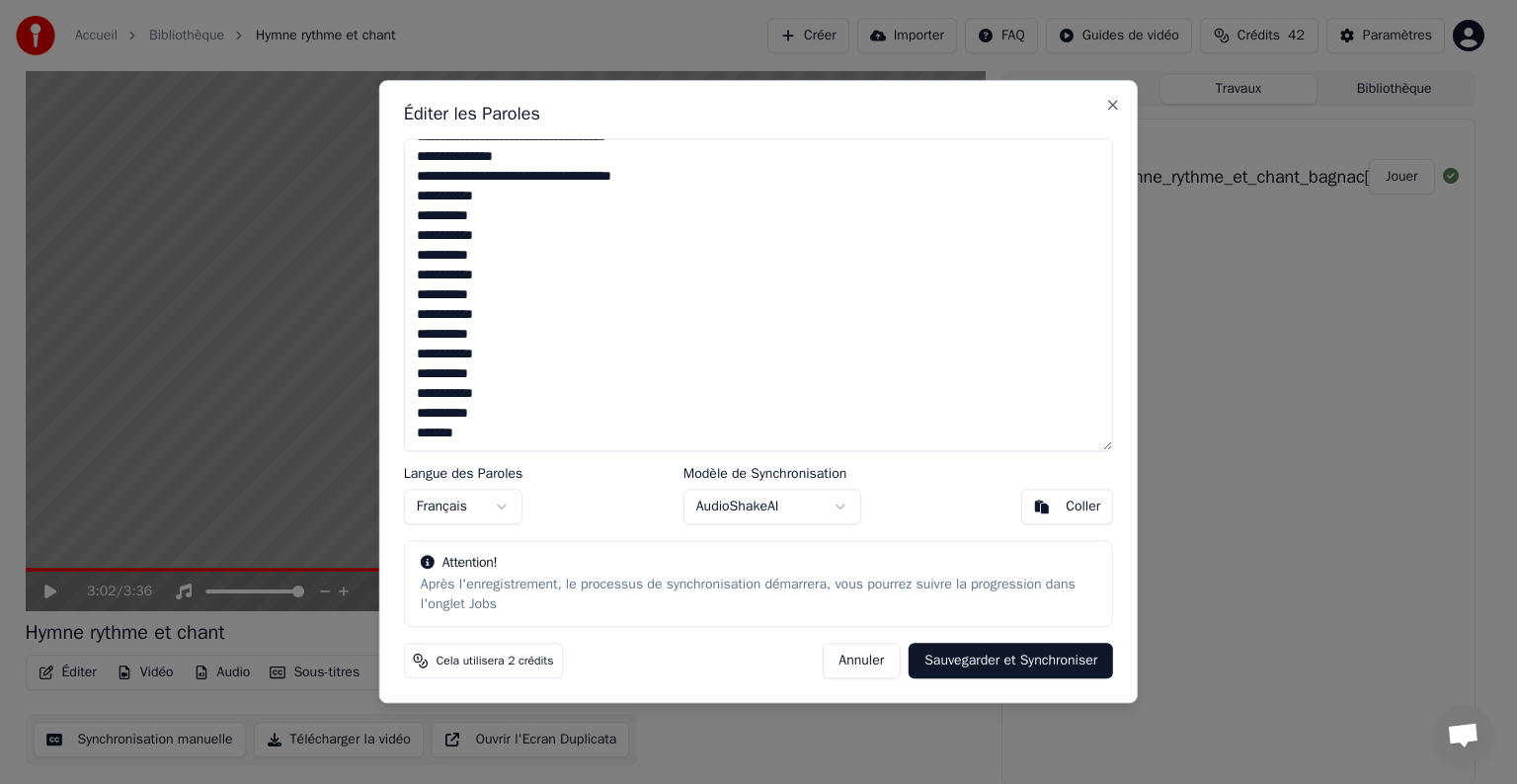 click at bounding box center (758, 294) 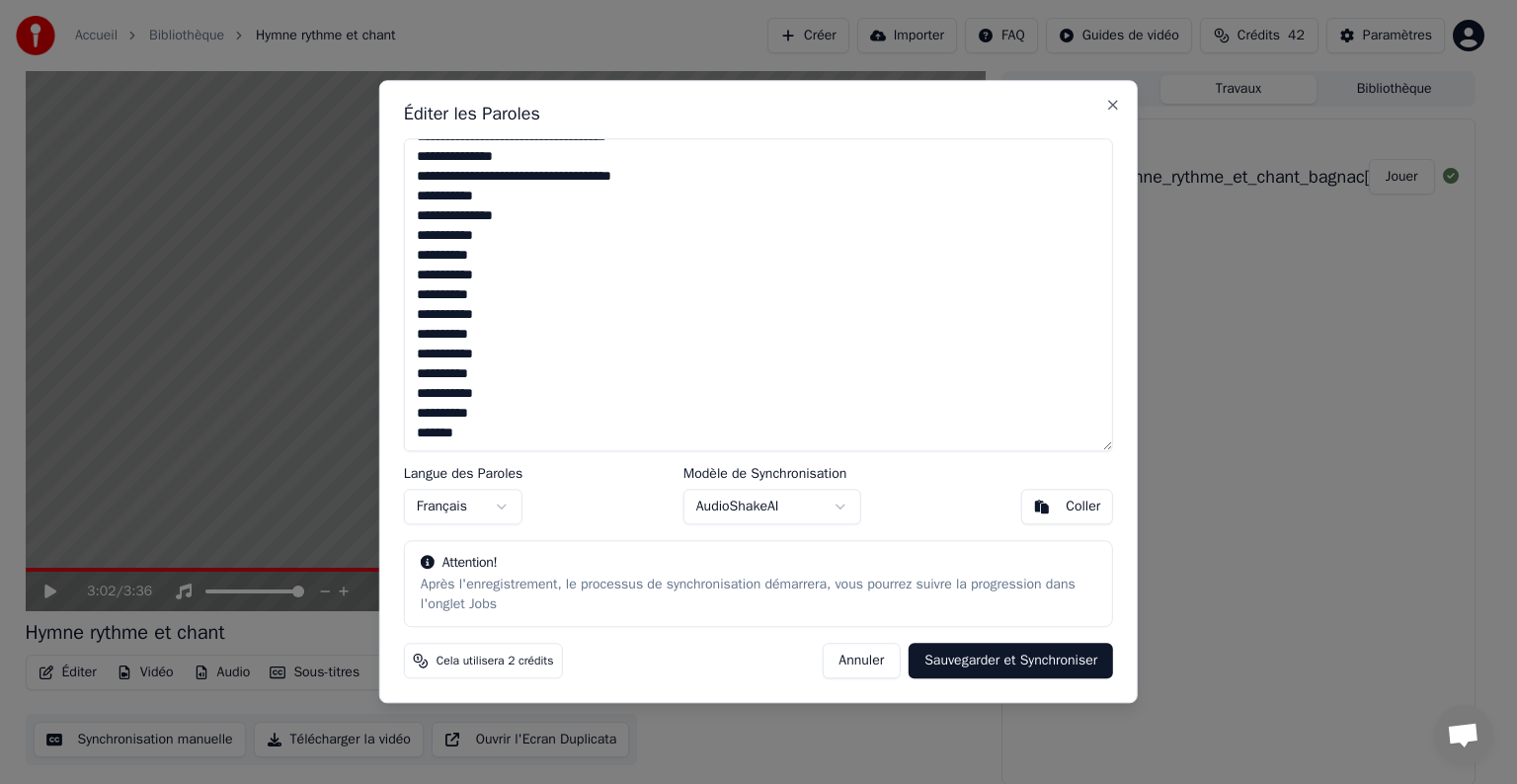 drag, startPoint x: 420, startPoint y: 261, endPoint x: 493, endPoint y: 257, distance: 73.10951 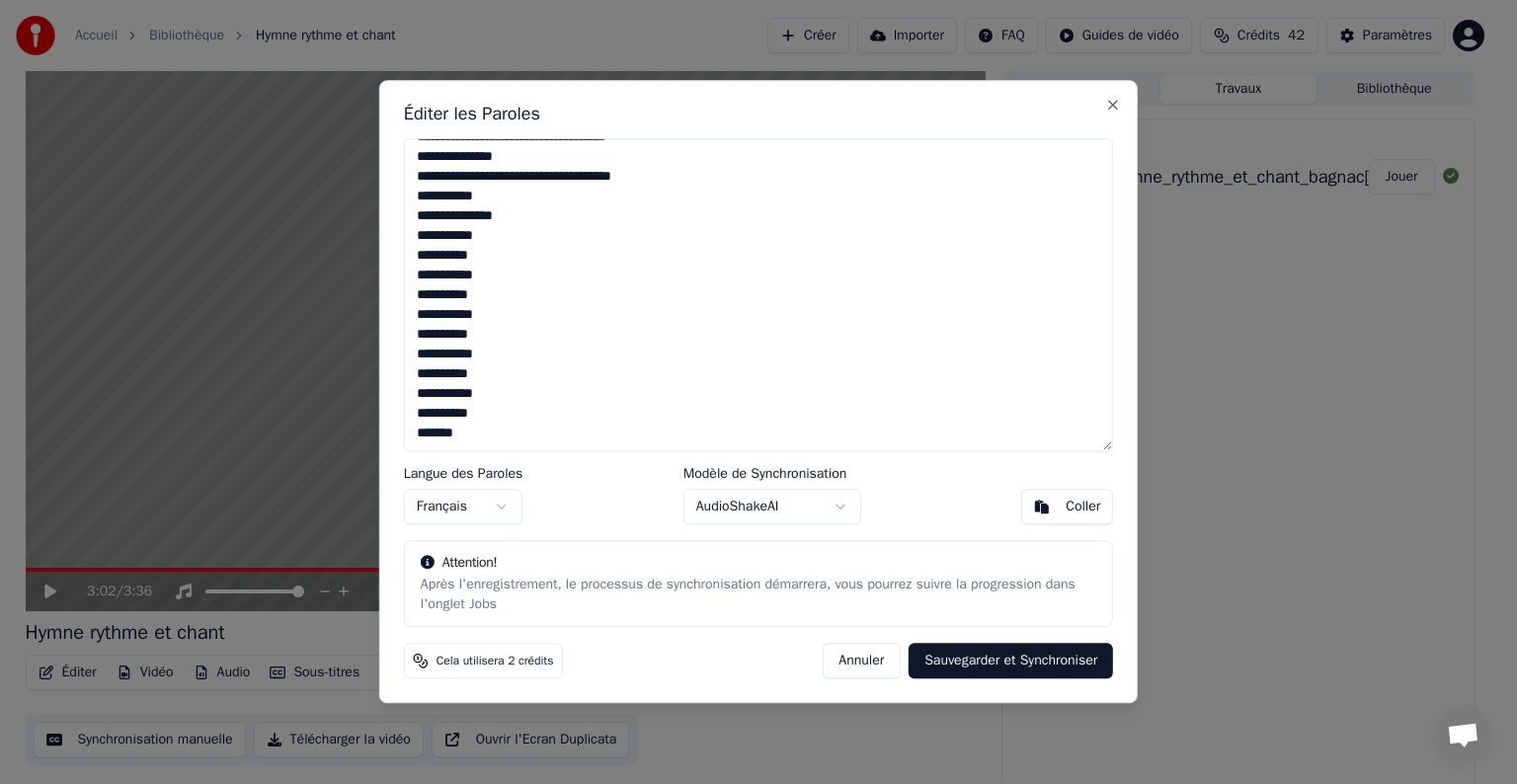 click at bounding box center [758, 294] 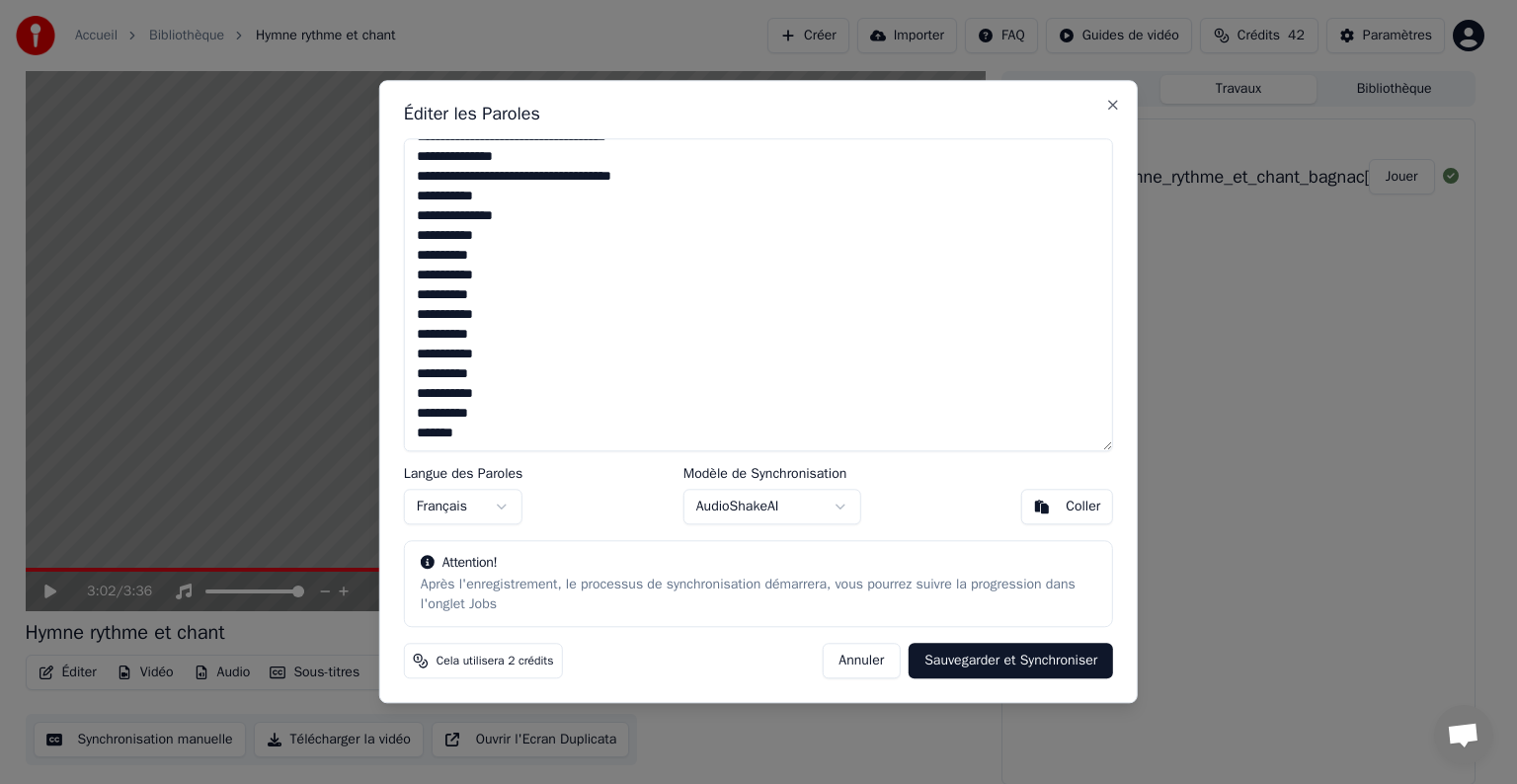 drag, startPoint x: 418, startPoint y: 258, endPoint x: 484, endPoint y: 257, distance: 66.00758 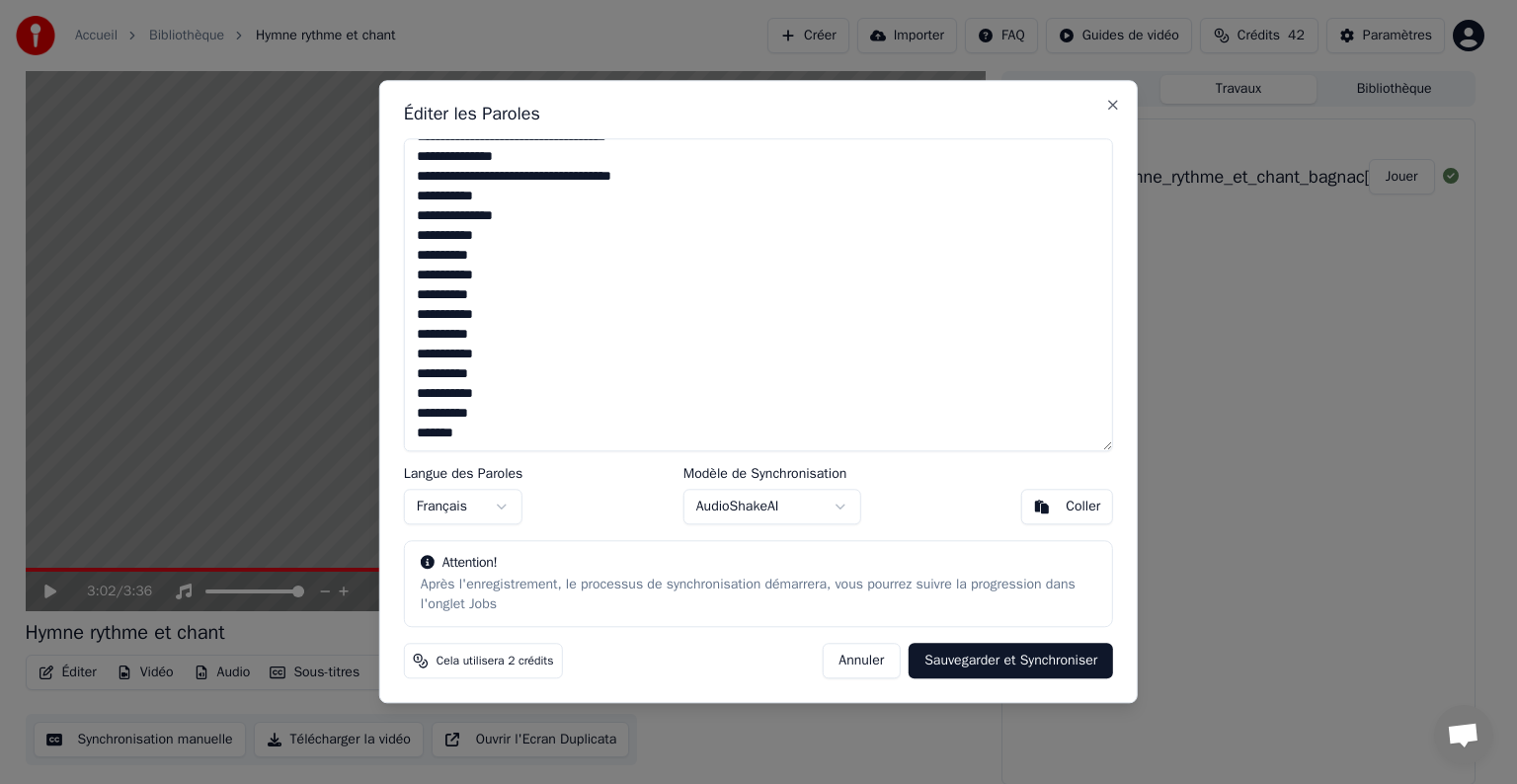 click at bounding box center (758, 294) 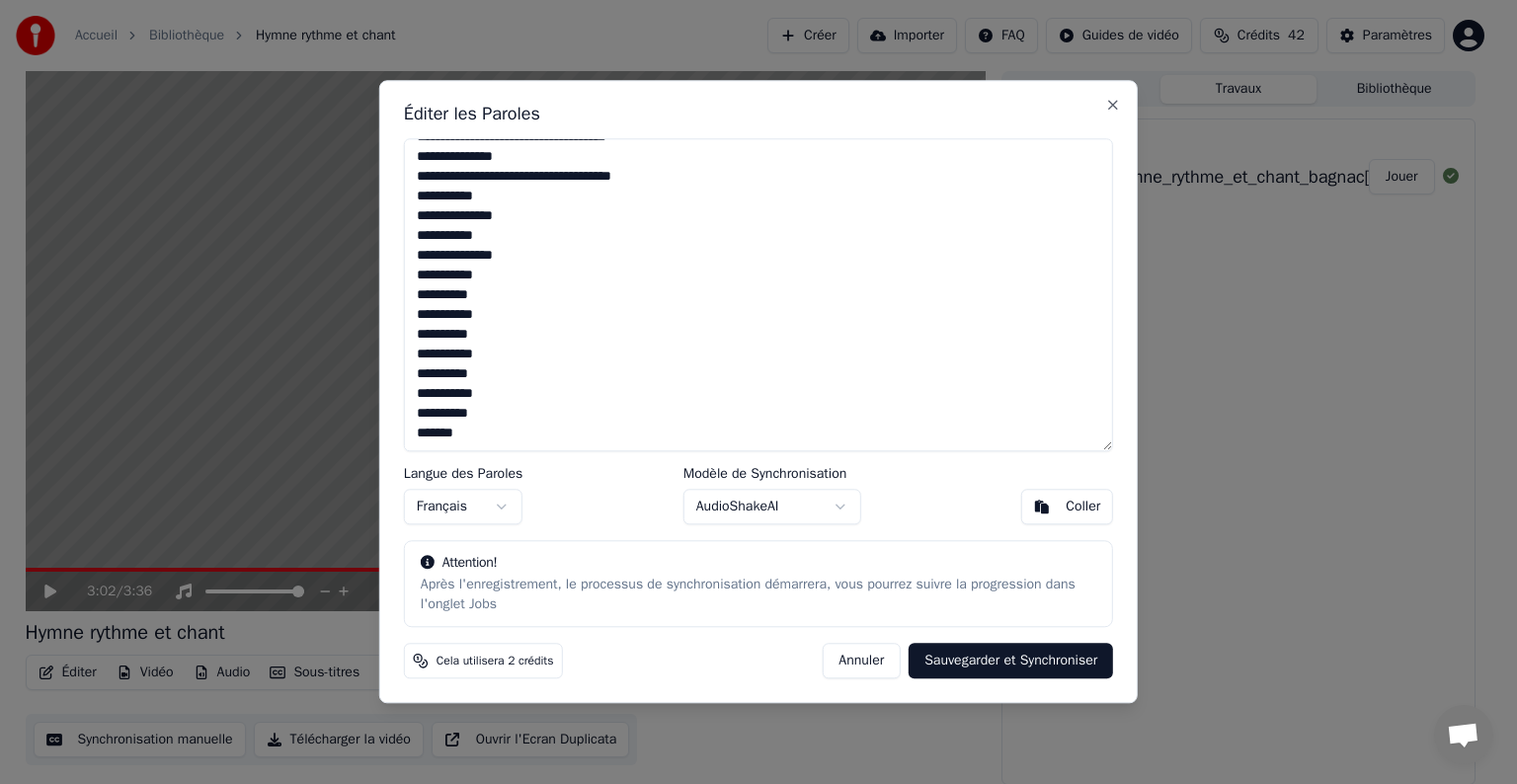 drag, startPoint x: 415, startPoint y: 297, endPoint x: 485, endPoint y: 294, distance: 70.064256 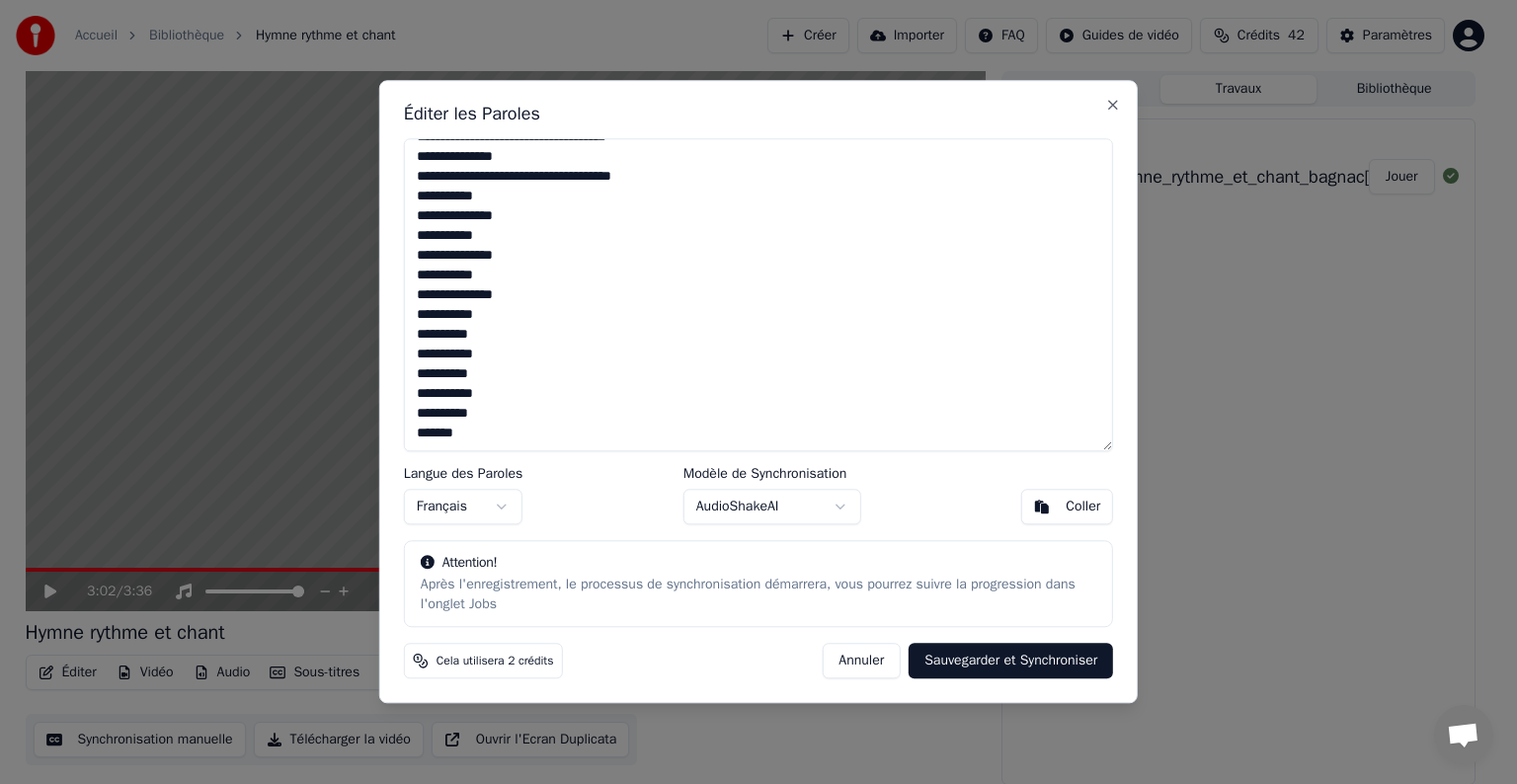 drag, startPoint x: 418, startPoint y: 334, endPoint x: 514, endPoint y: 339, distance: 96.13012 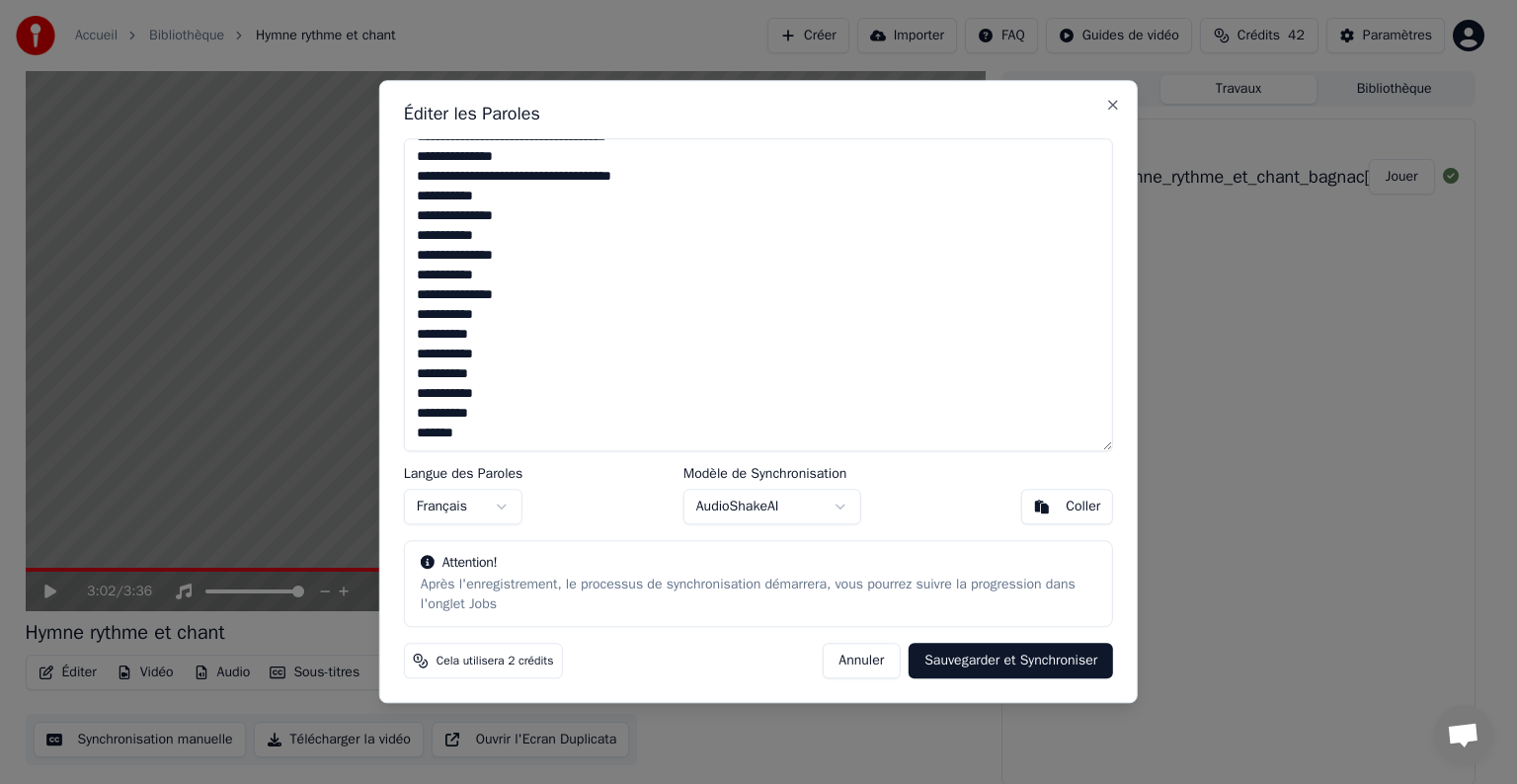 click at bounding box center (758, 294) 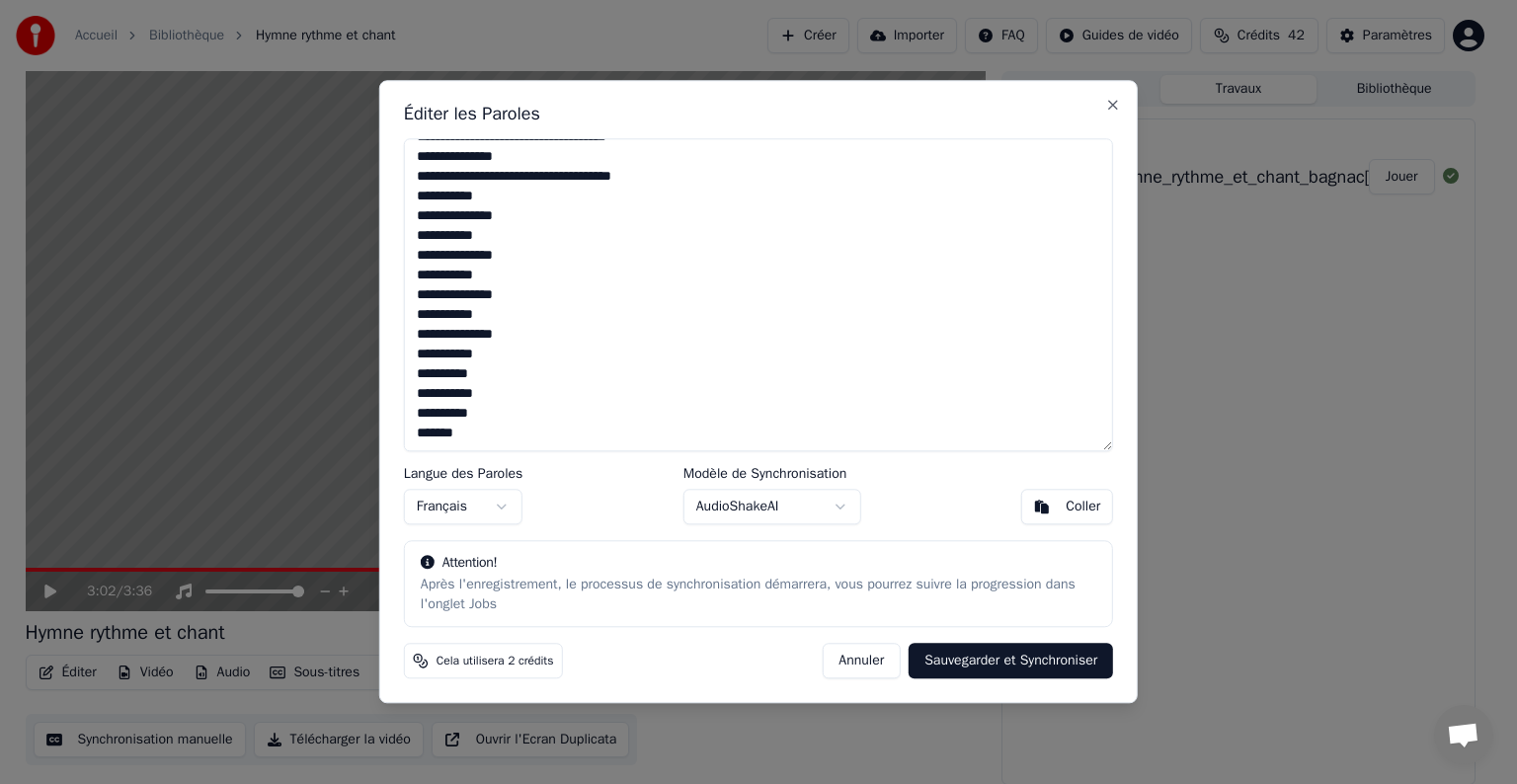 drag, startPoint x: 417, startPoint y: 378, endPoint x: 482, endPoint y: 375, distance: 65.069194 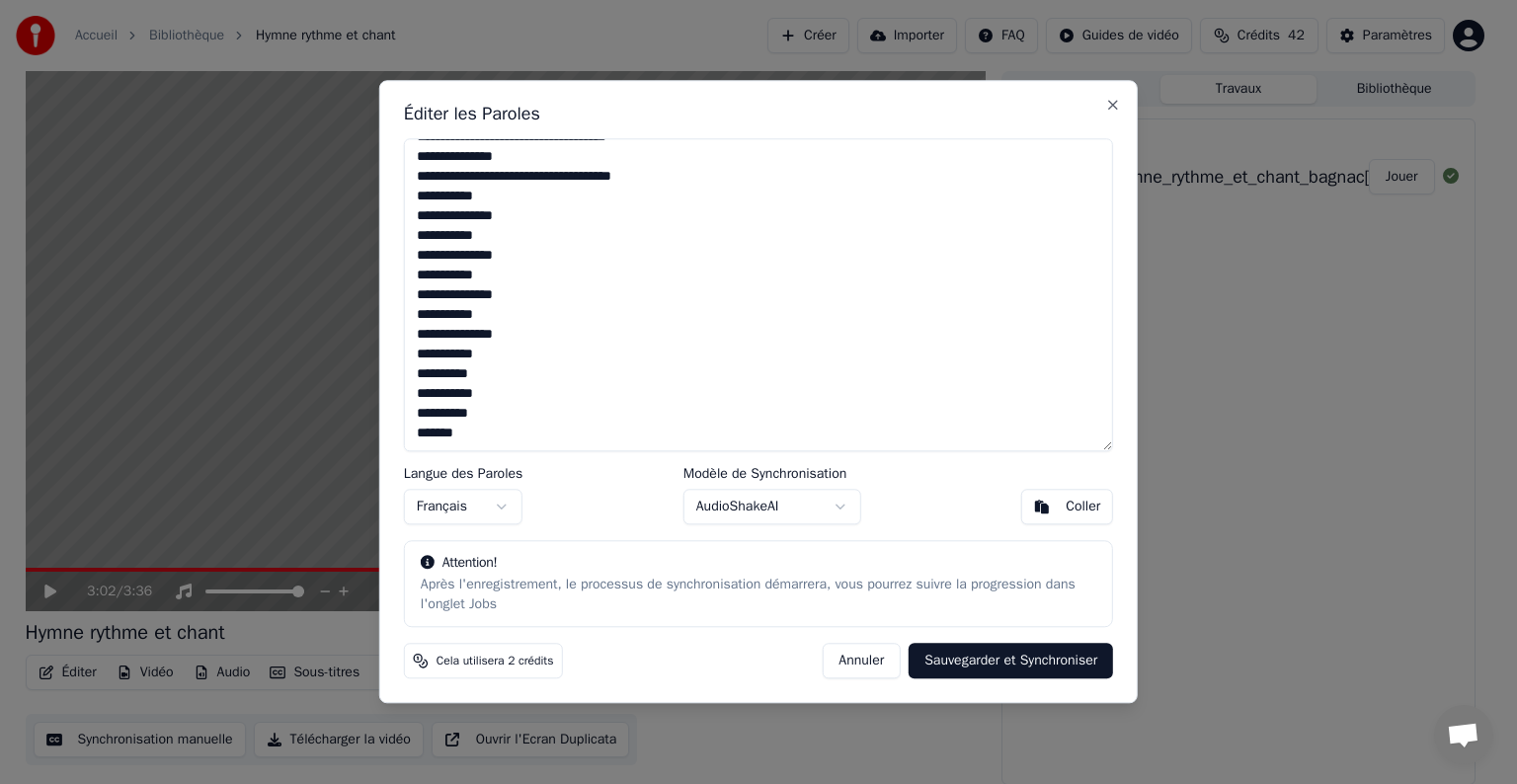 click at bounding box center (758, 294) 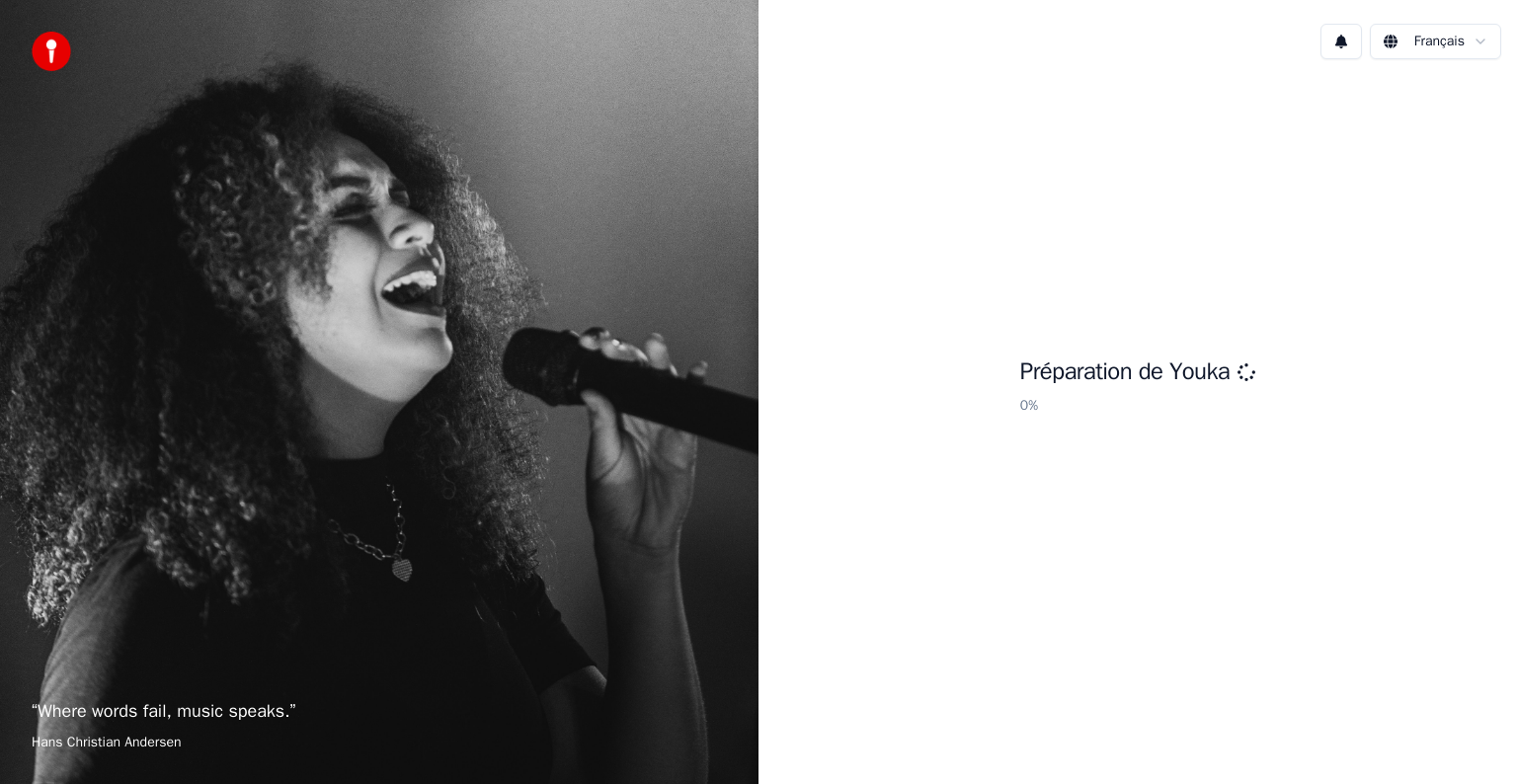 scroll, scrollTop: 0, scrollLeft: 0, axis: both 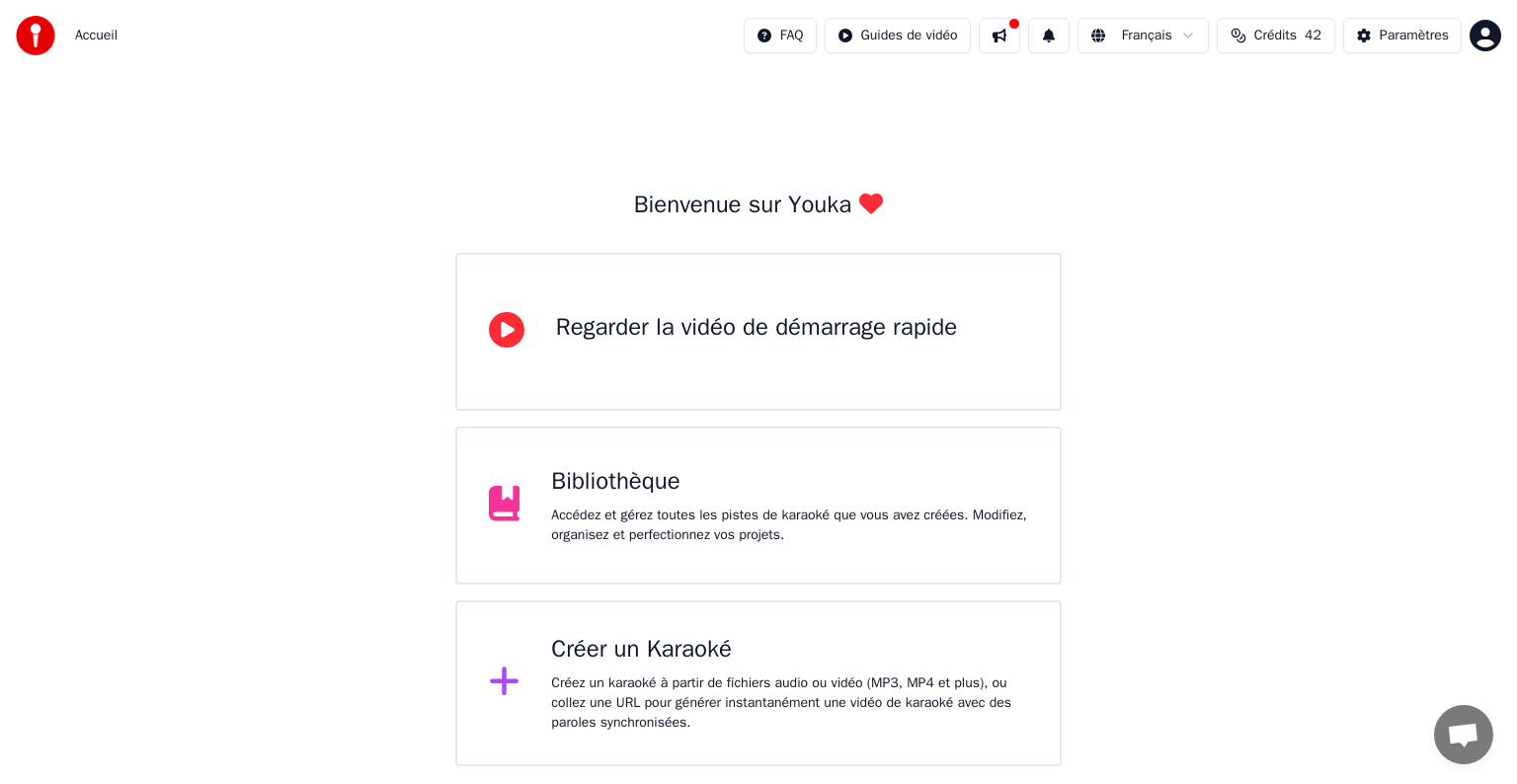 click on "Bibliothèque" at bounding box center (789, 482) 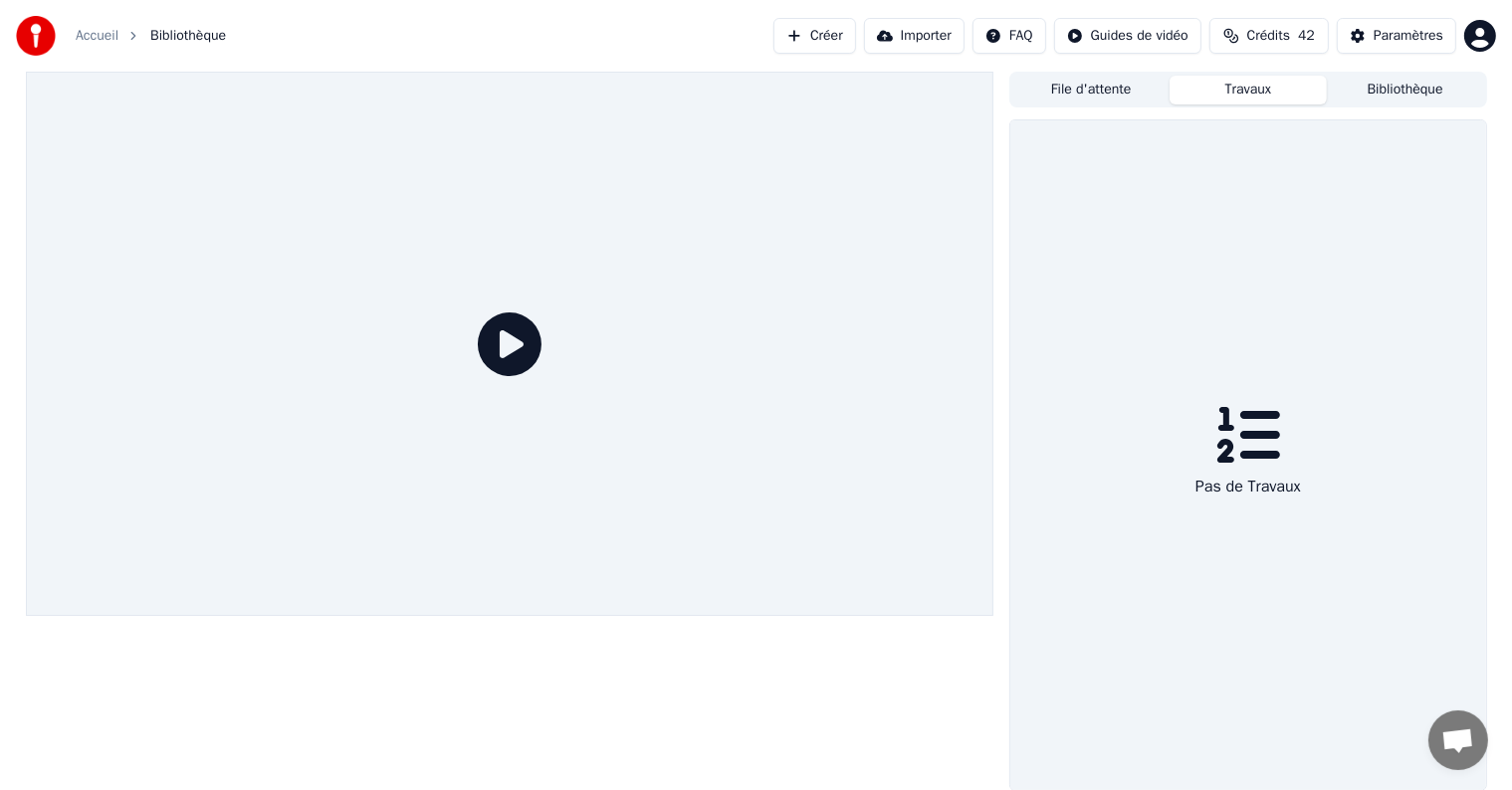 click on "Travaux" at bounding box center [1248, 90] 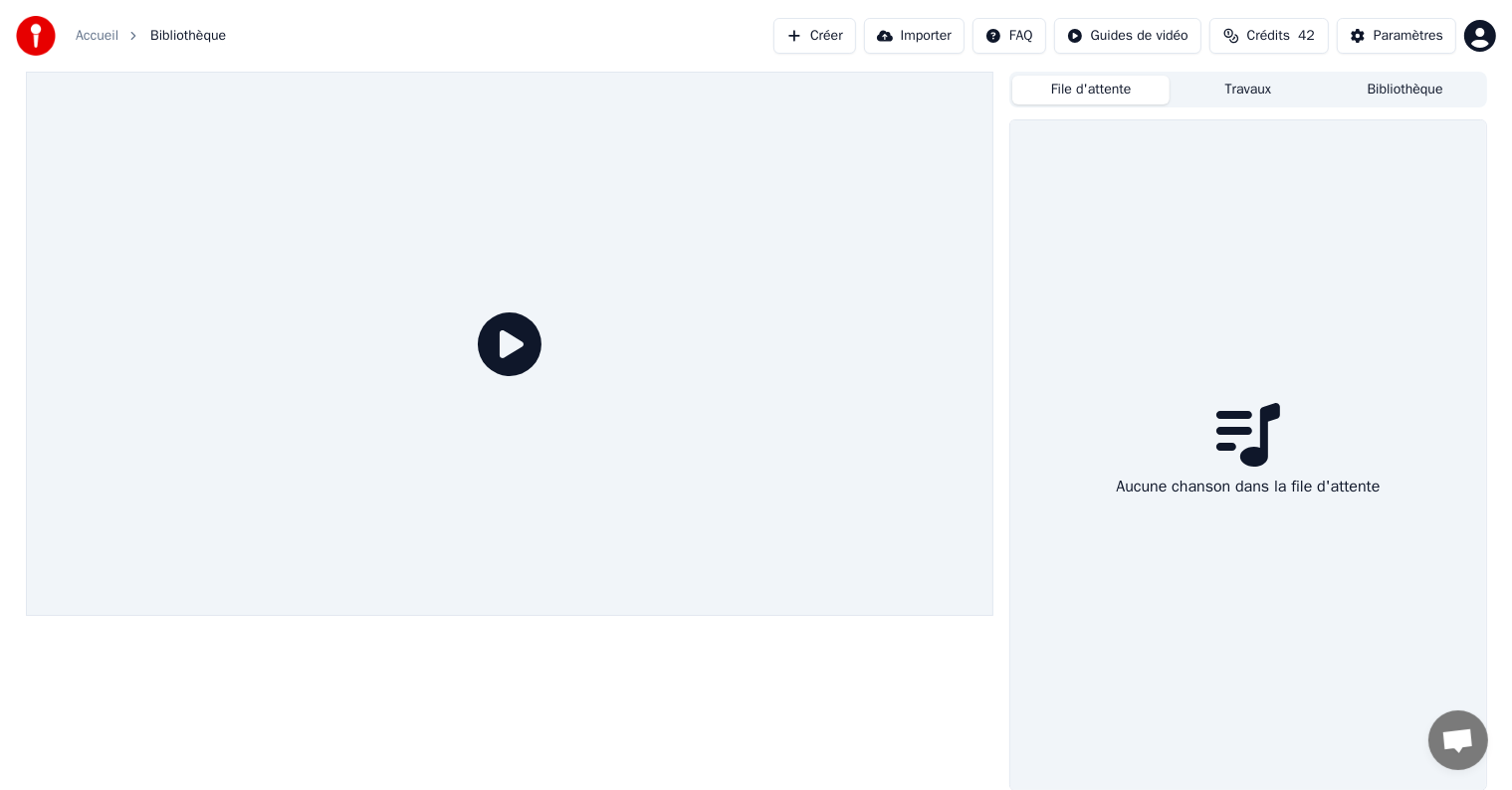 click on "Bibliothèque" at bounding box center (1405, 90) 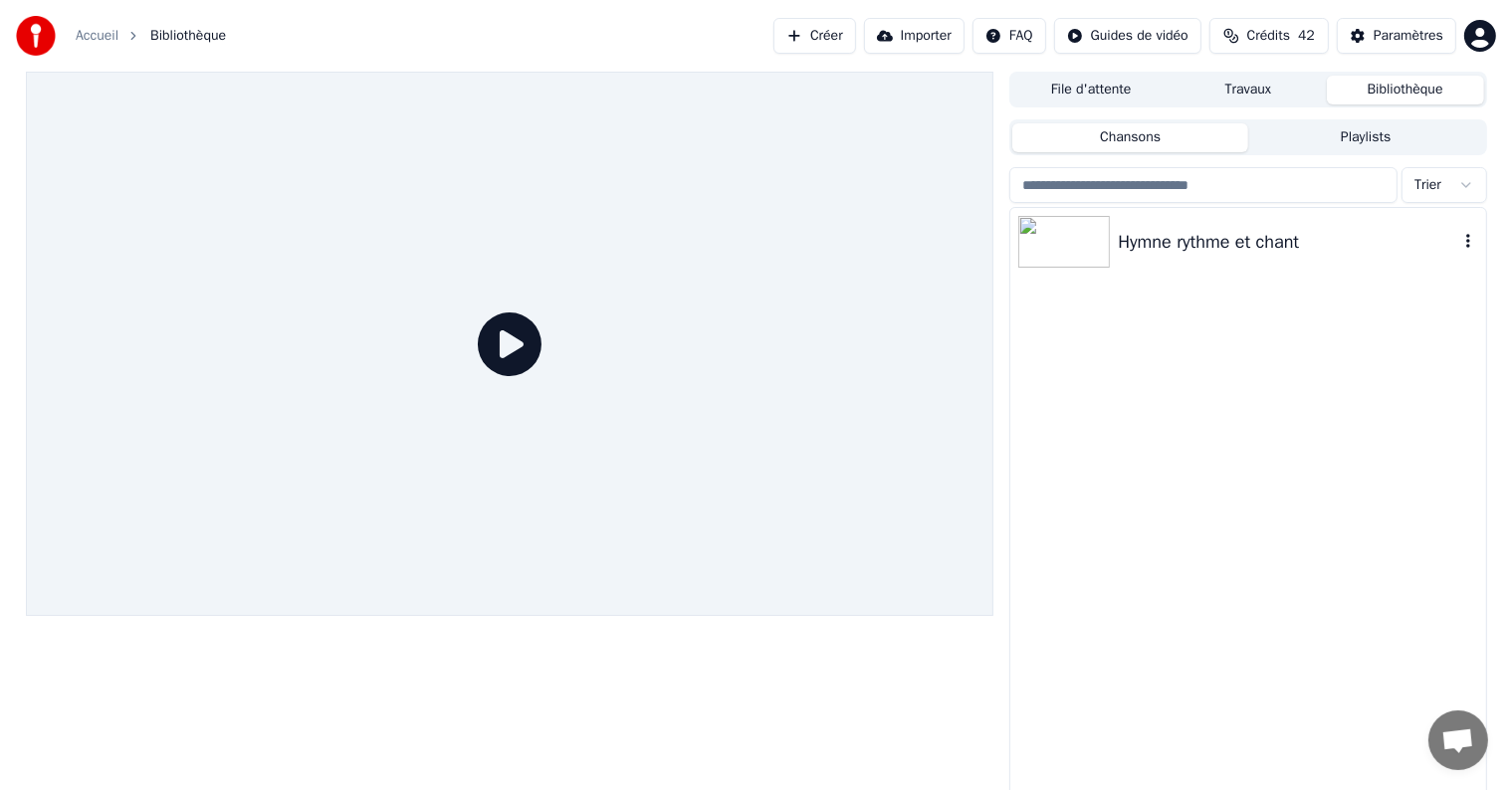 click on "Hymne rythme et chant" at bounding box center (1287, 242) 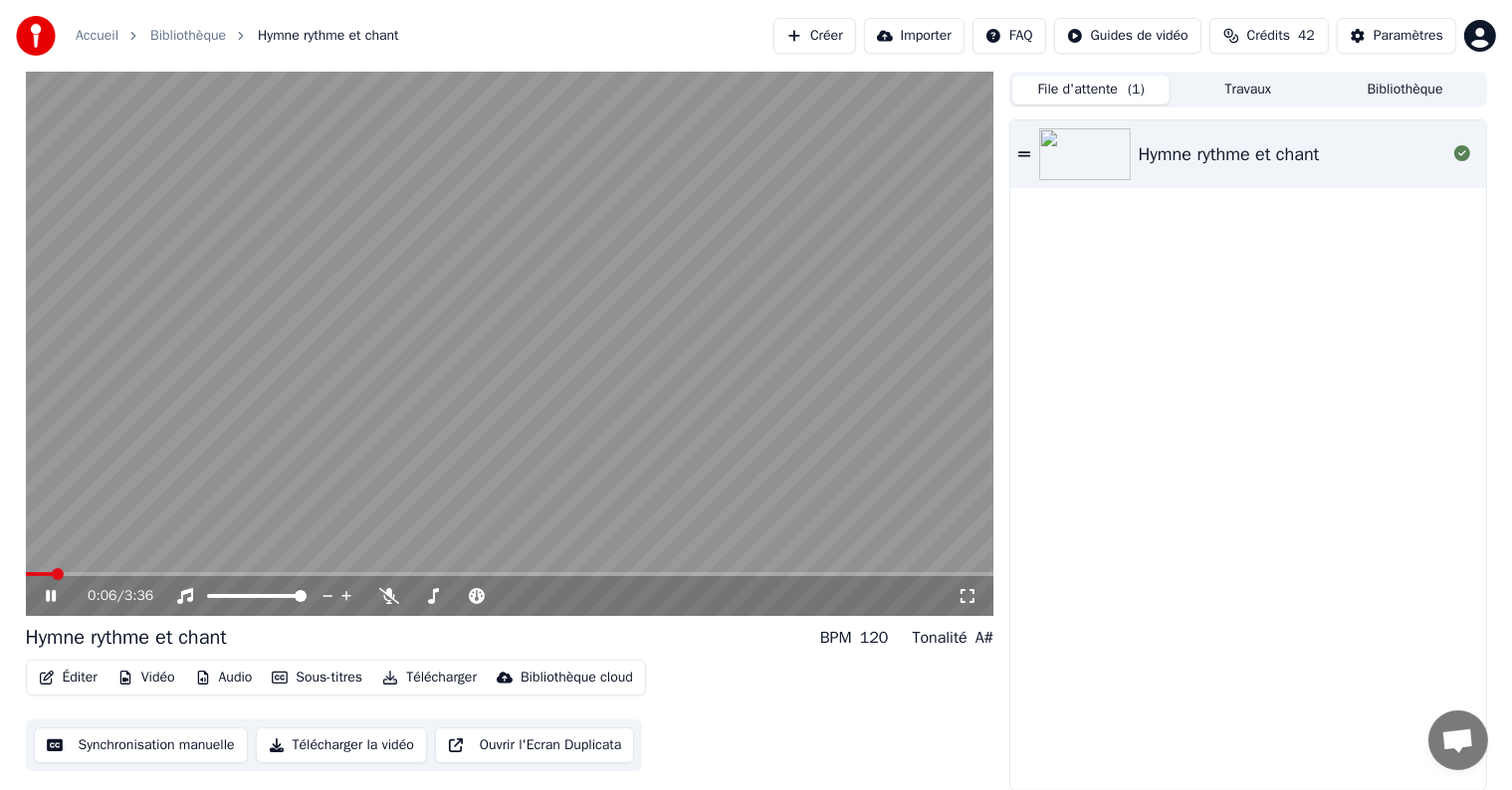 click on "File d'attente ( 1 )" at bounding box center (1091, 90) 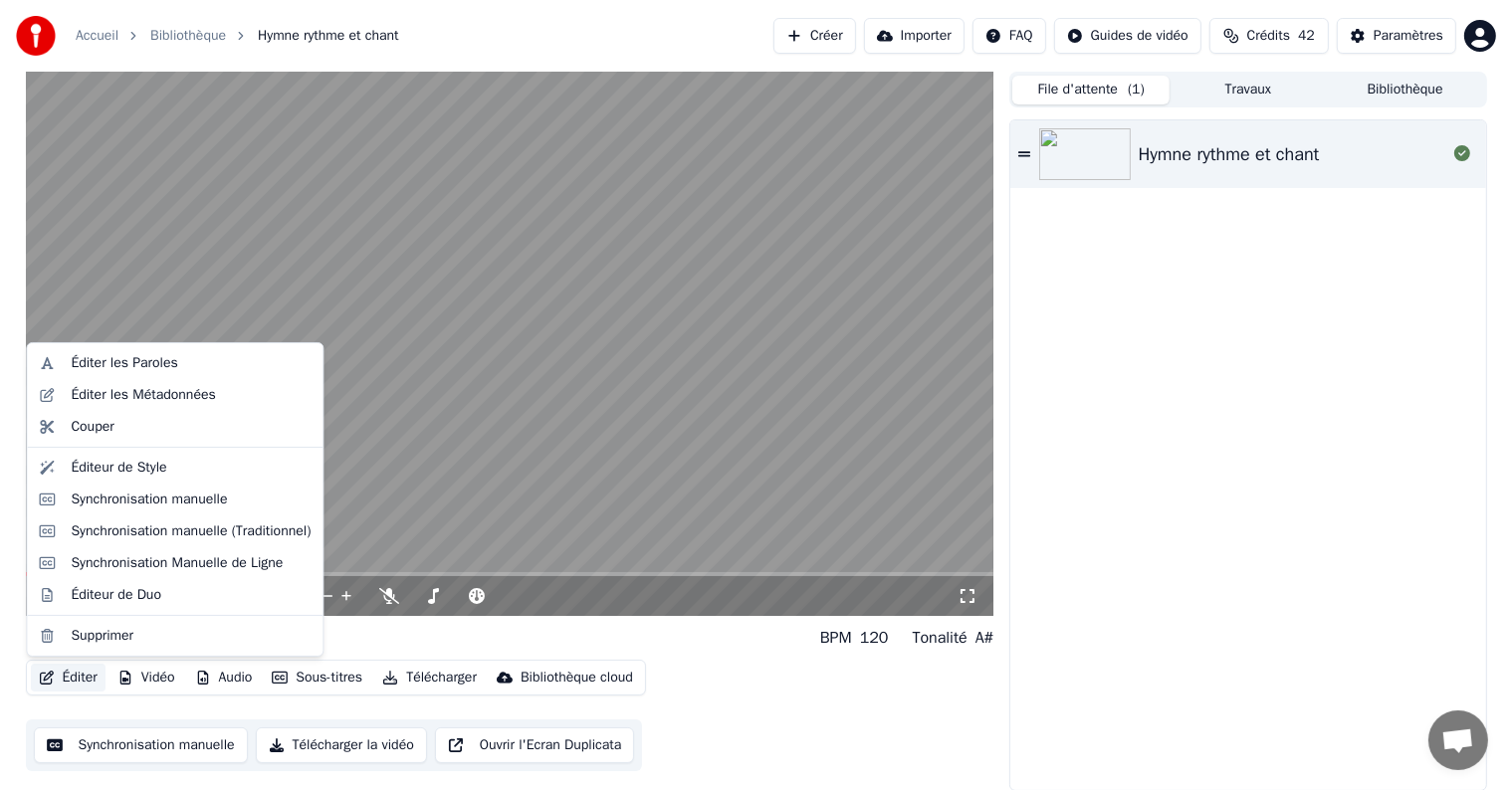click on "Éditer" at bounding box center (68, 678) 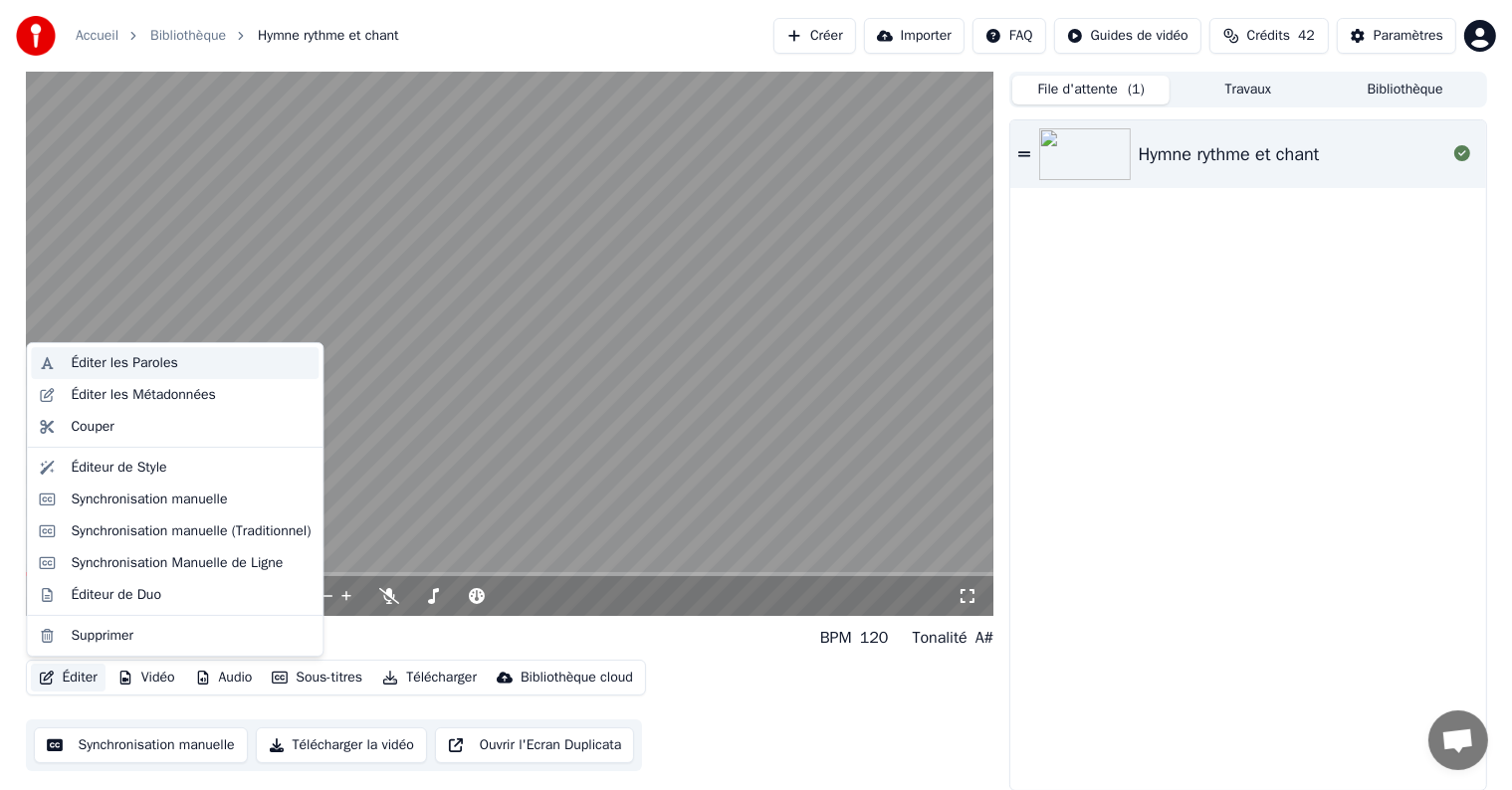 click on "Éditer les Paroles" at bounding box center [123, 363] 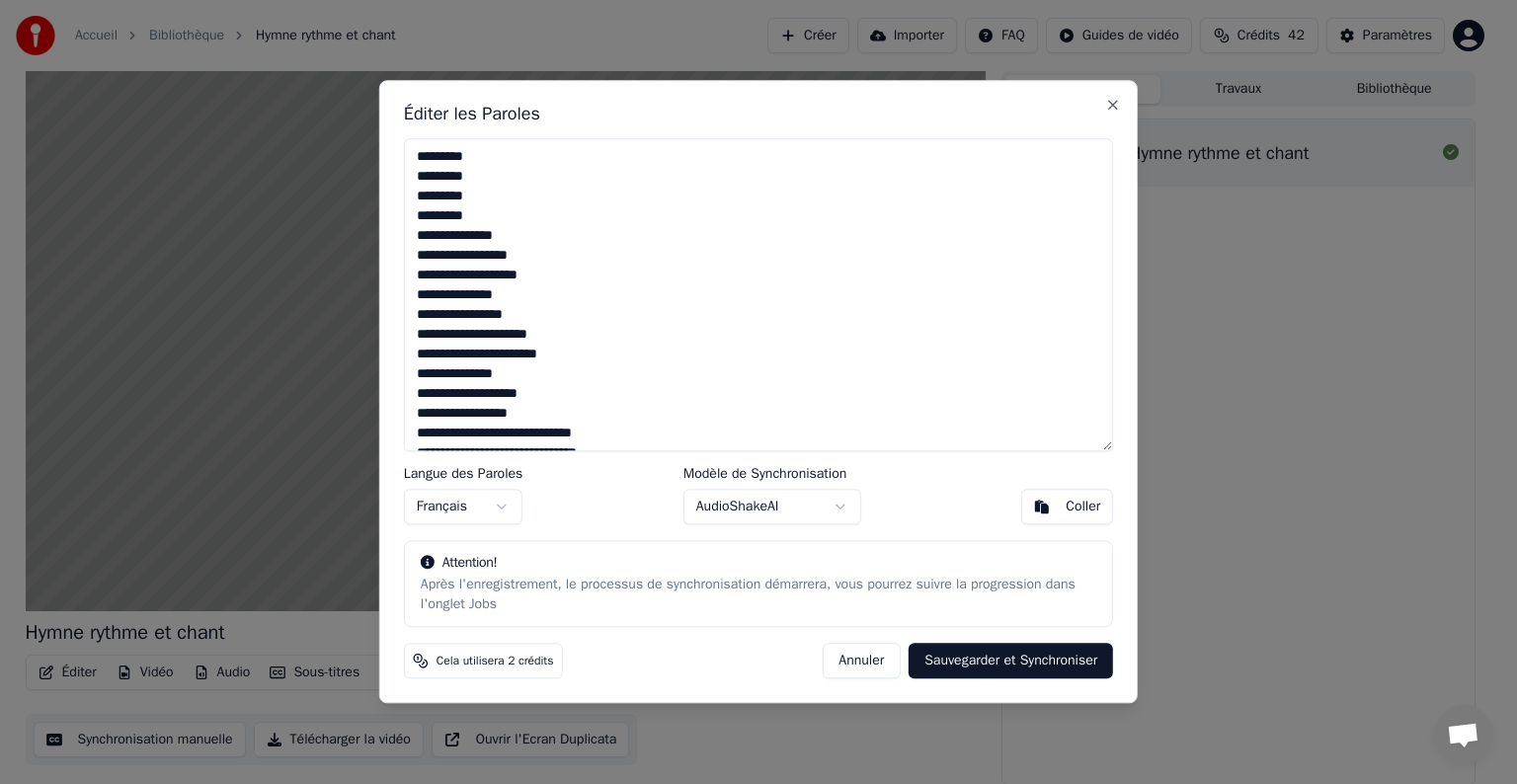 click on "Sauvegarder et Synchroniser" at bounding box center (1010, 662) 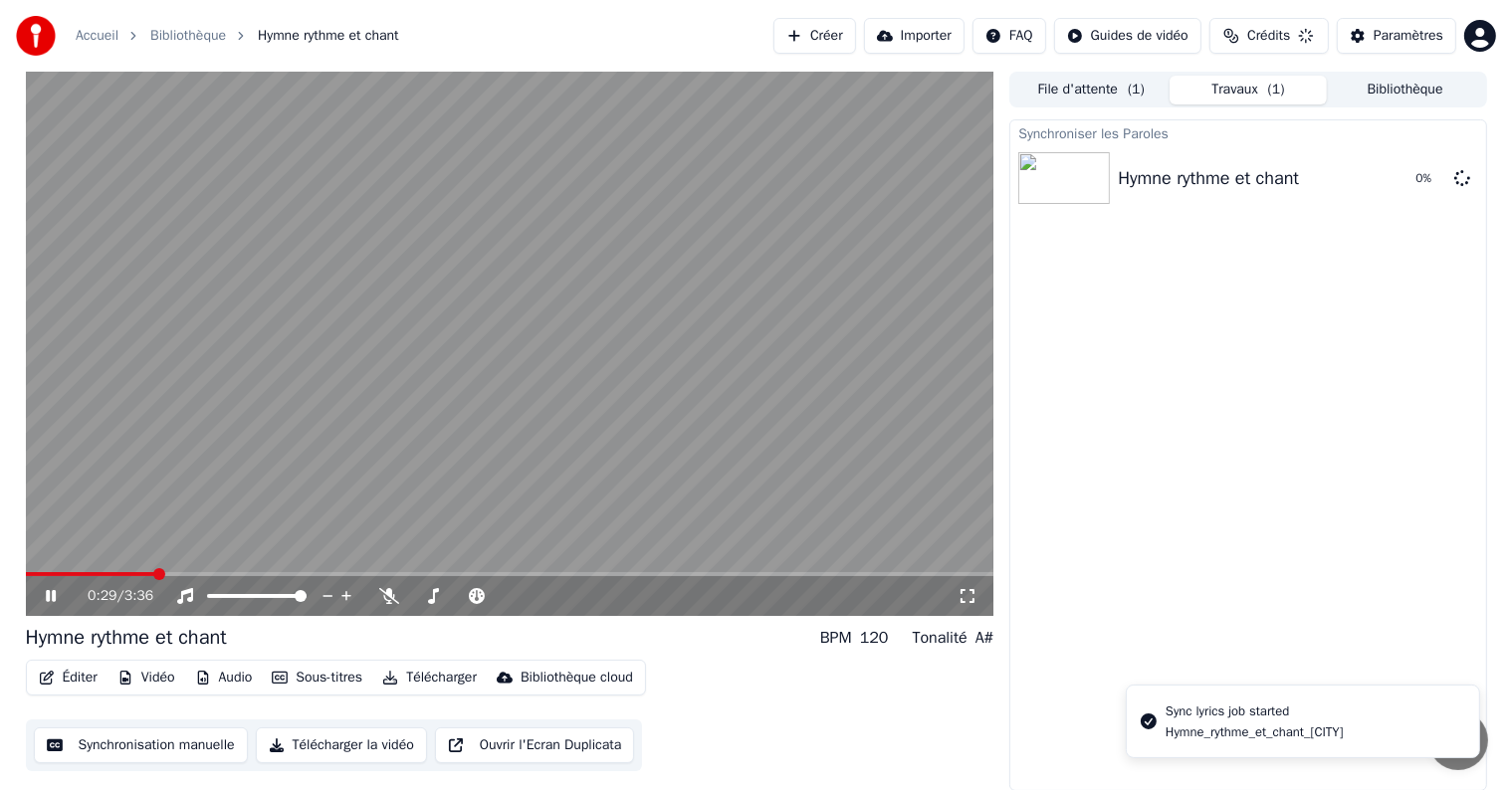 click 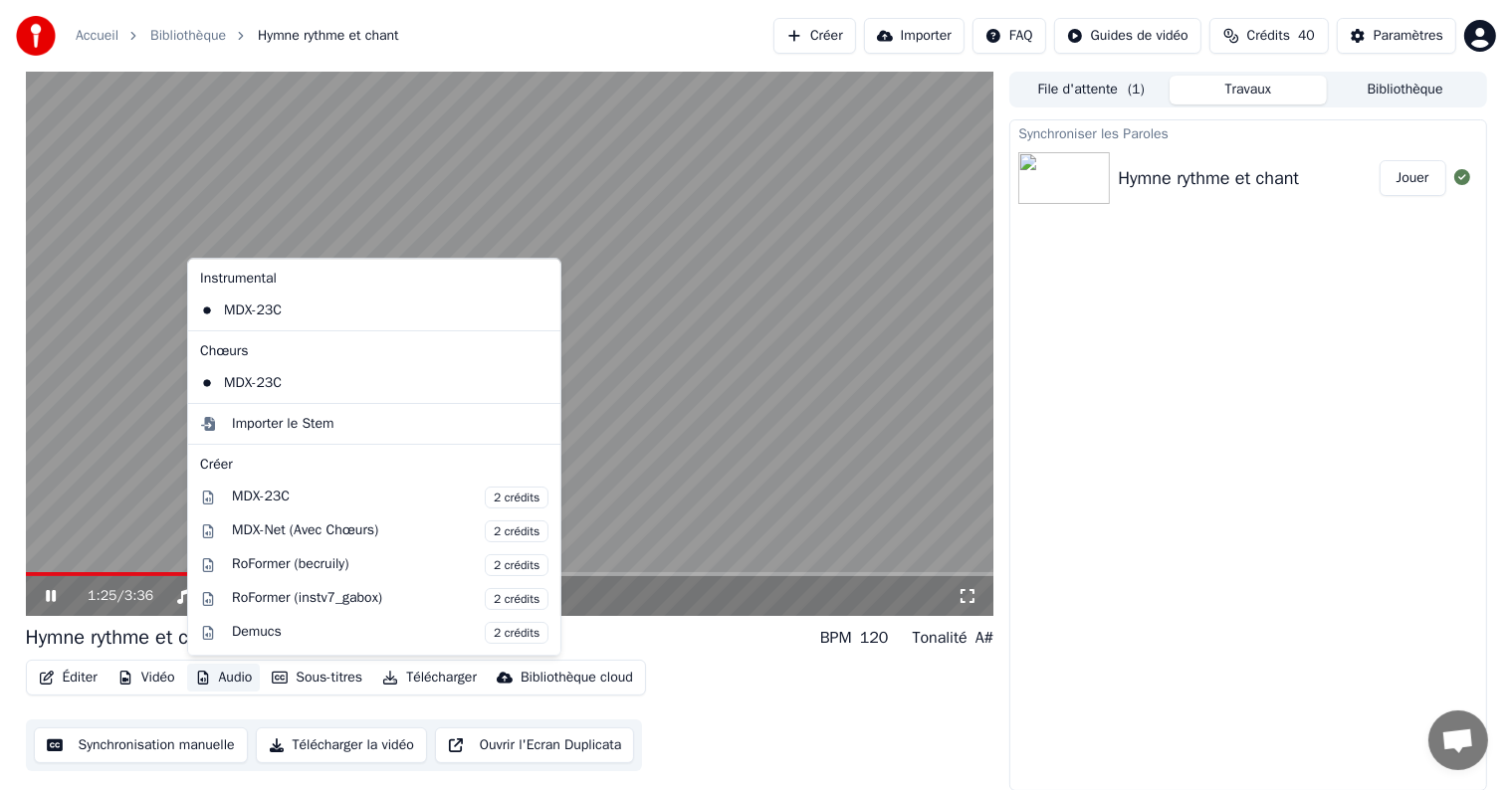 click on "Audio" at bounding box center [224, 678] 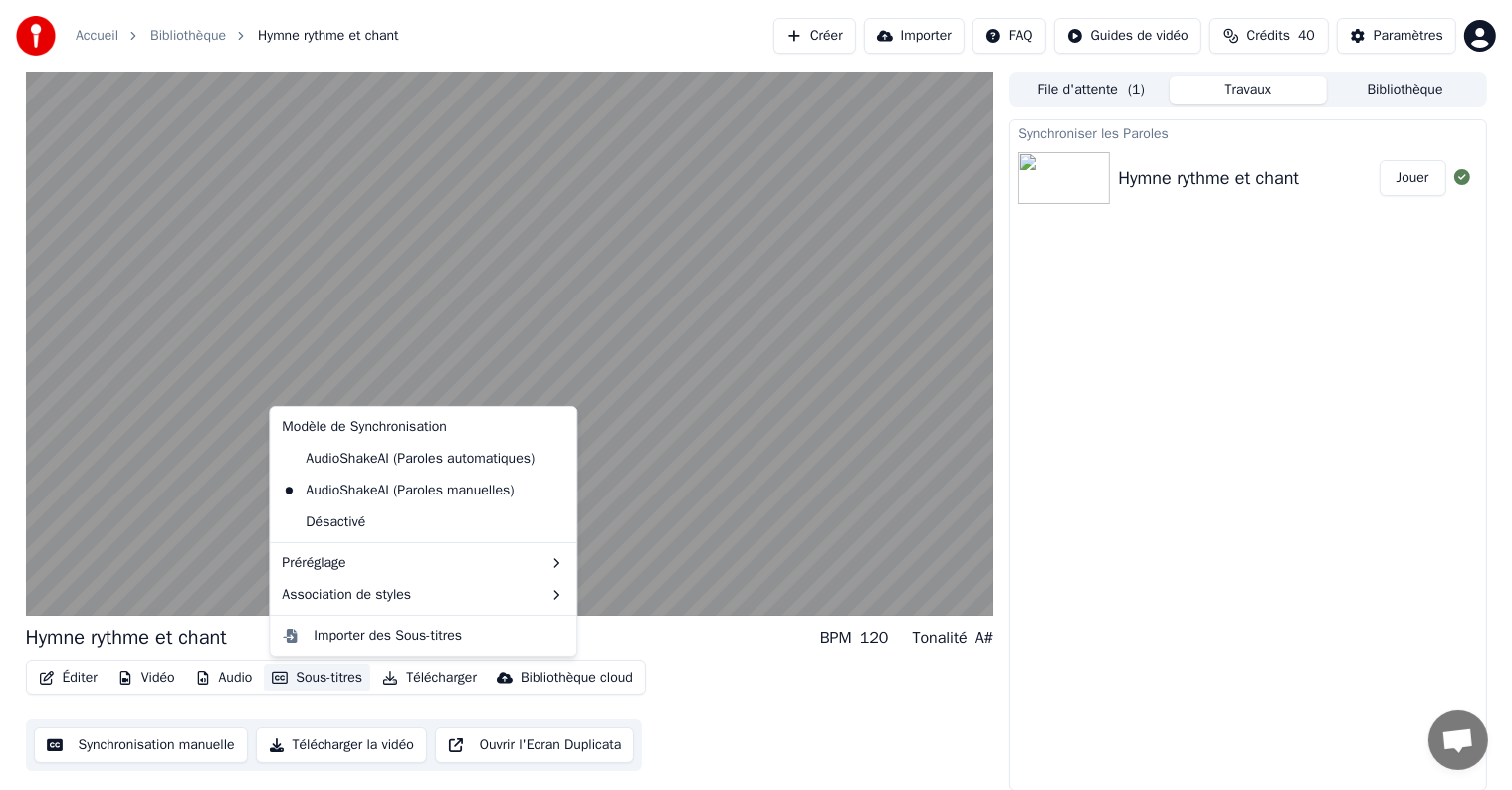 click on "Synchroniser les Paroles Hymne rythme et chant Jouer" at bounding box center [1247, 455] 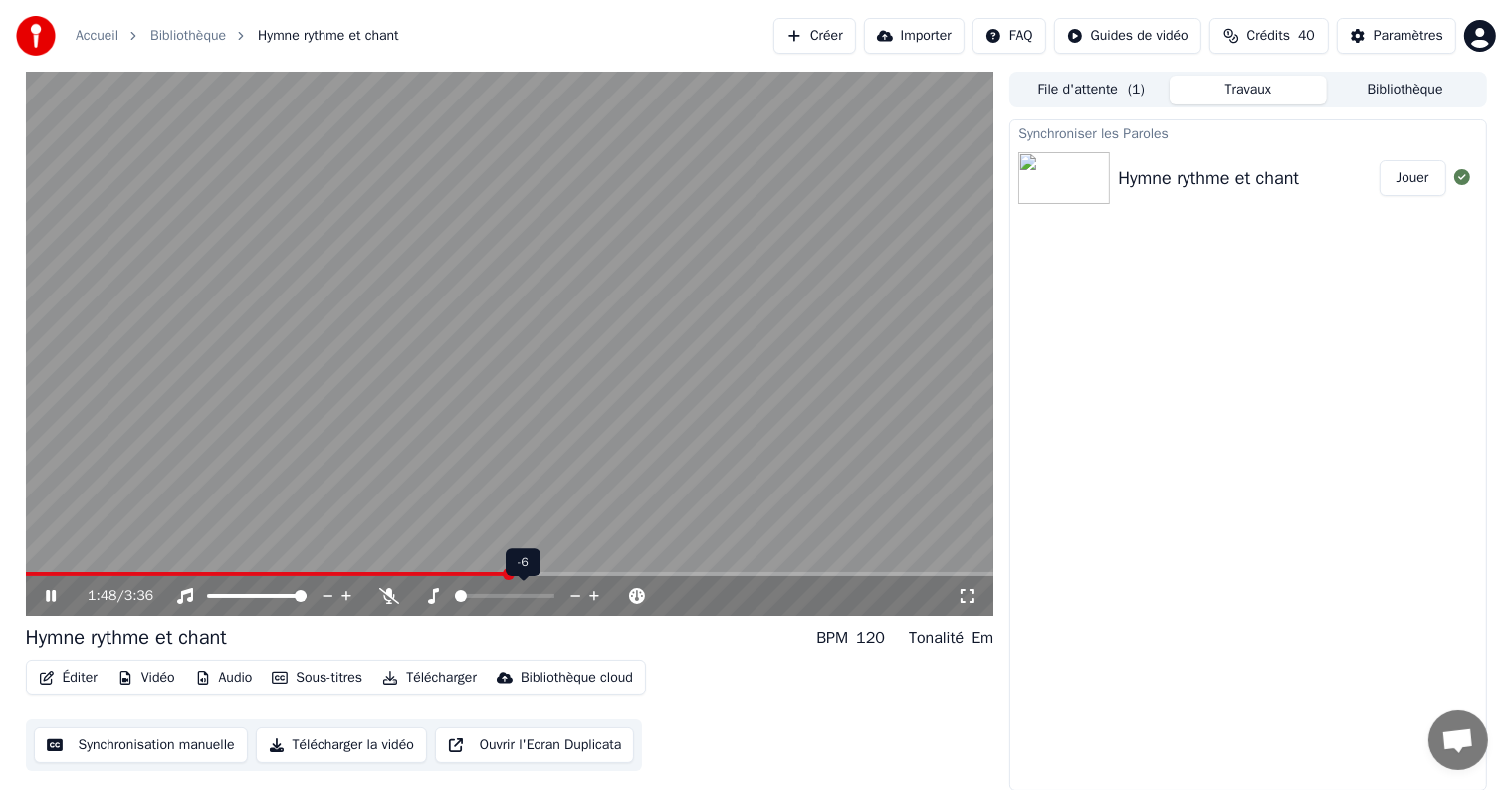 click at bounding box center [455, 596] 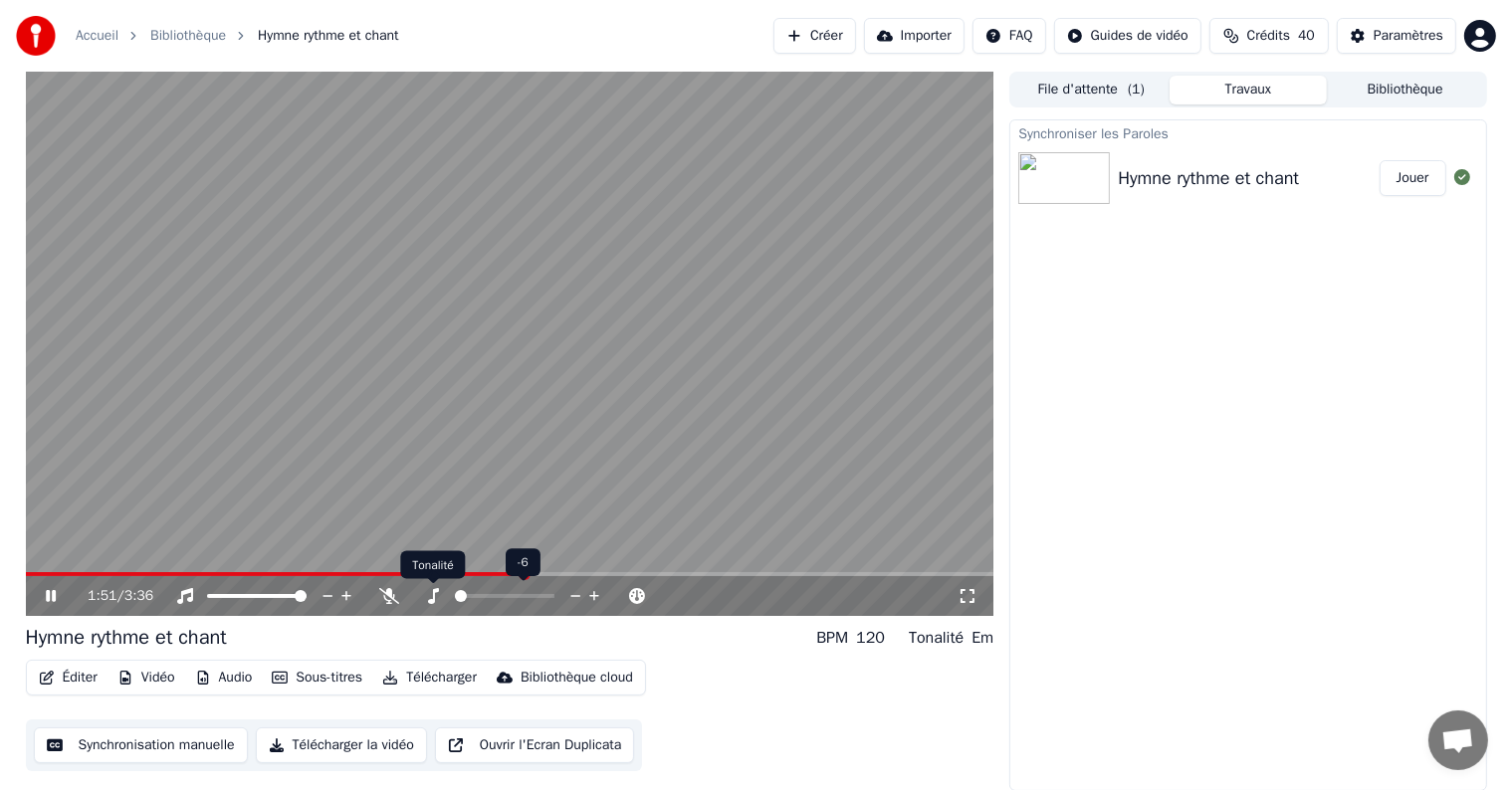 click 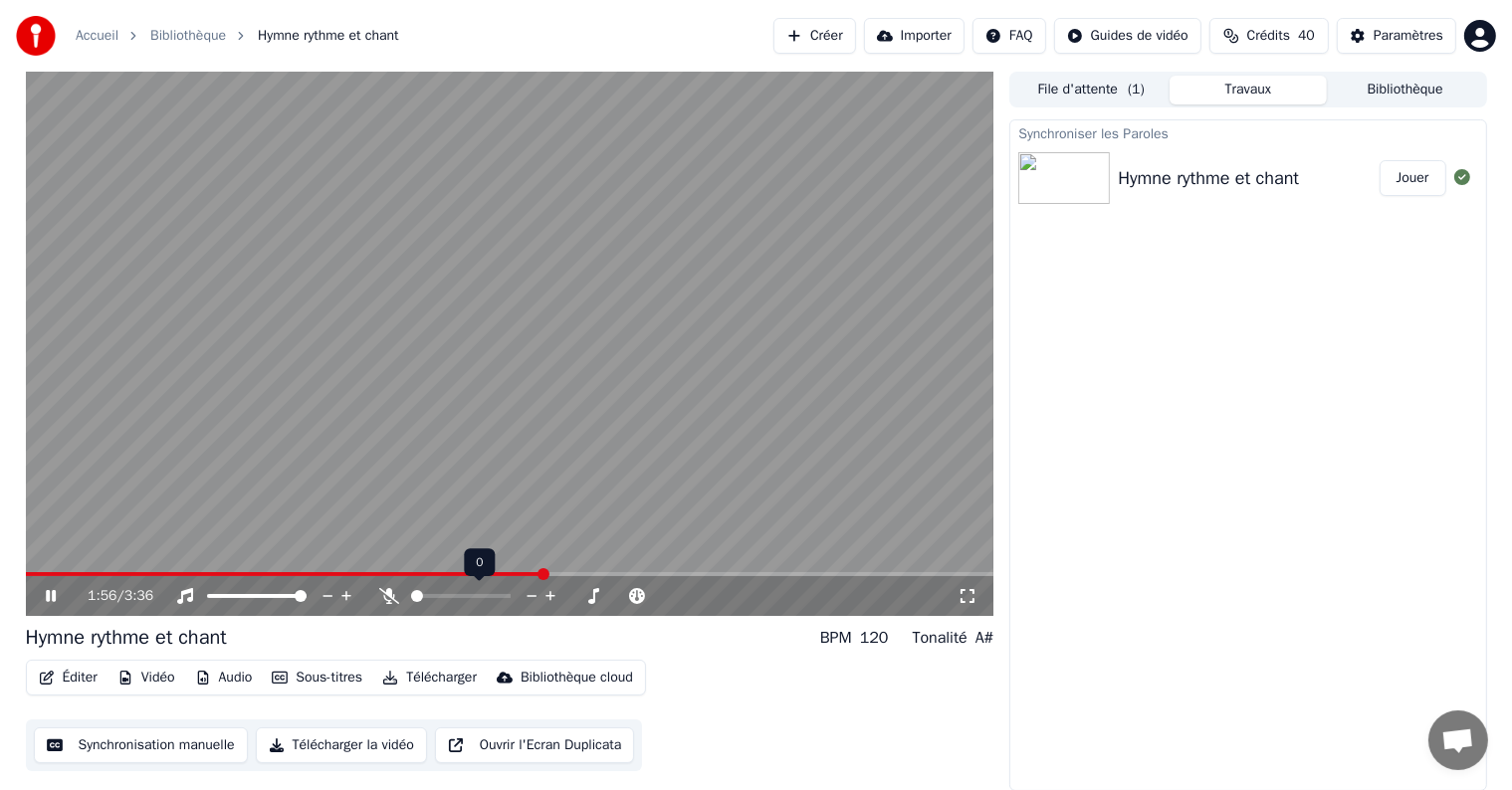 click 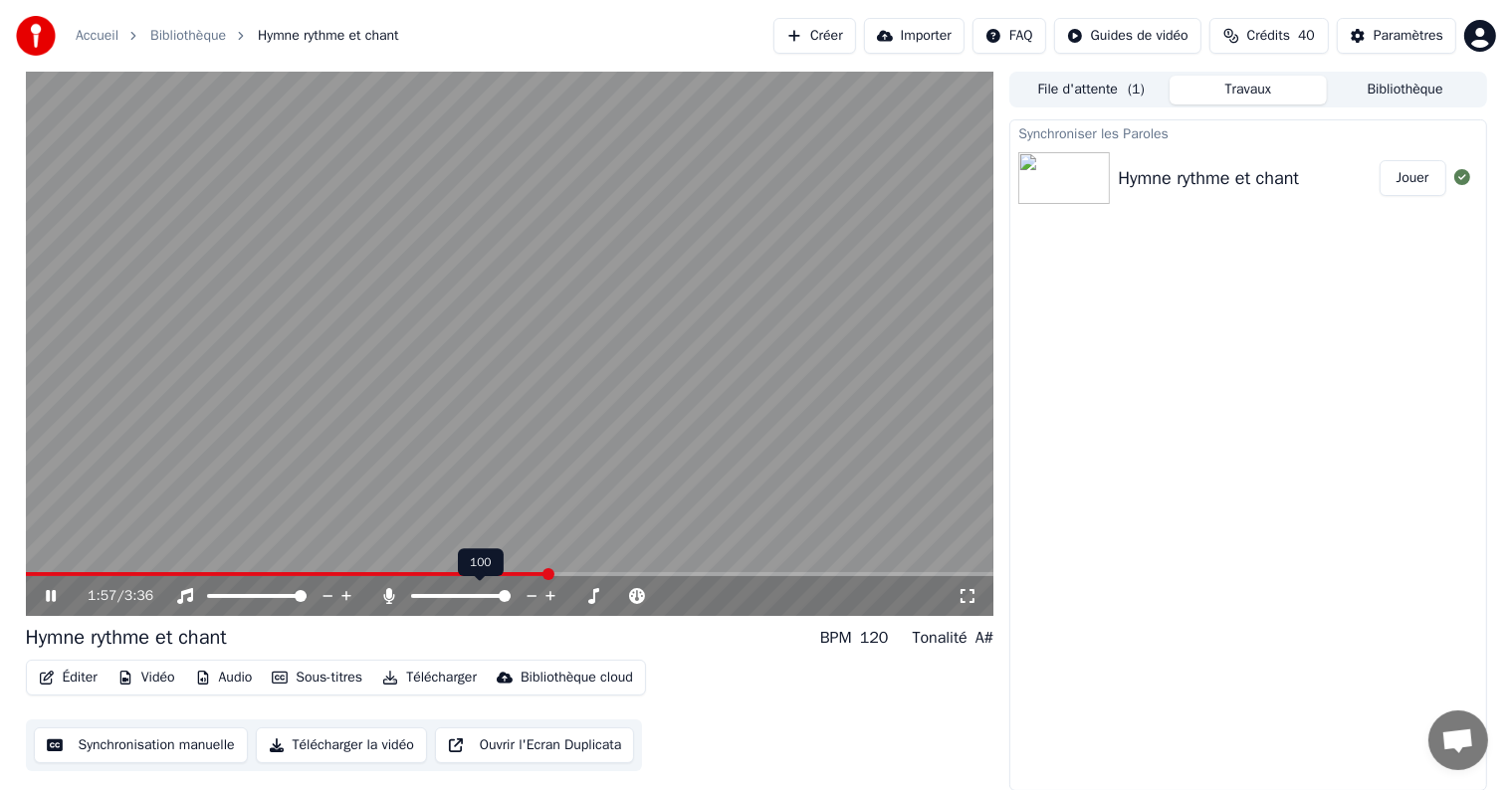 click 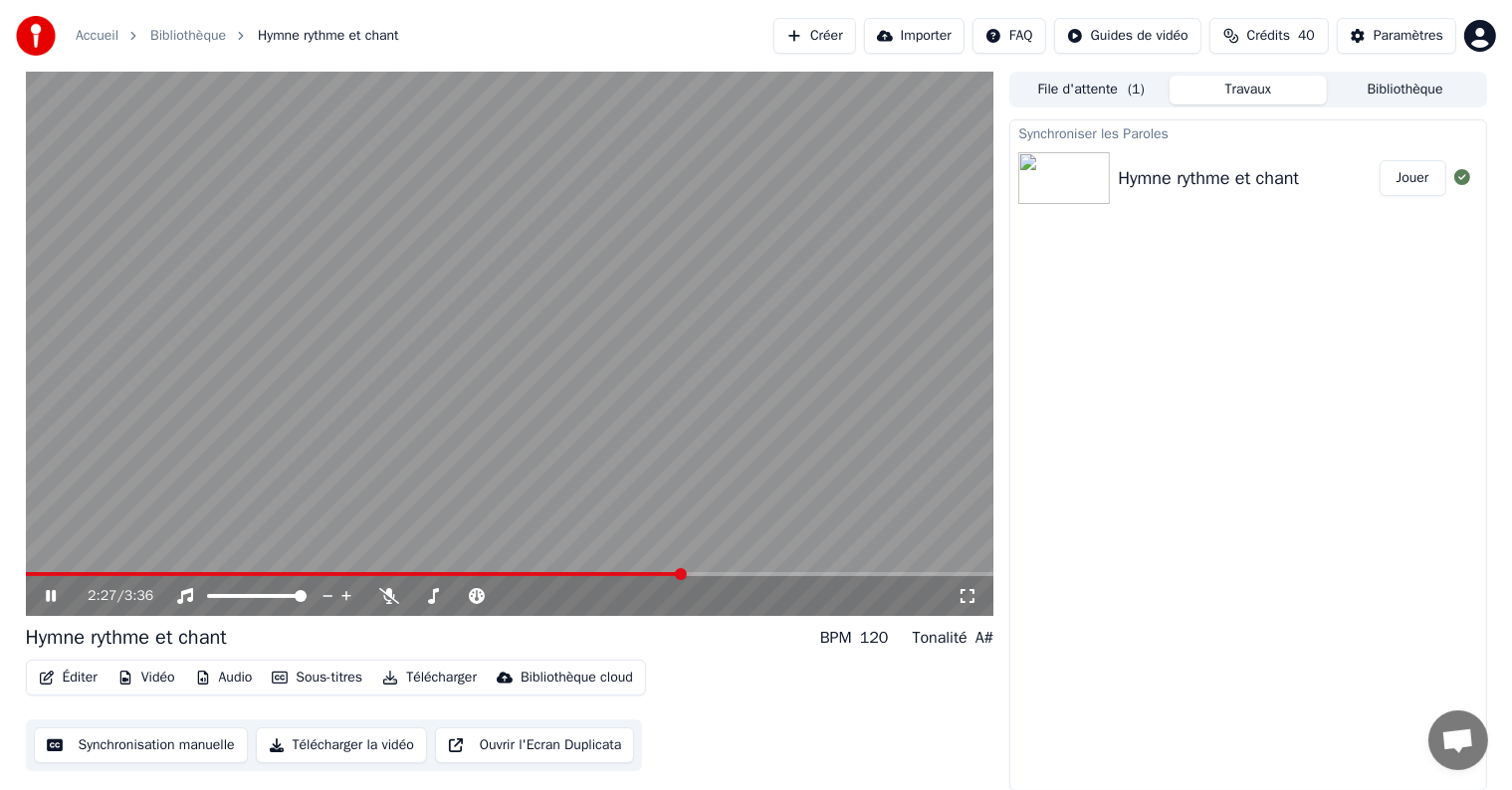 click 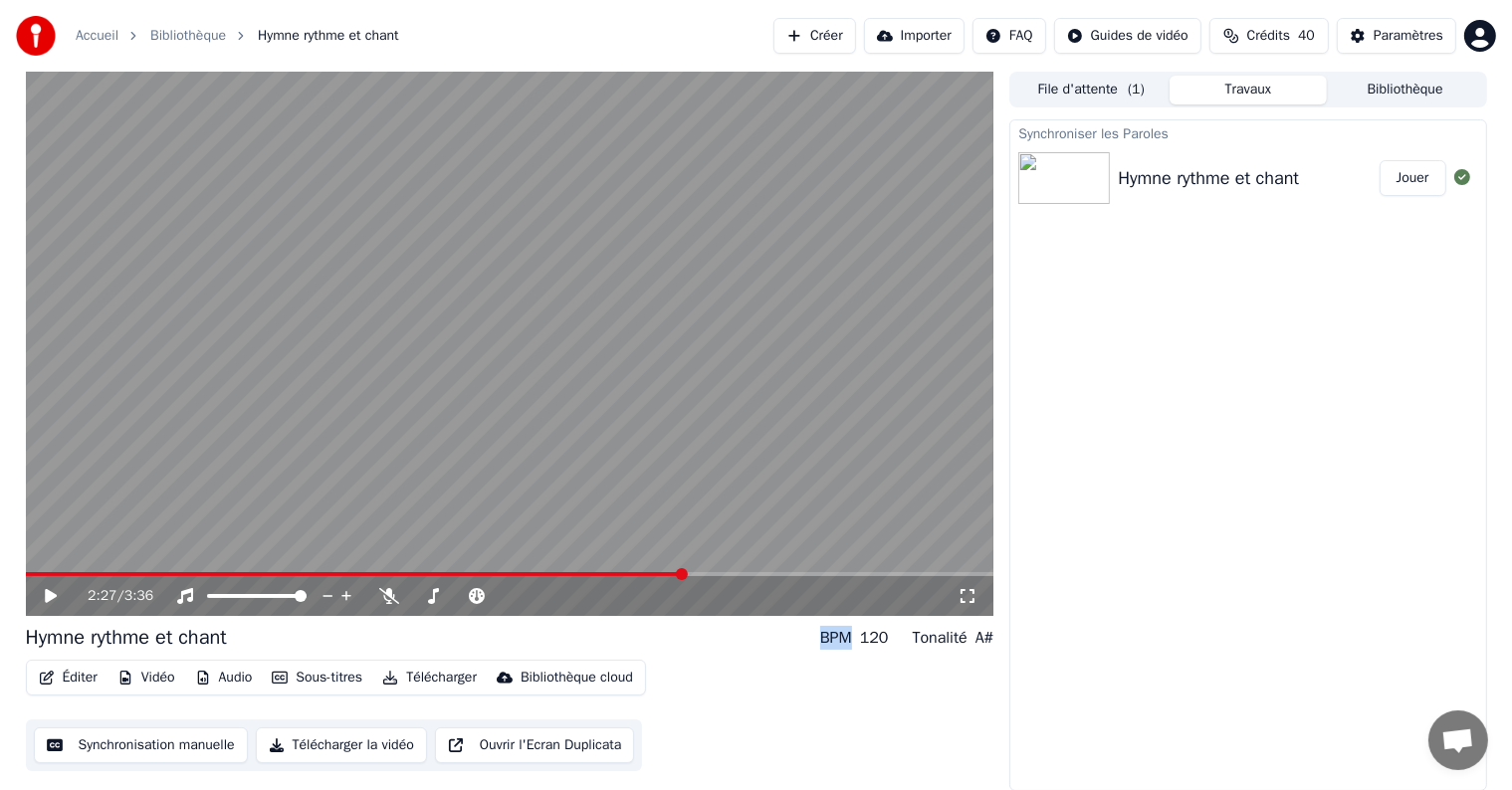 click on "Jouer" at bounding box center [1412, 178] 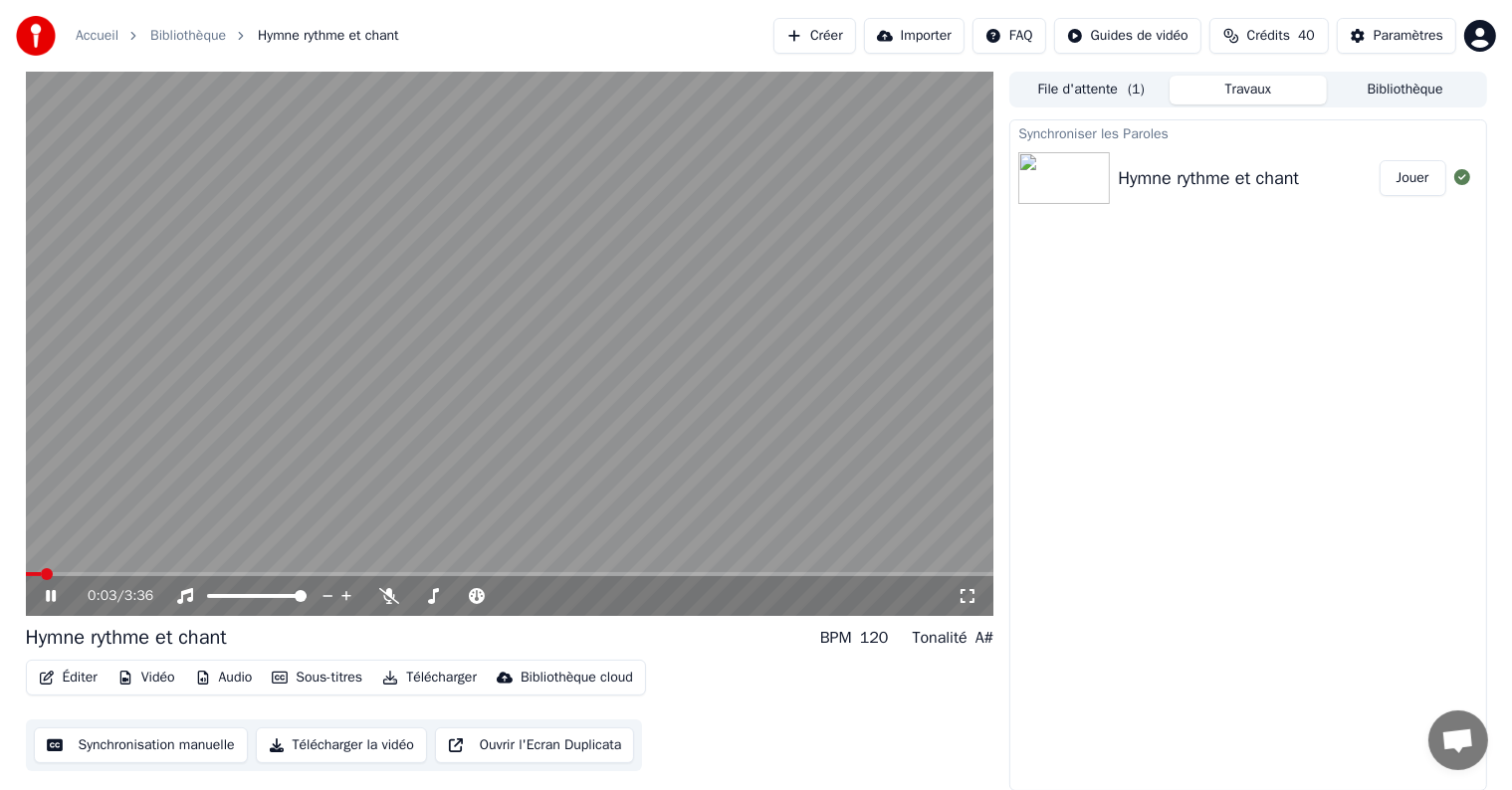 click on "Éditer Vidéo Audio Sous-titres Télécharger Bibliothèque cloud Synchronisation manuelle Télécharger la vidéo Ouvrir l'Ecran Duplicata" at bounding box center (510, 715) 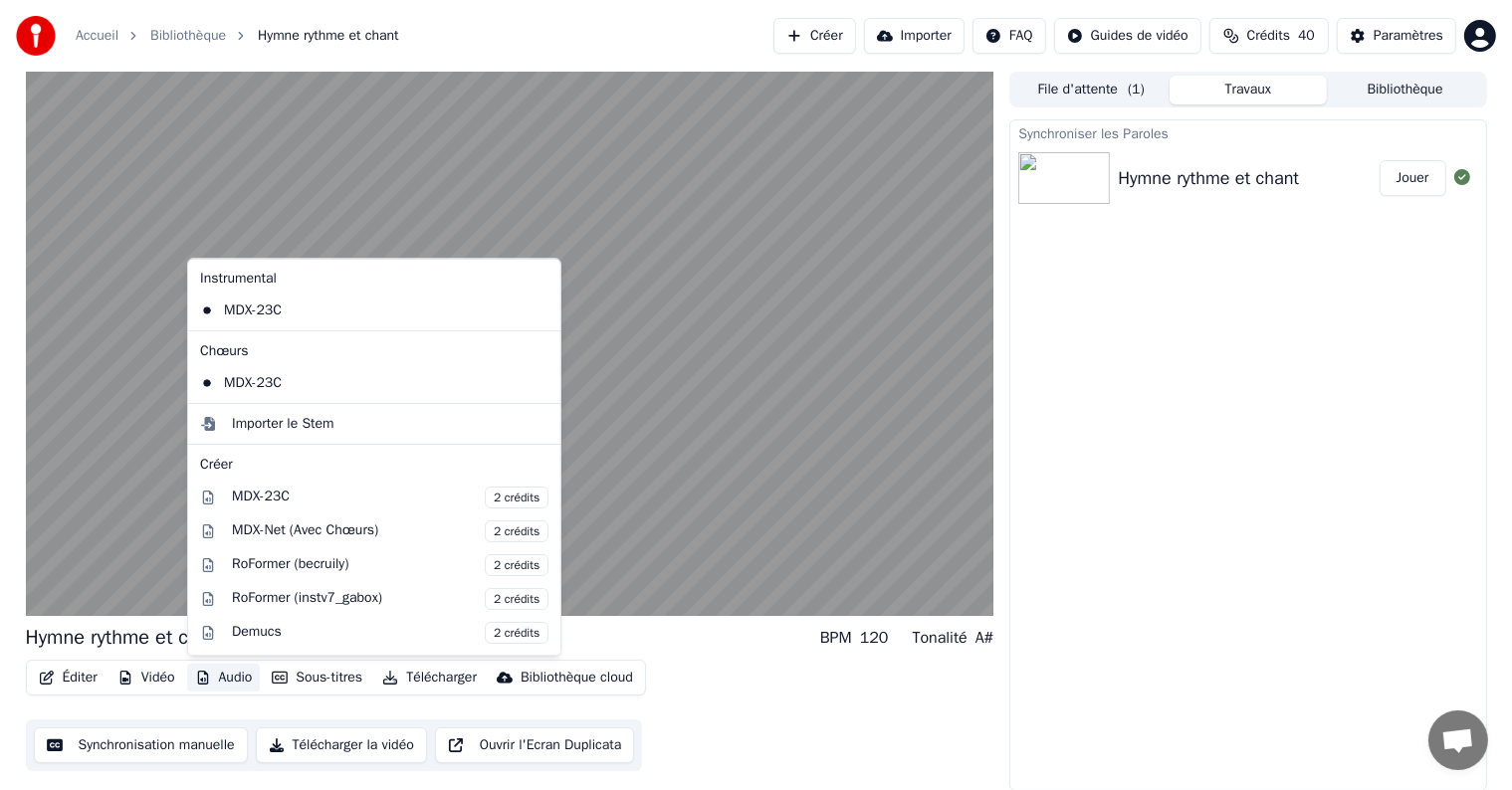 click on "Audio" at bounding box center (224, 678) 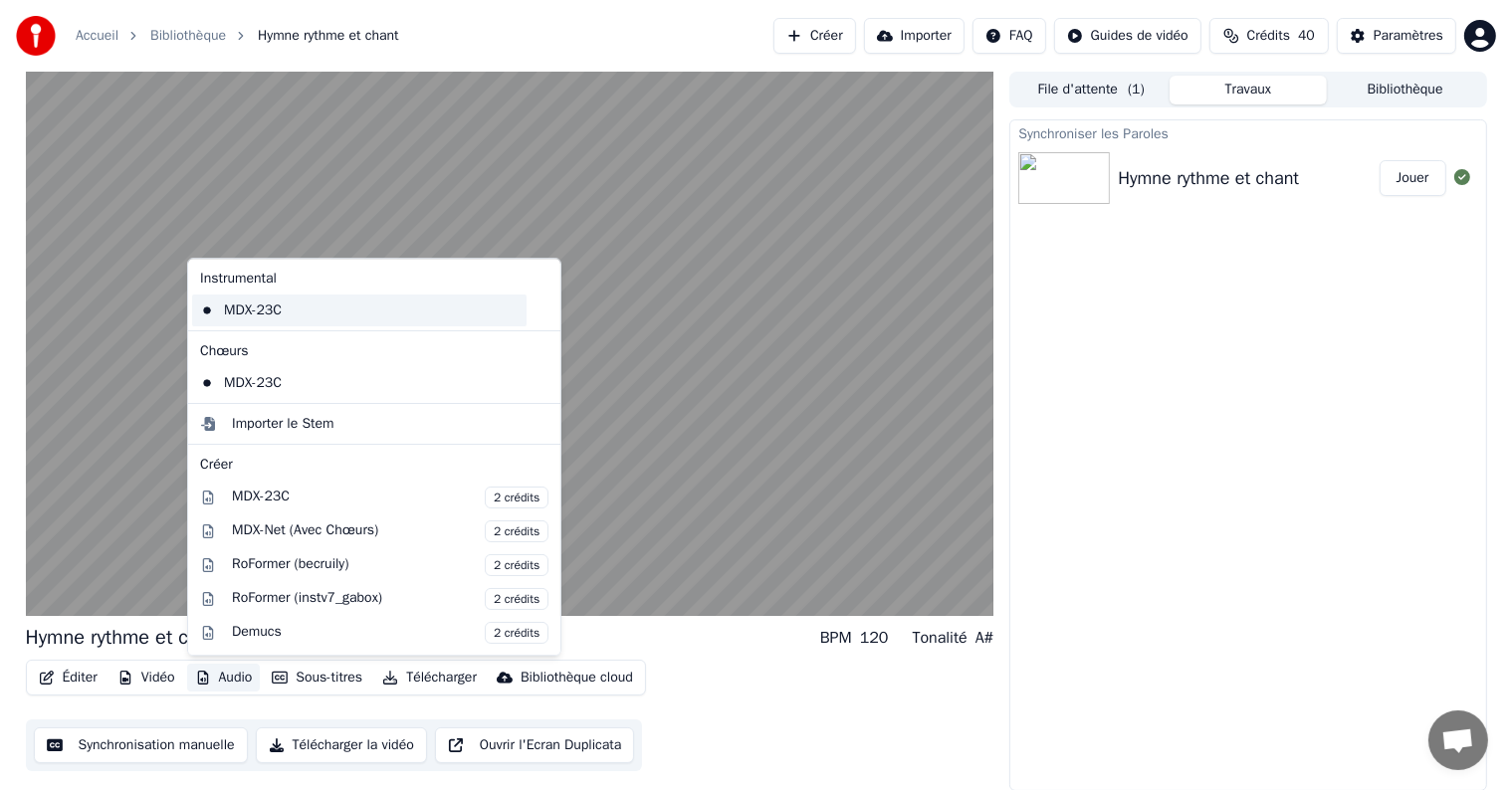 click on "MDX-23C" at bounding box center [359, 310] 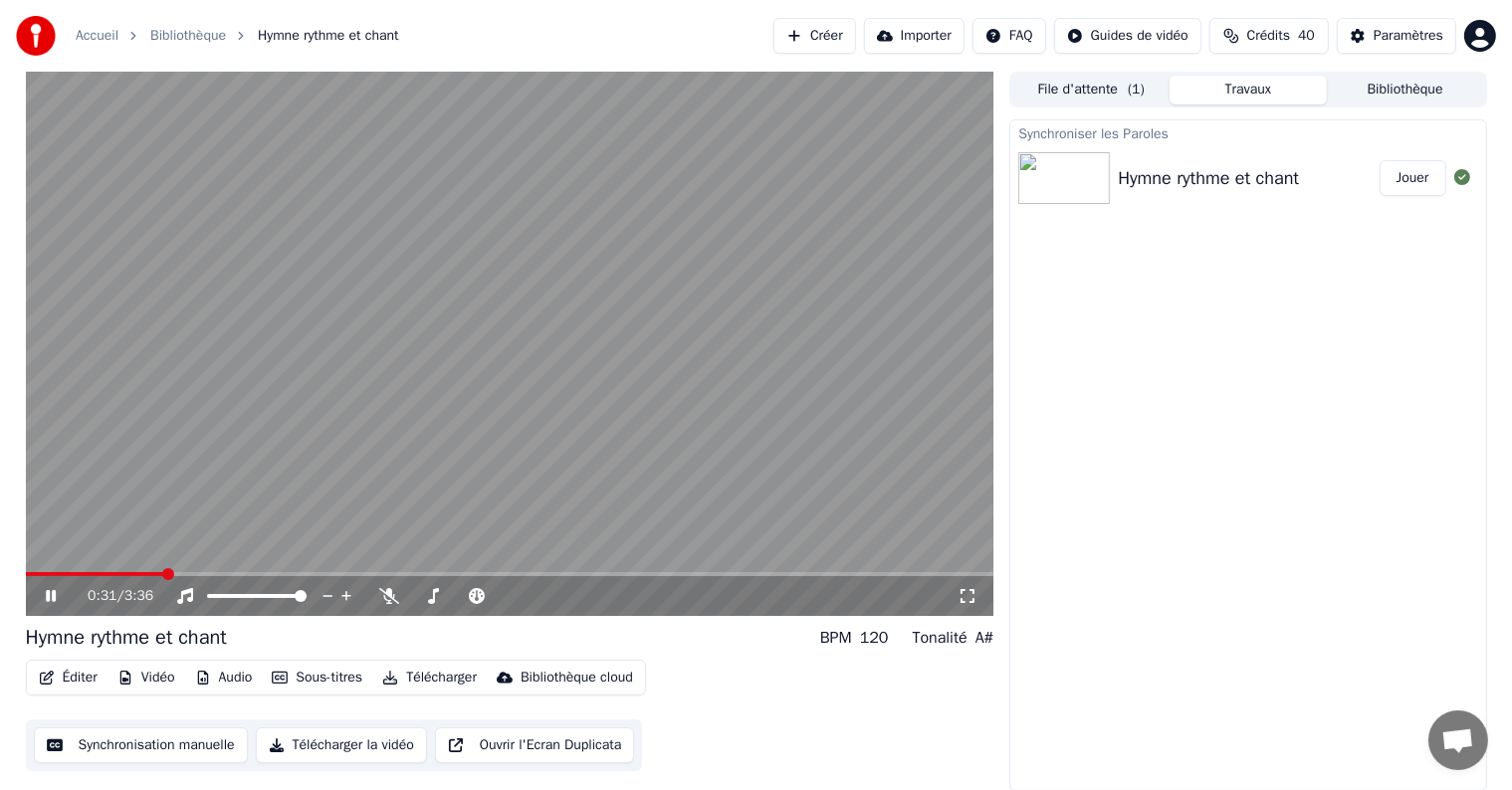 click 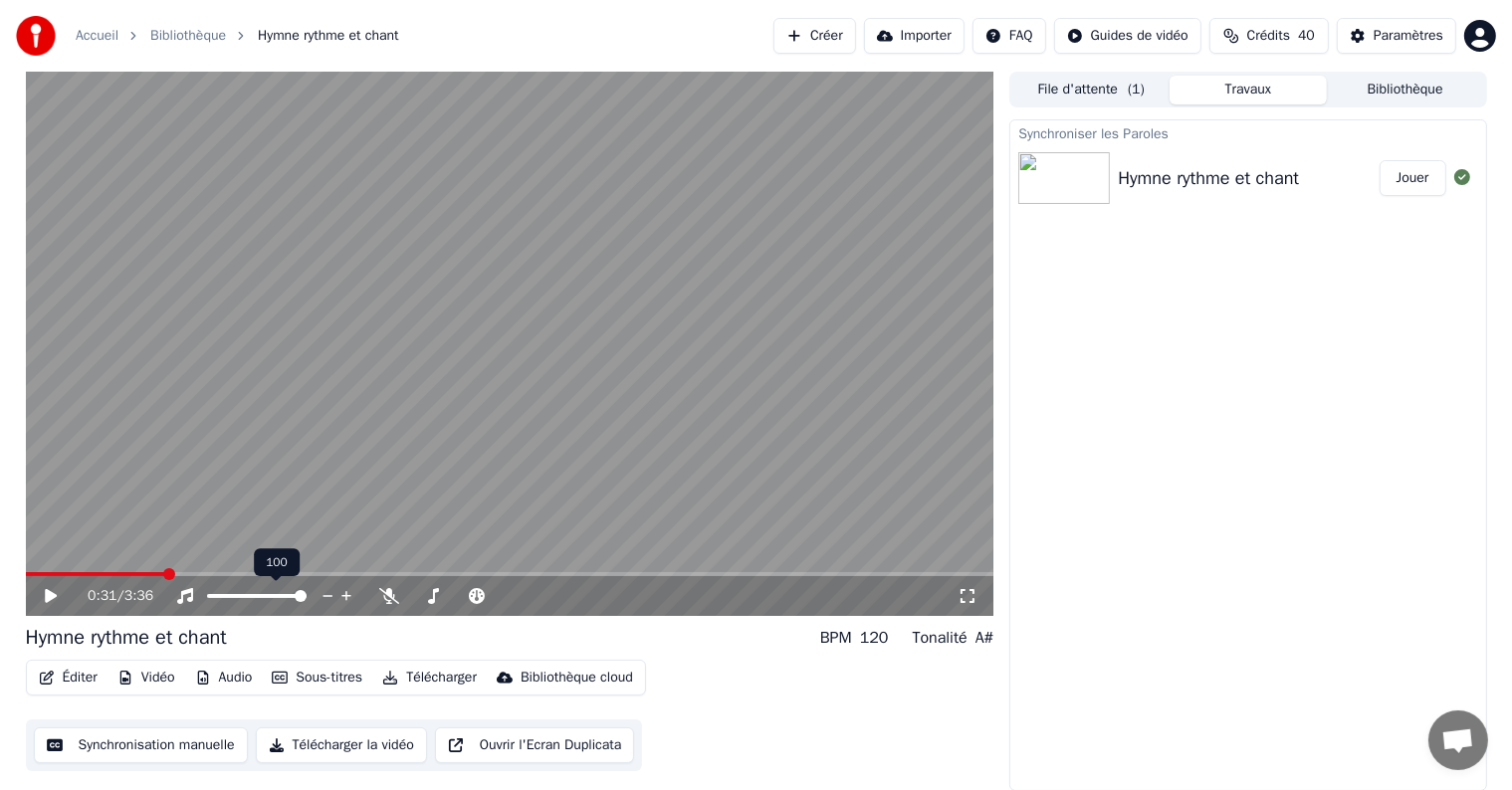 click at bounding box center [301, 596] 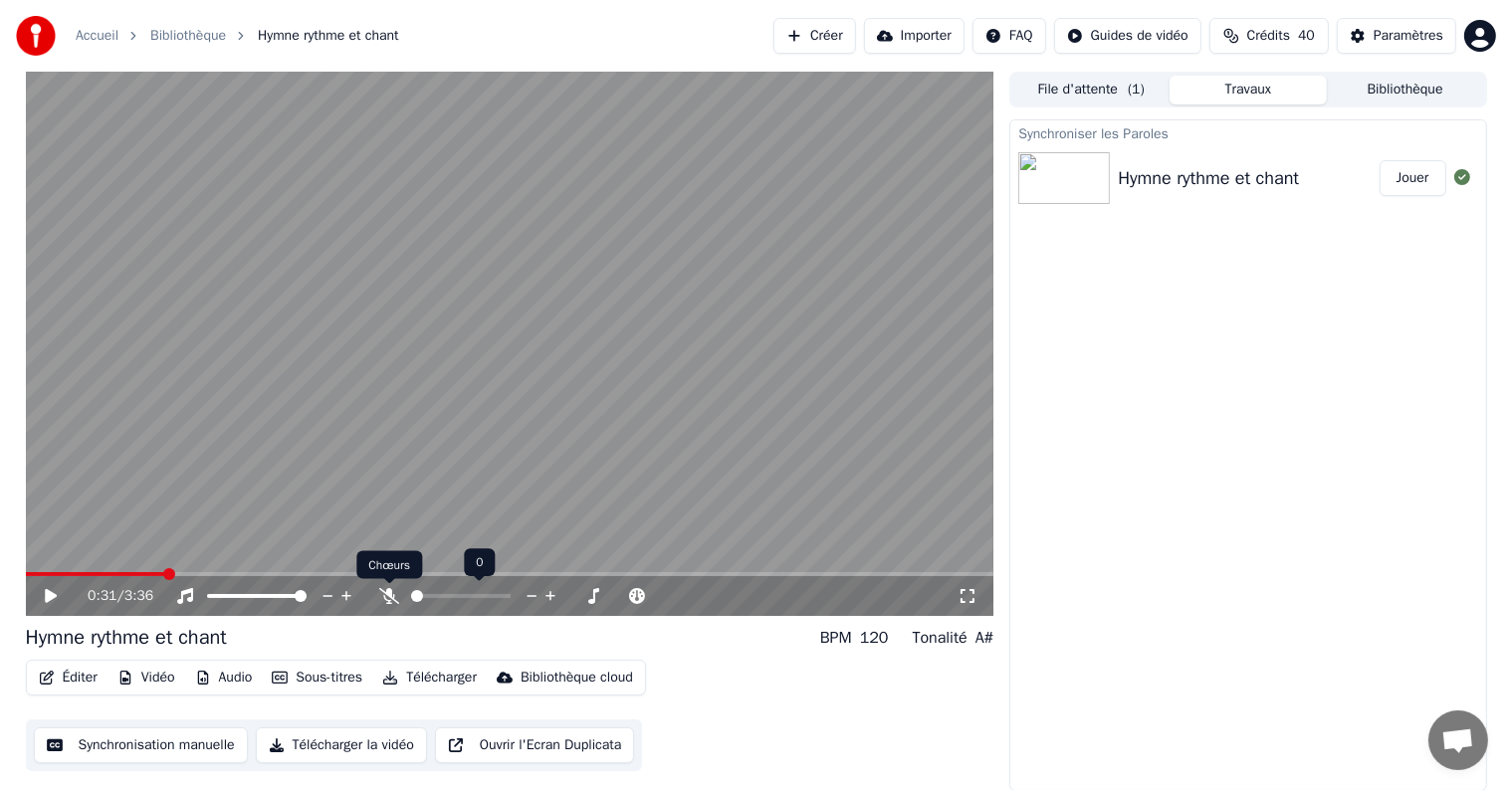 click 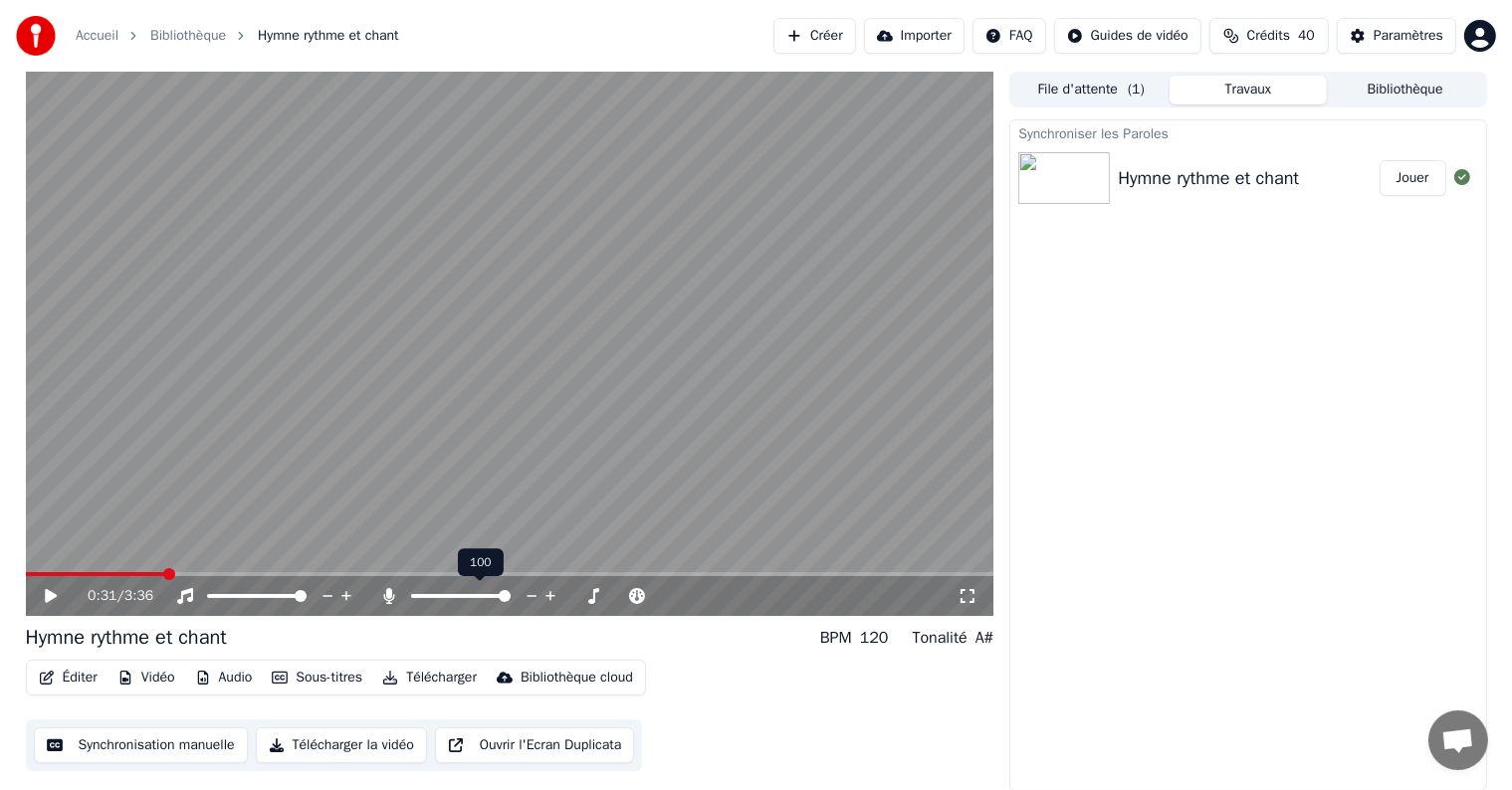 click 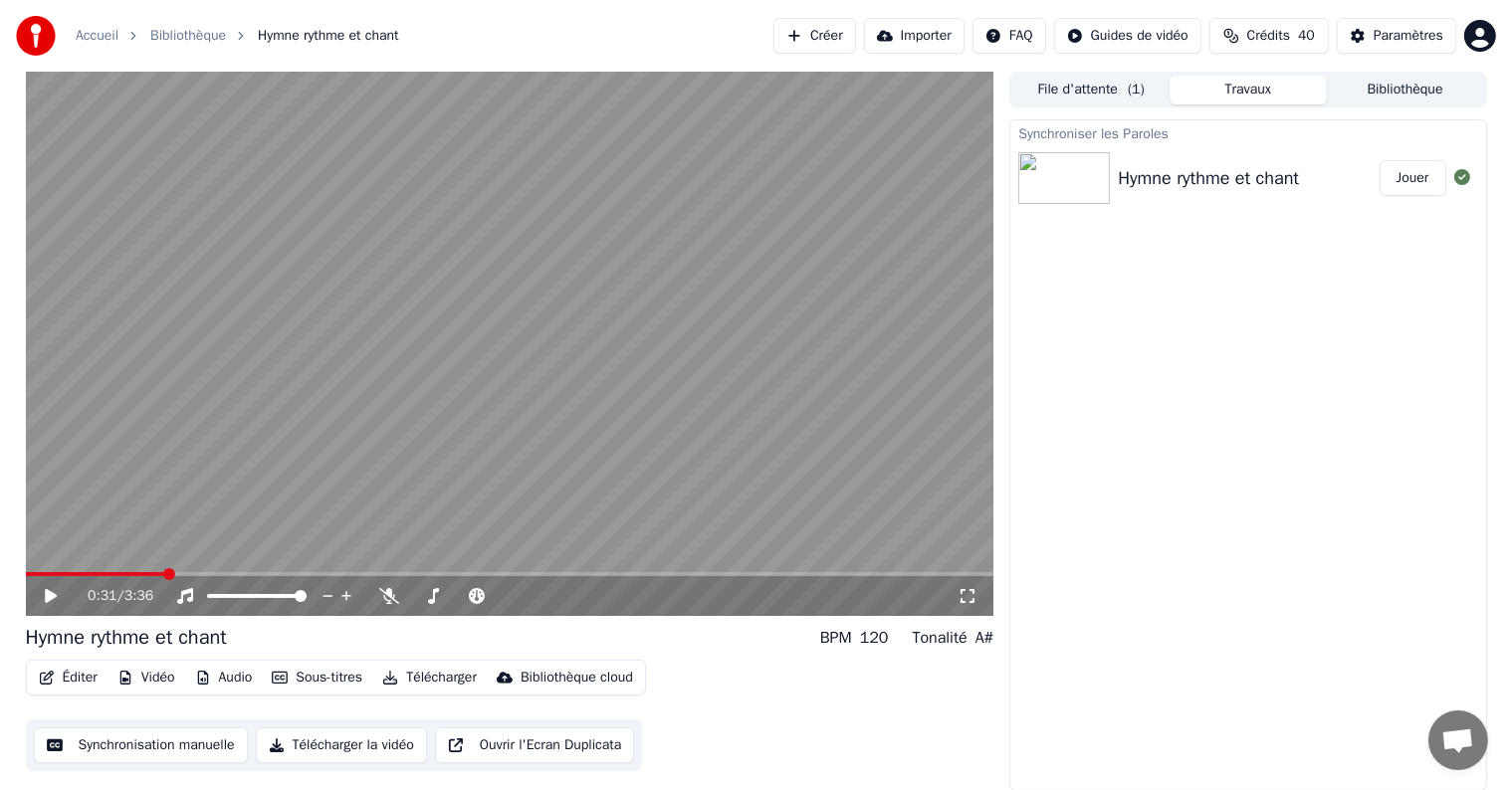 click on "File d'attente ( 1 )" at bounding box center (1091, 90) 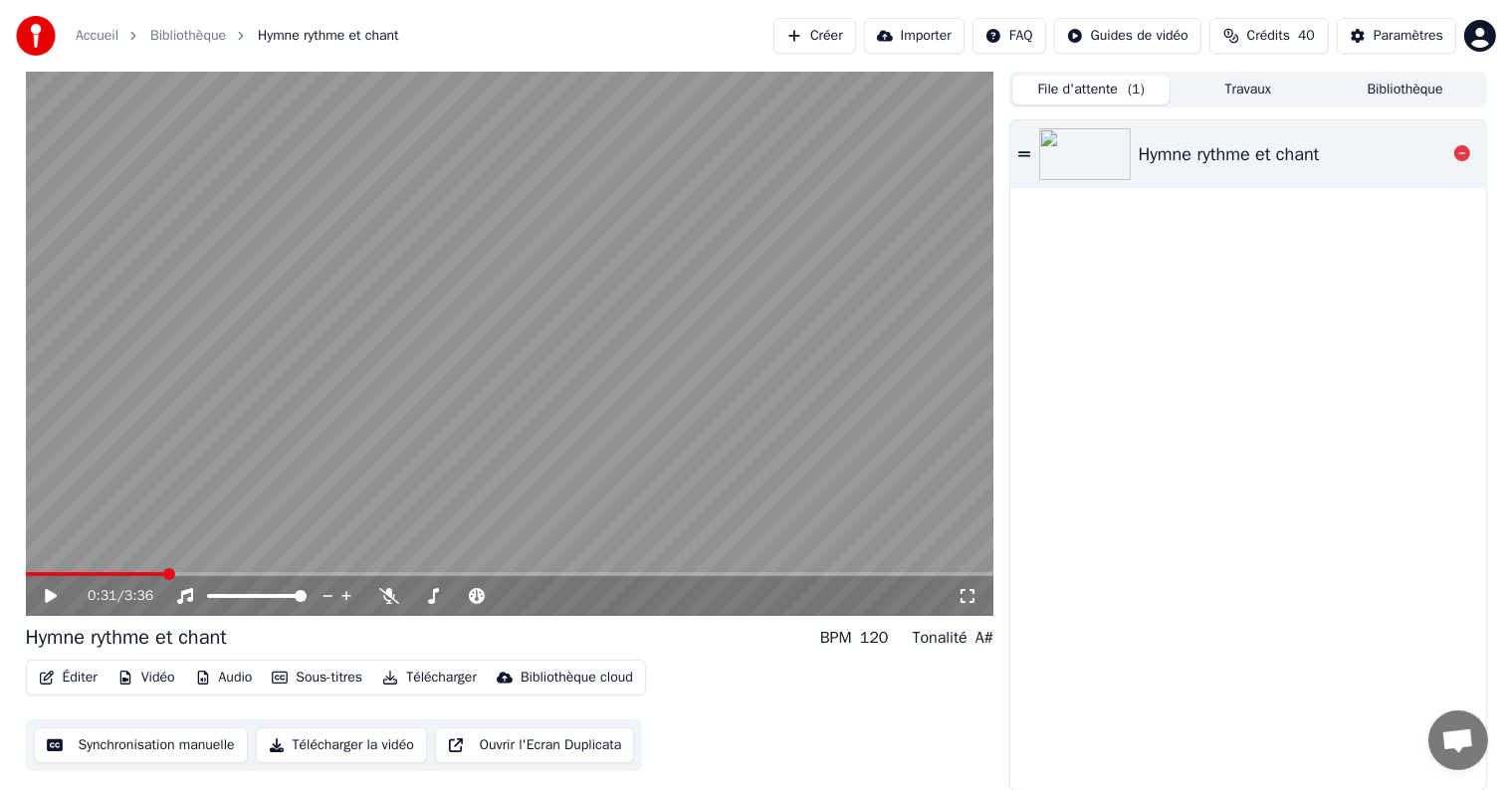 click 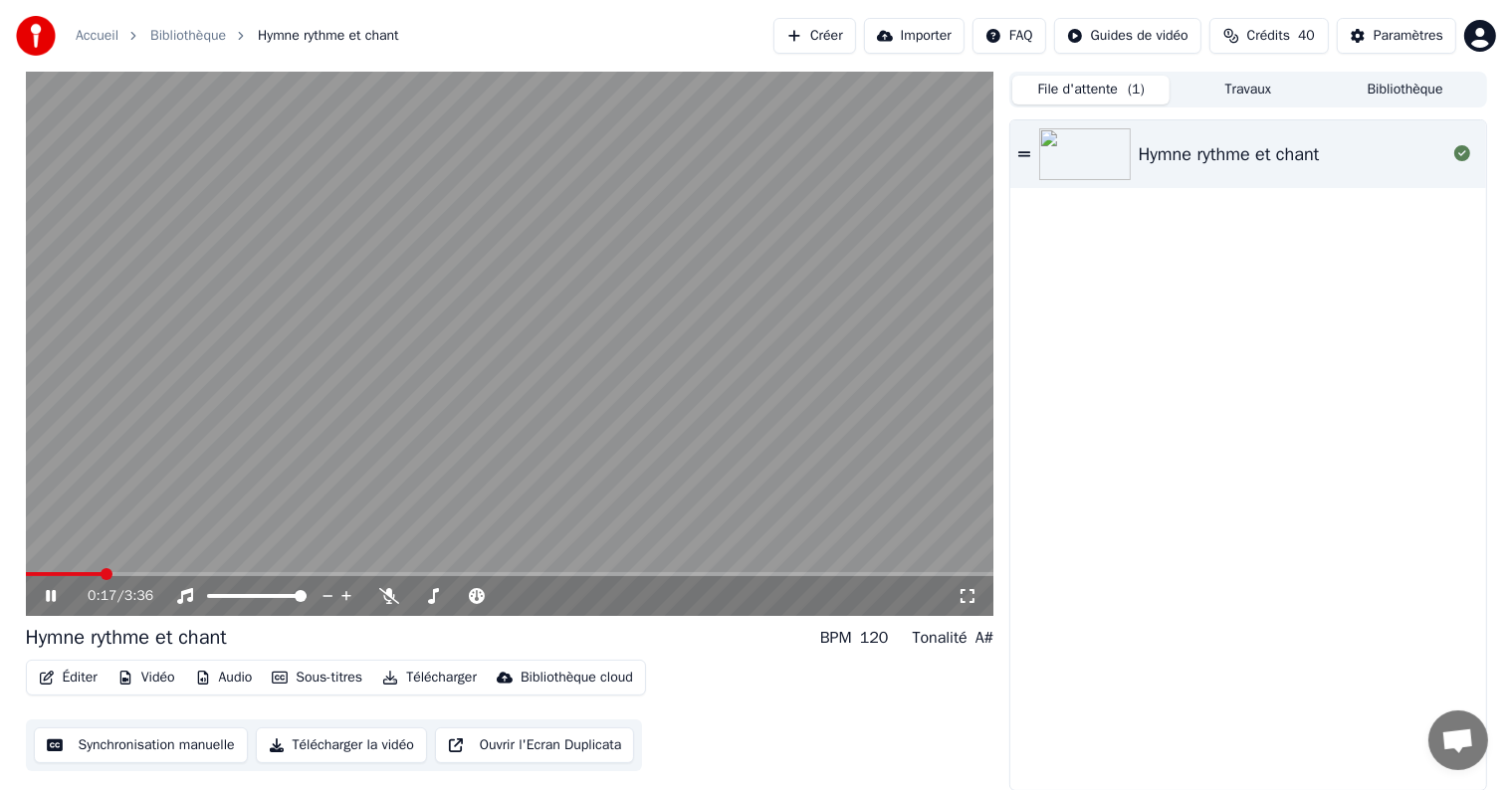 click 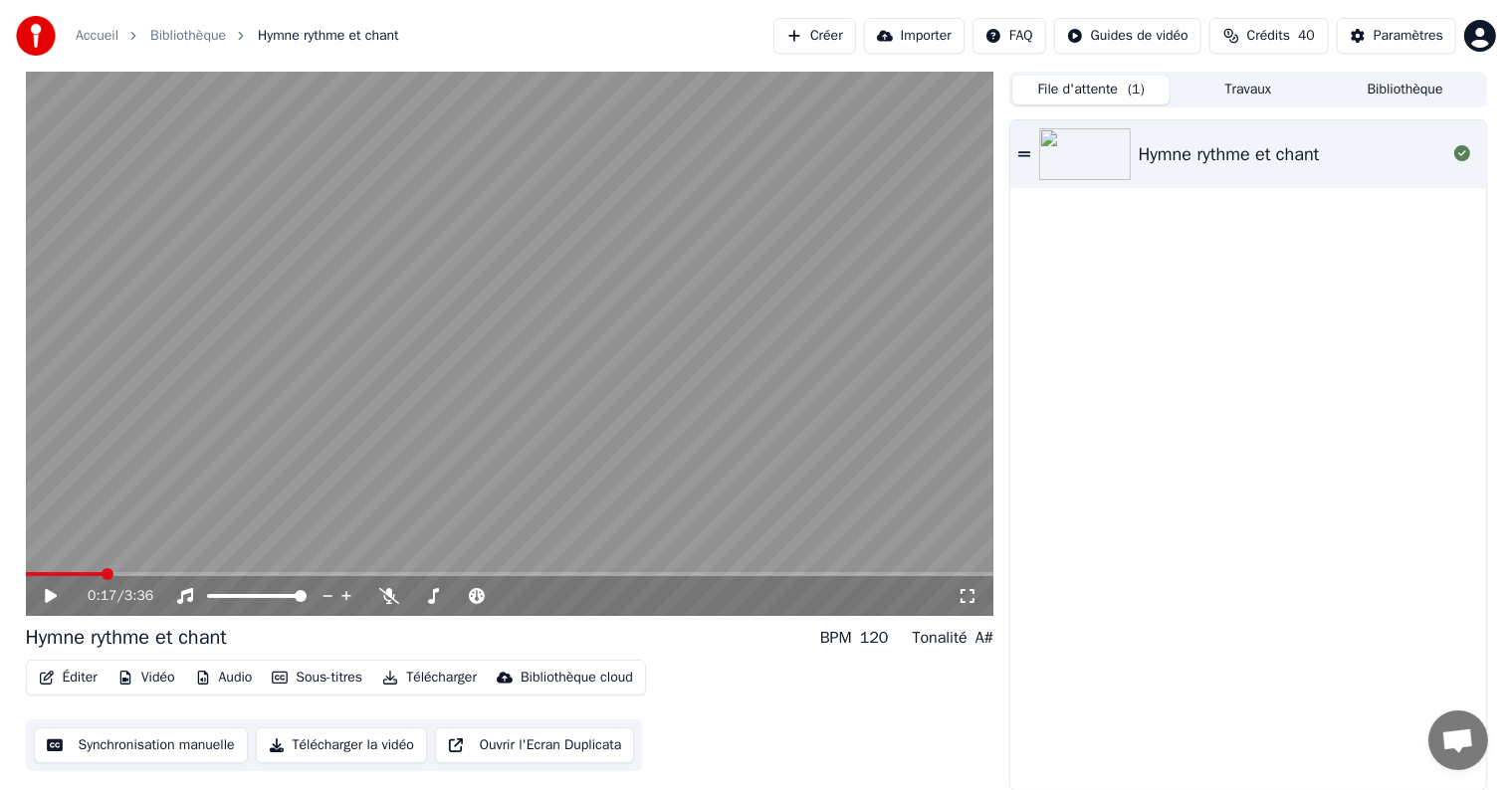 click on "Éditer" at bounding box center (68, 678) 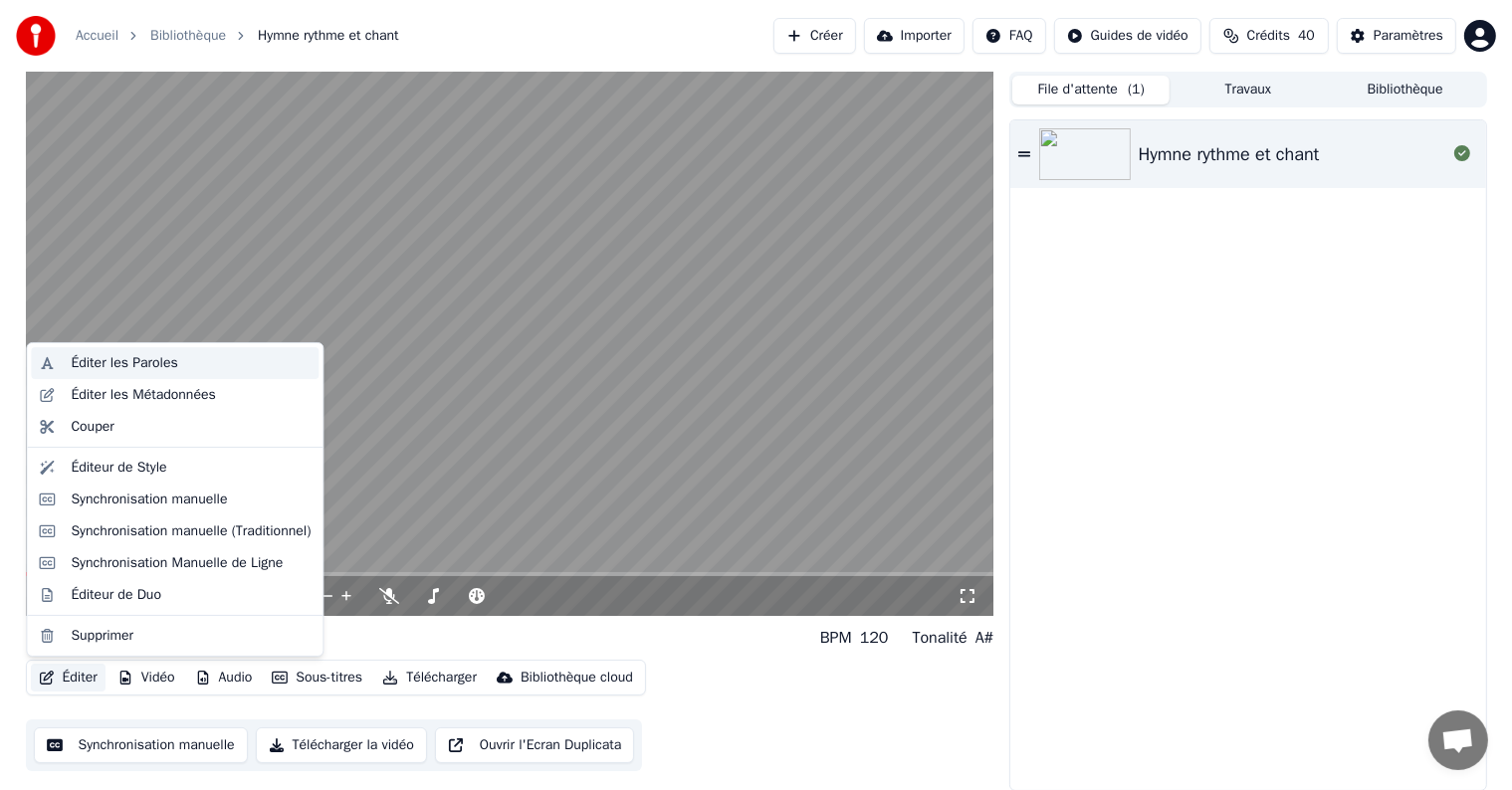 click on "Éditer les Paroles" at bounding box center [123, 363] 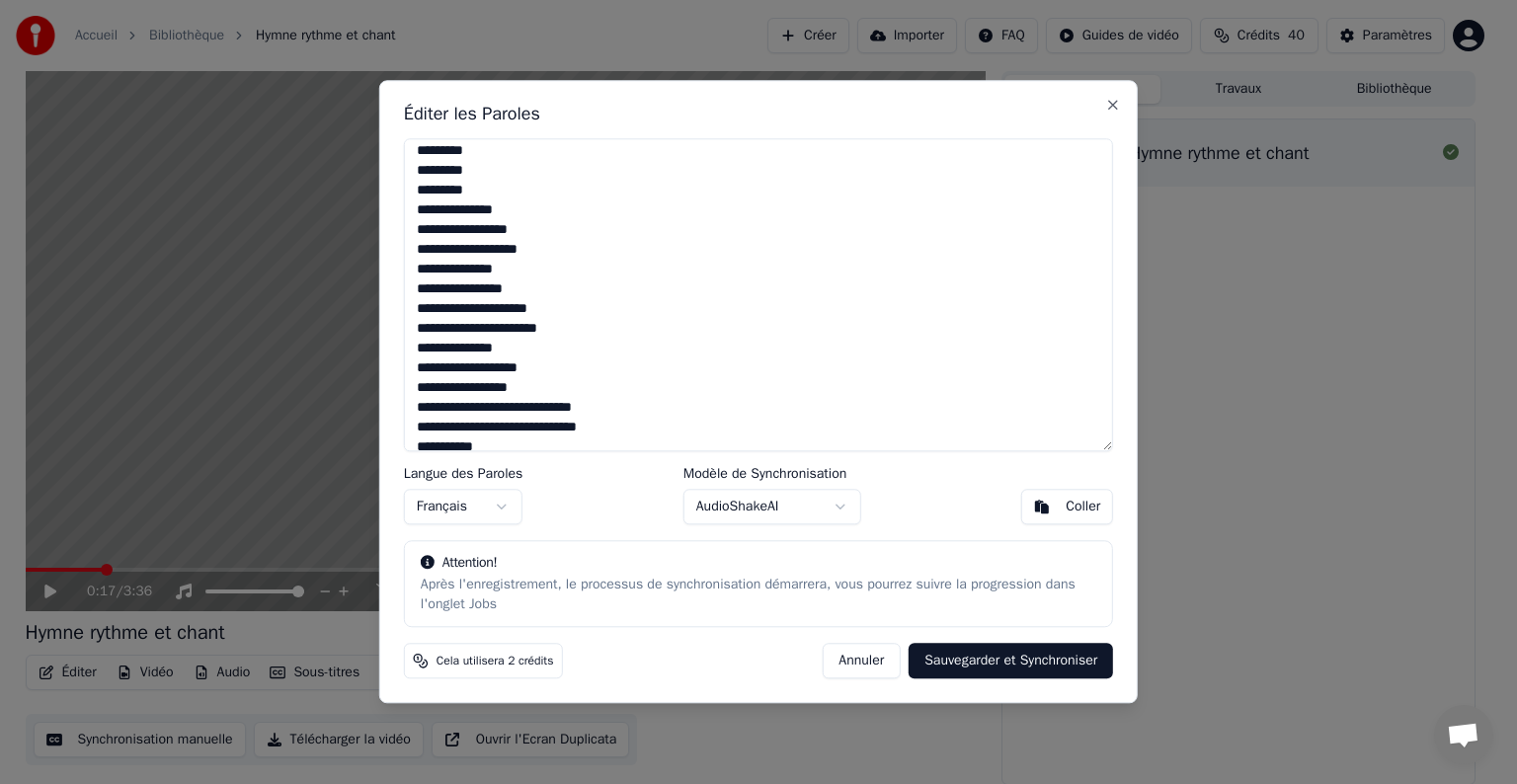 scroll, scrollTop: 0, scrollLeft: 0, axis: both 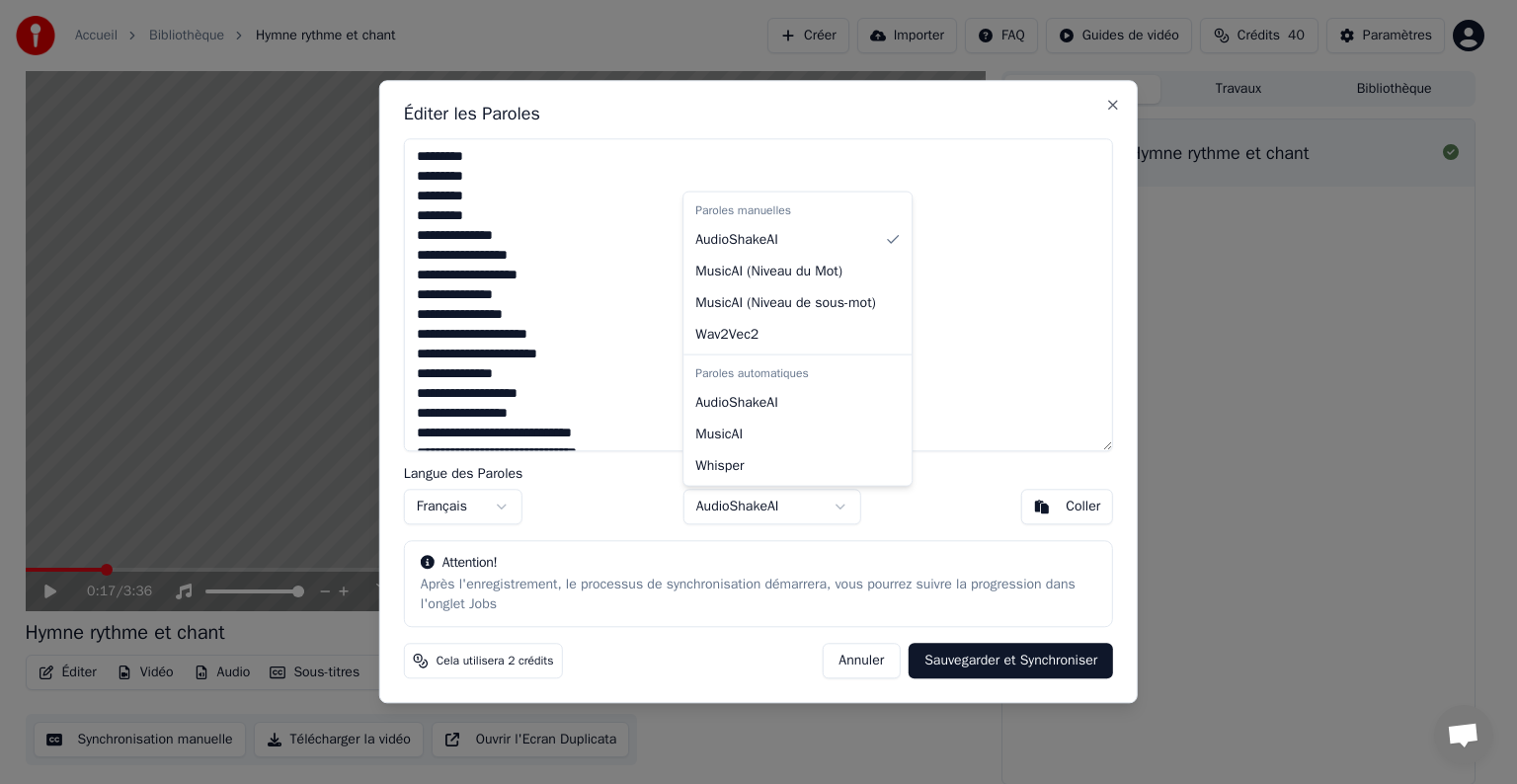 click on "Accueil Bibliothèque Hymne rythme et chant Créer Importer FAQ Guides de vidéo Crédits 40 Paramètres 0:17  /  3:36 Hymne rythme et chant BPM 120 Tonalité A# Éditer Vidéo Audio Sous-titres Télécharger Bibliothèque cloud Synchronisation manuelle Télécharger la vidéo Ouvrir l'Ecran Duplicata File d'attente ( 1 ) Travaux Bibliothèque Hymne rythme et chant Éditer les Paroles Langue des Paroles Français Modèle de Synchronisation AudioShakeAI Coller Attention! Après l'enregistrement, le processus de synchronisation démarrera, vous pourrez suivre la progression dans l'onglet Jobs Cela utilisera 2 crédits Annuler Sauvegarder et Synchroniser Close Paroles manuelles AudioShakeAI MusicAI ( Niveau du Mot ) MusicAI ( Niveau de sous-mot ) Wav2Vec2 Paroles automatiques AudioShakeAI MusicAI Whisper" at bounding box center (750, 392) 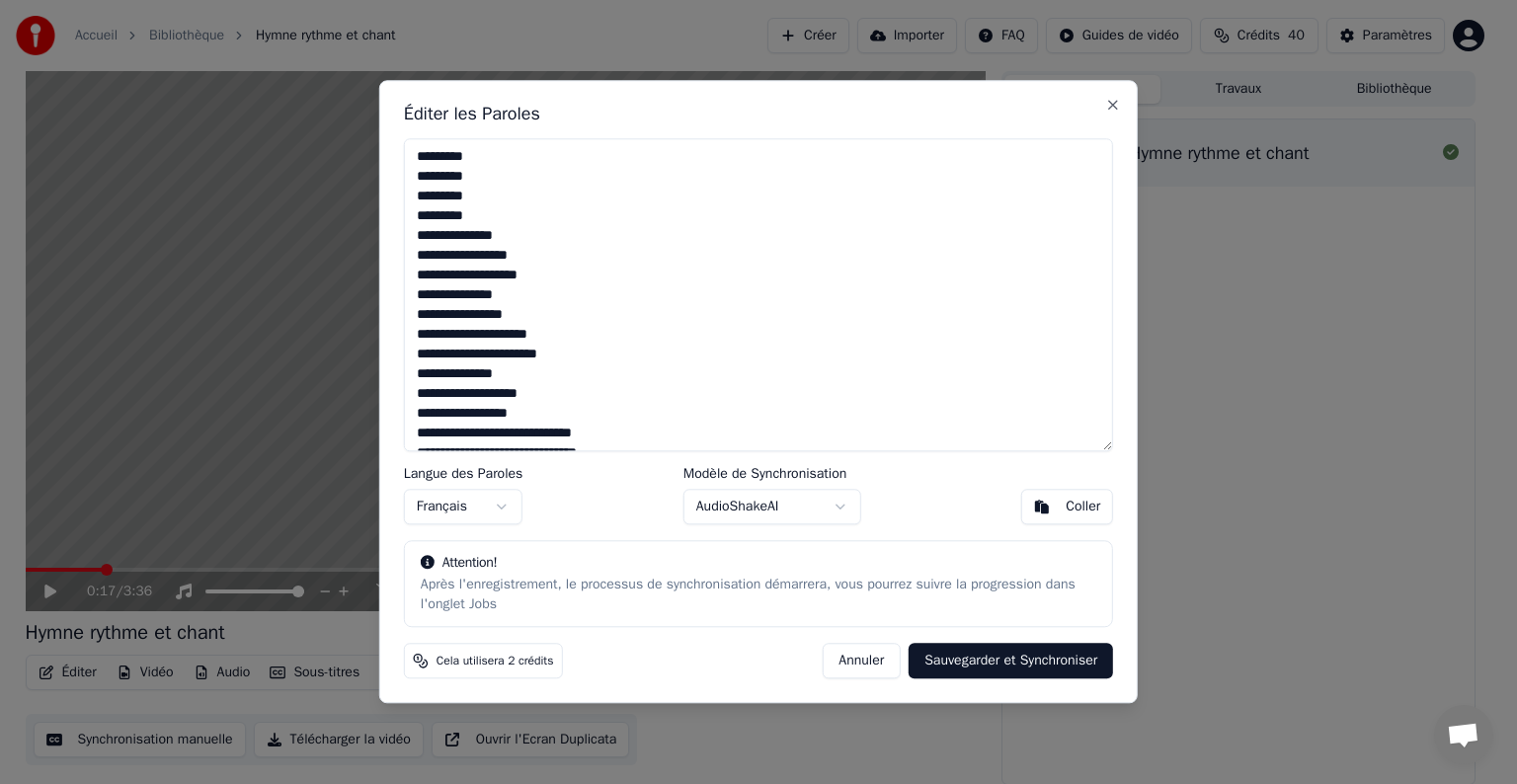 click at bounding box center [758, 392] 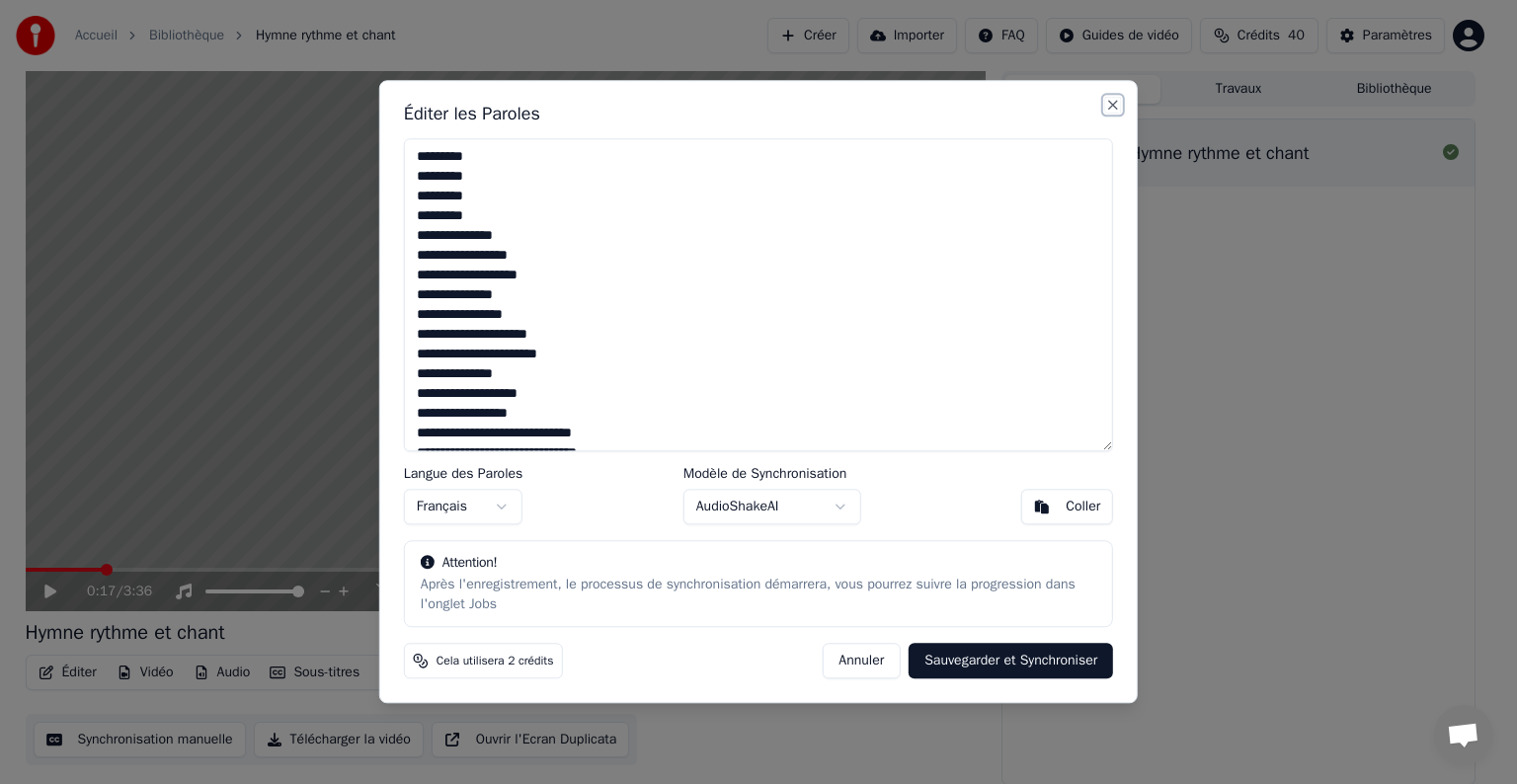click on "Close" at bounding box center (1113, 105) 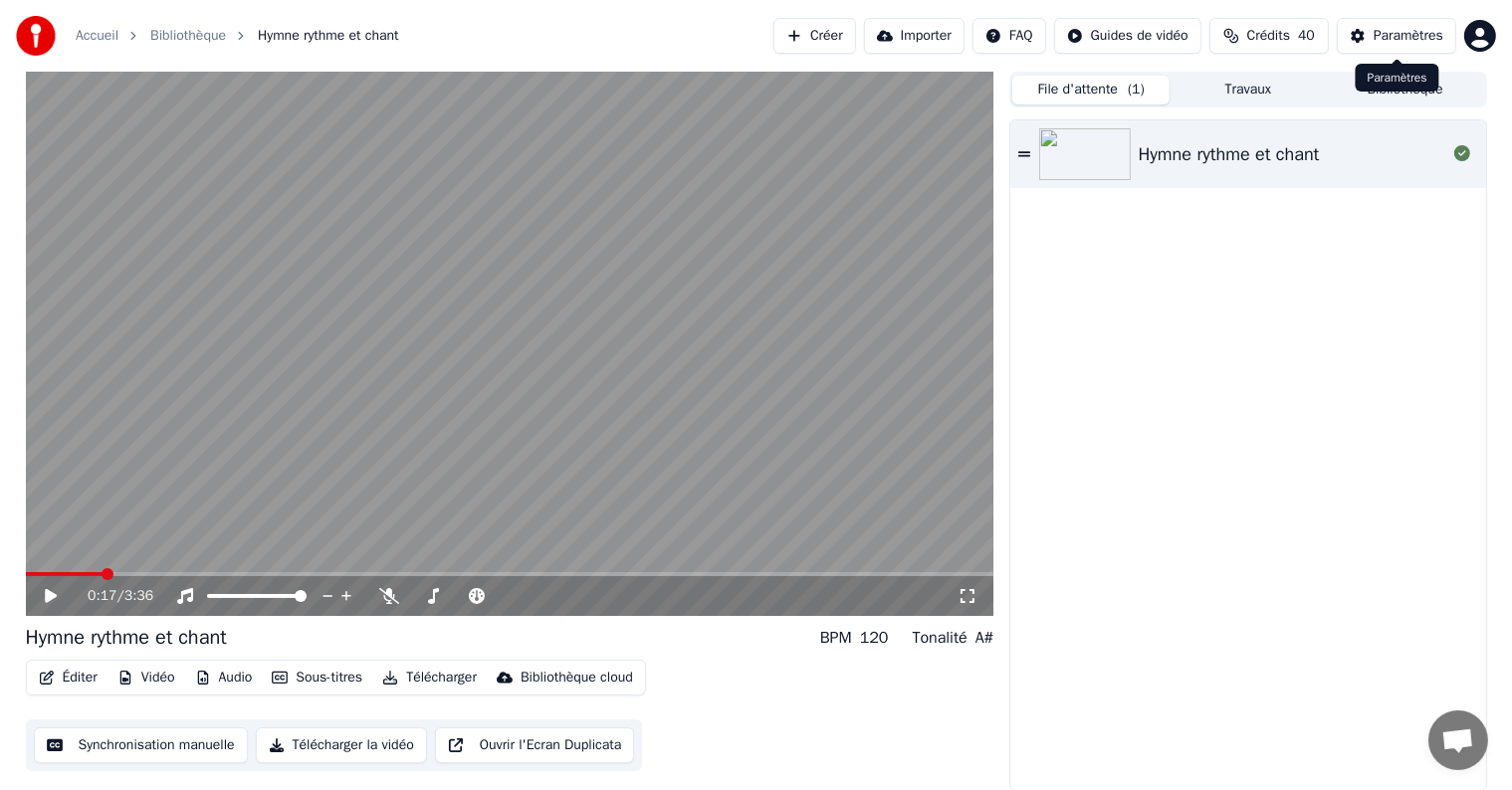 click on "Paramètres" at bounding box center [1408, 36] 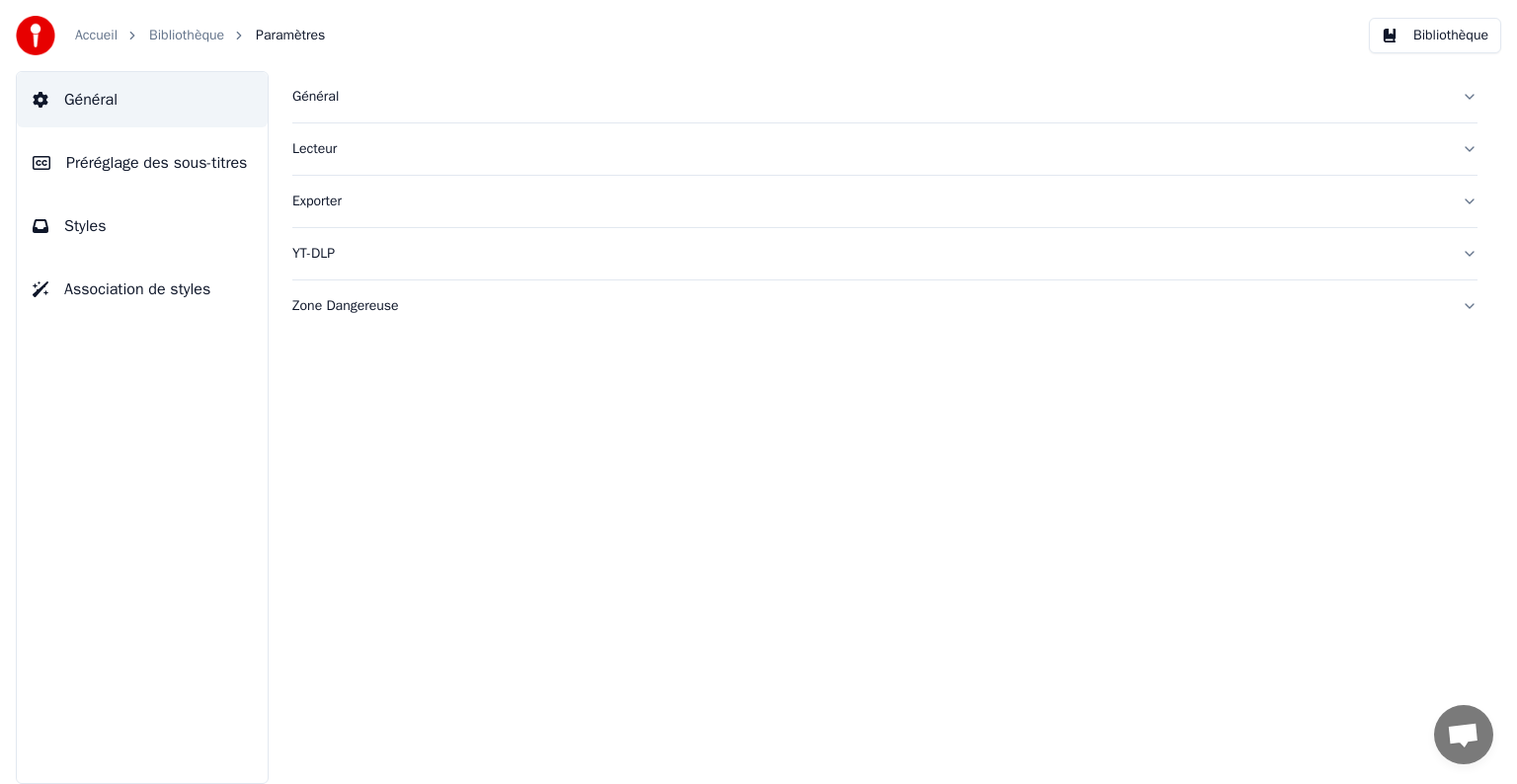 click on "Lecteur" at bounding box center (869, 149) 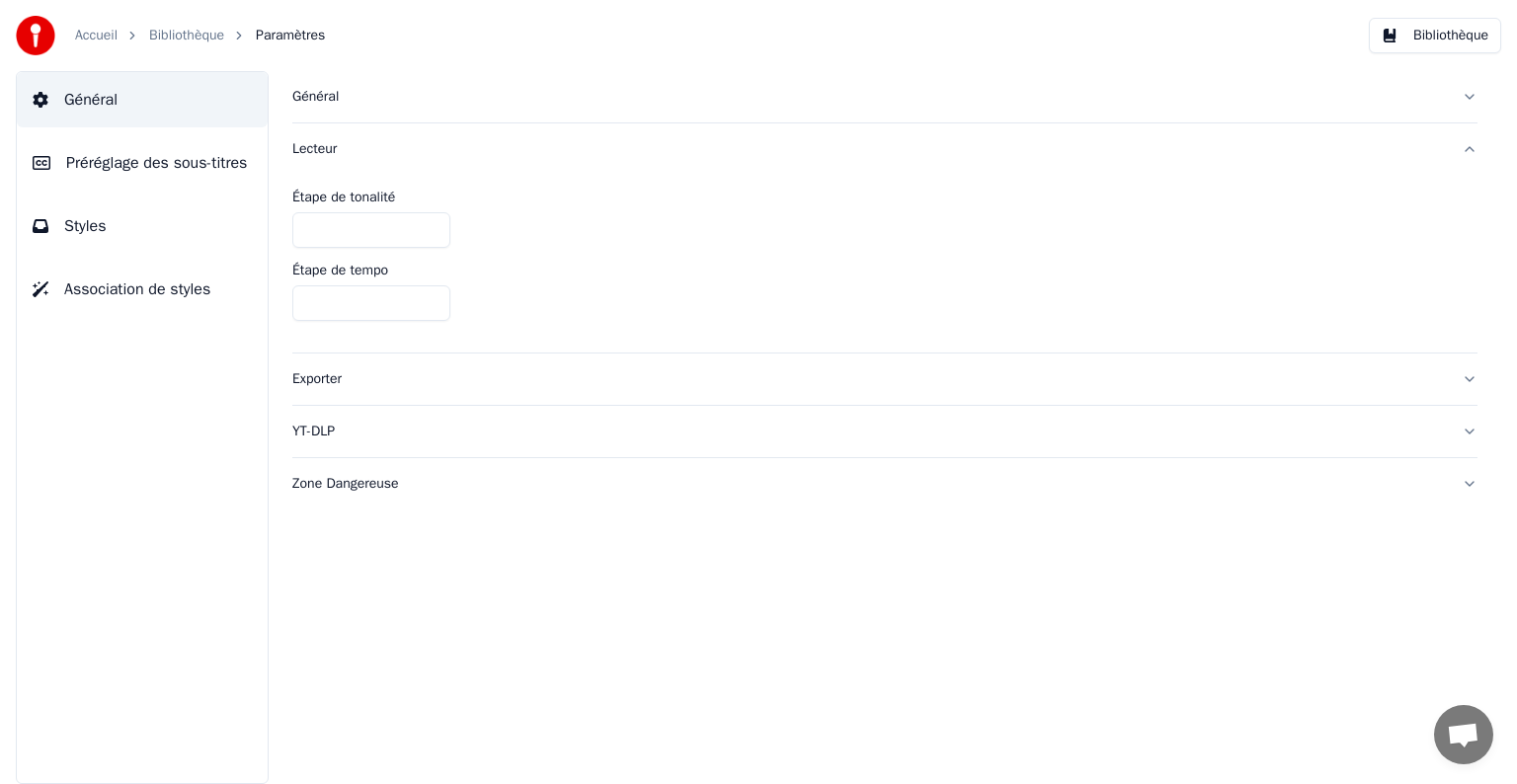 click on "Préréglage des sous-titres" at bounding box center [156, 163] 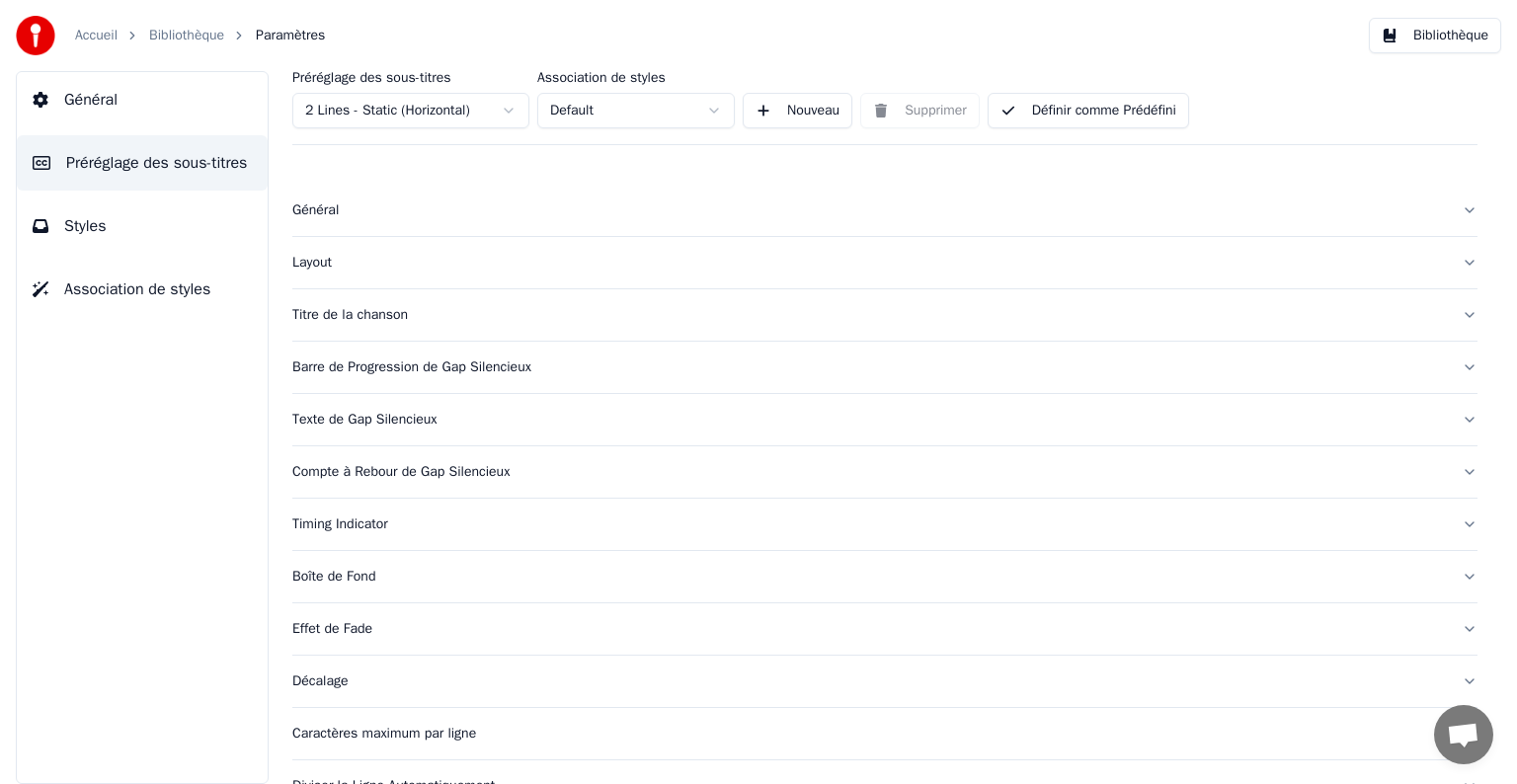 scroll, scrollTop: 93, scrollLeft: 0, axis: vertical 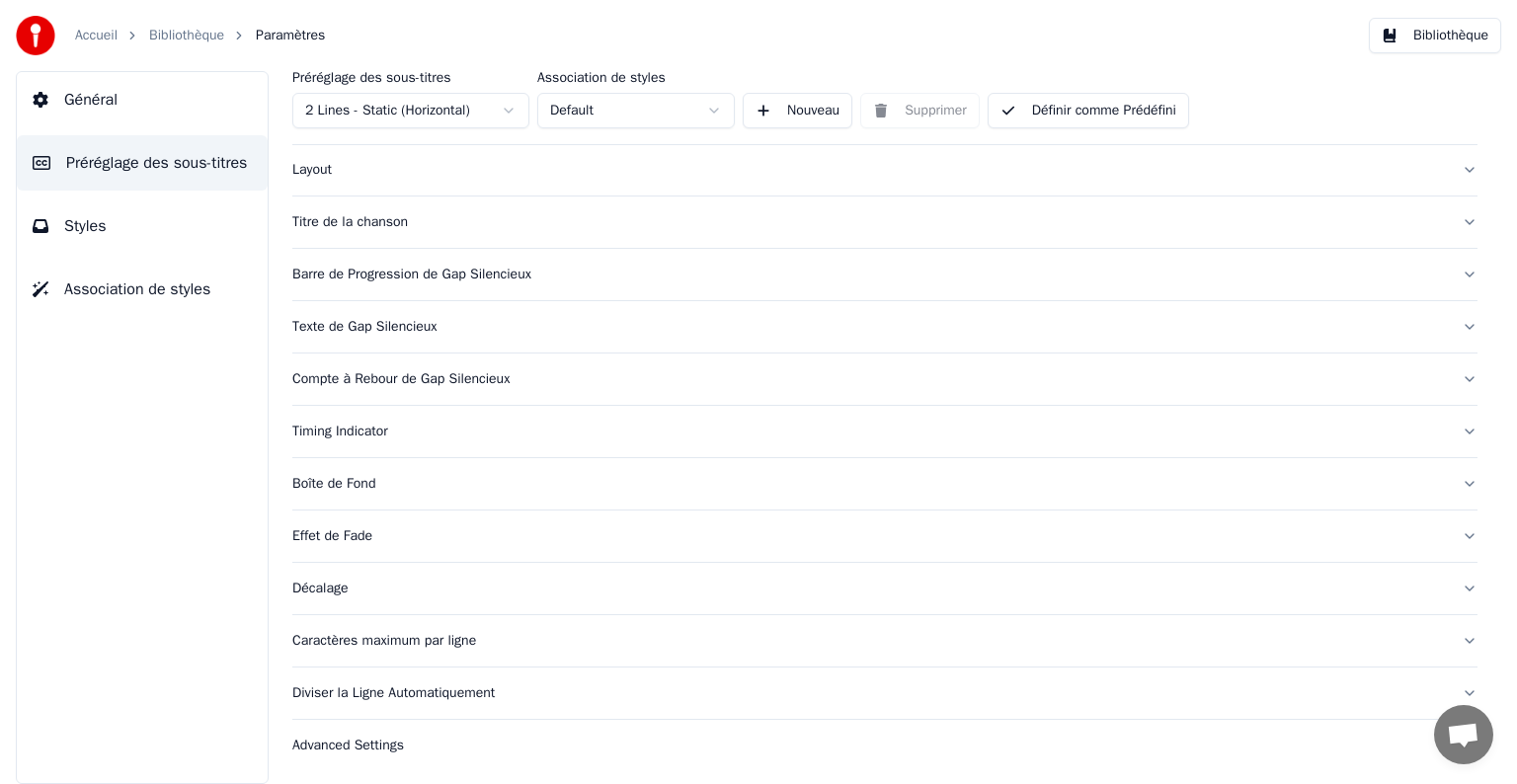 click on "Général" at bounding box center (142, 100) 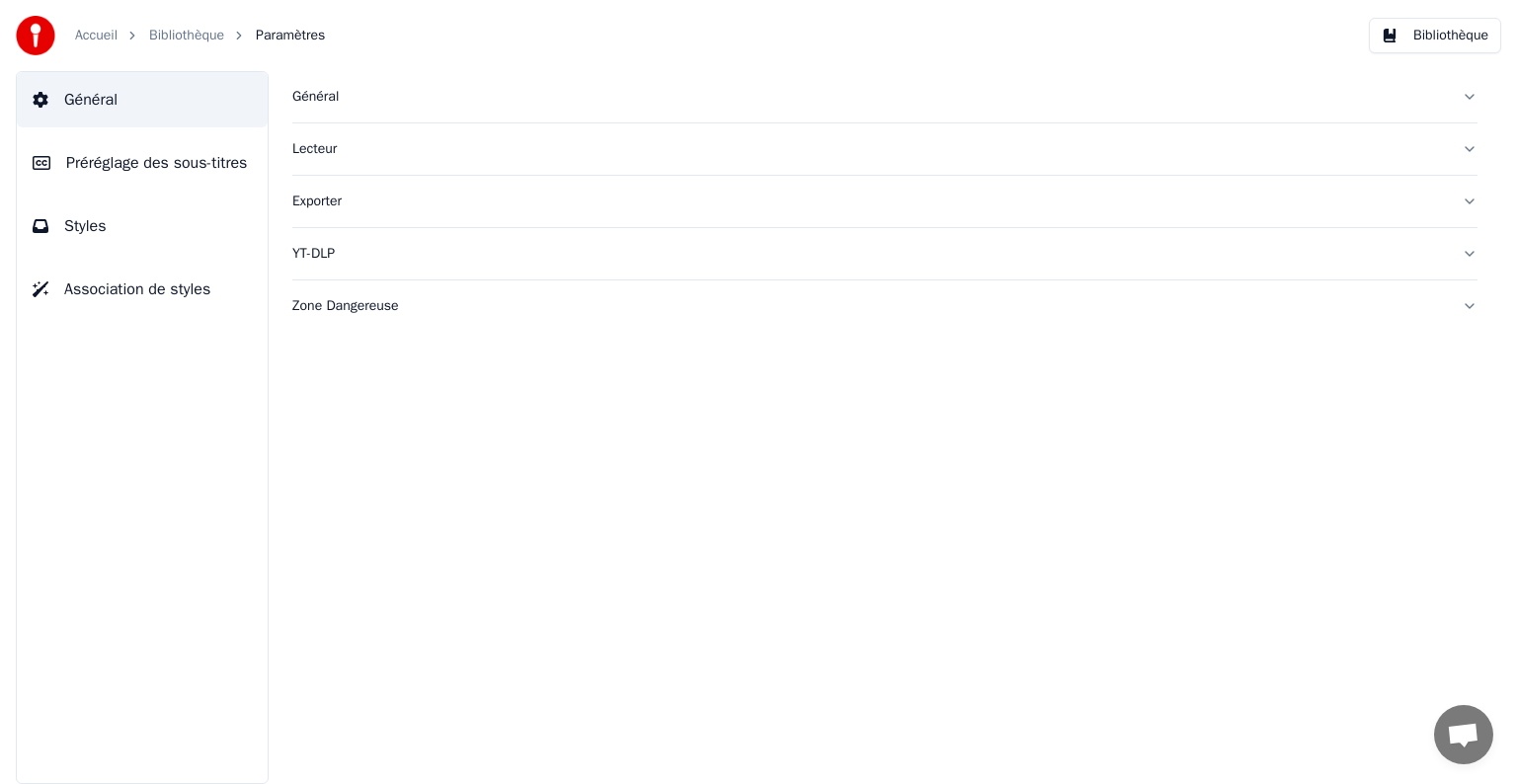 click on "Général" at bounding box center (869, 97) 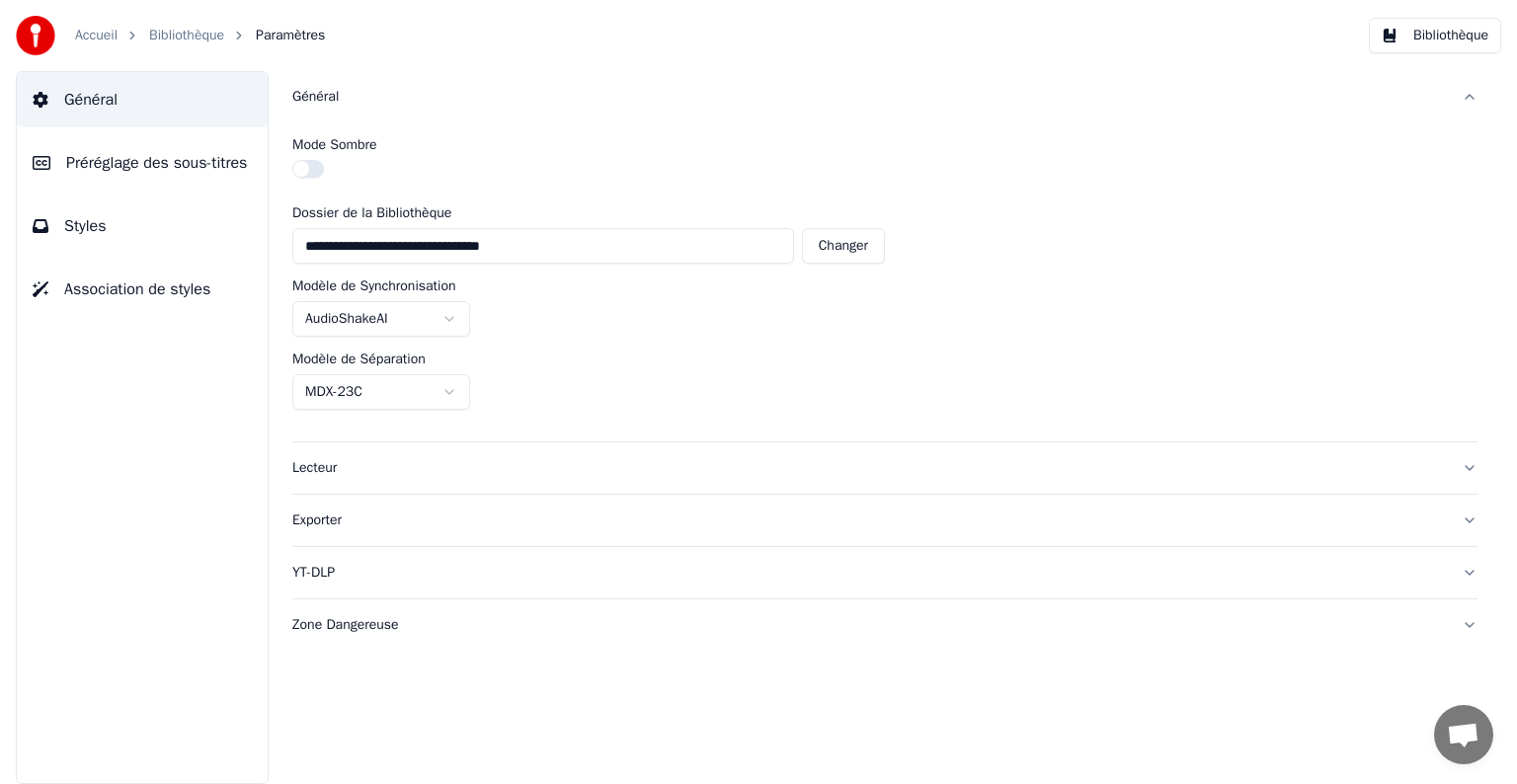click on "YT-DLP" at bounding box center (869, 573) 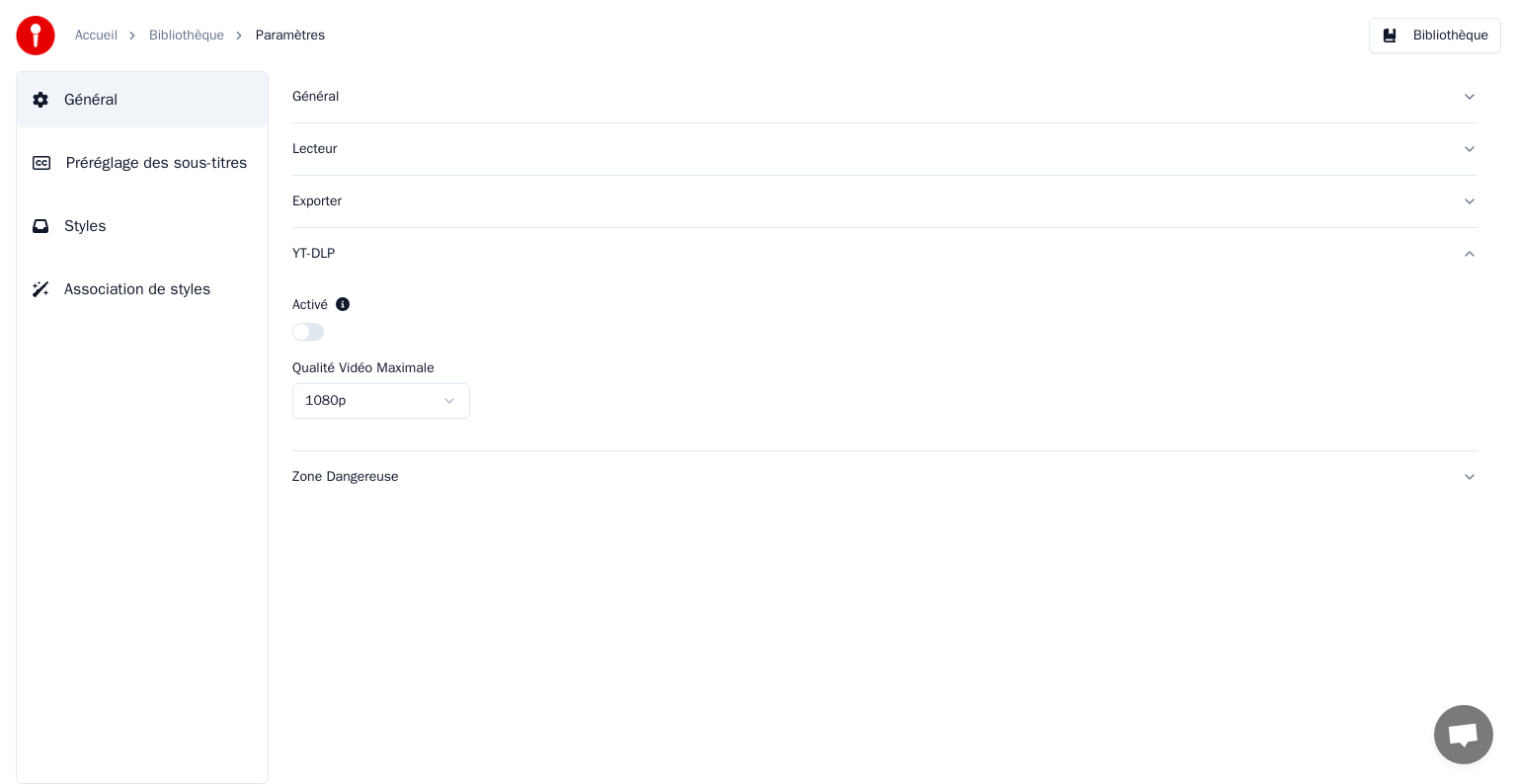click on "Zone Dangereuse" at bounding box center (869, 477) 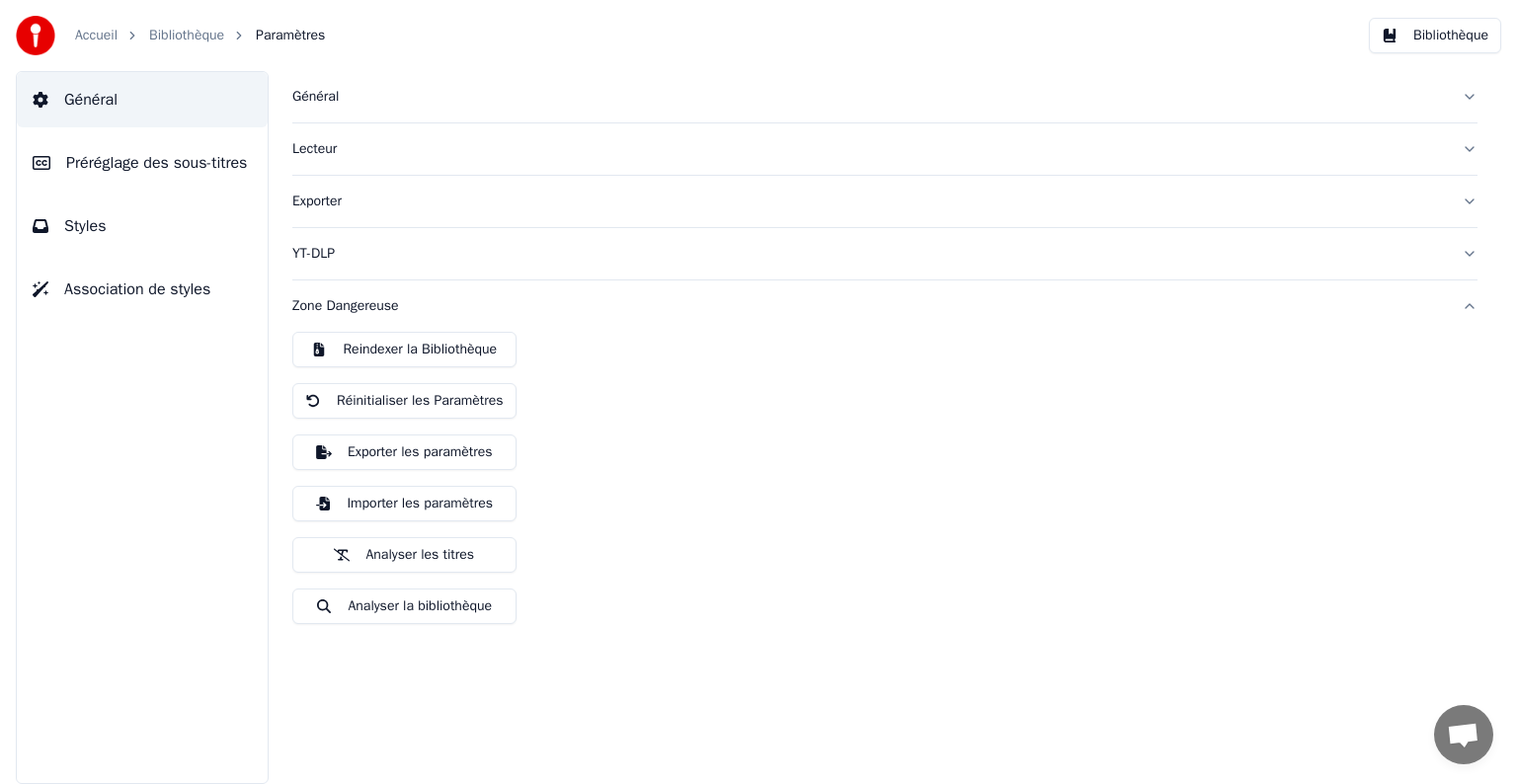 click on "Lecteur" at bounding box center [869, 149] 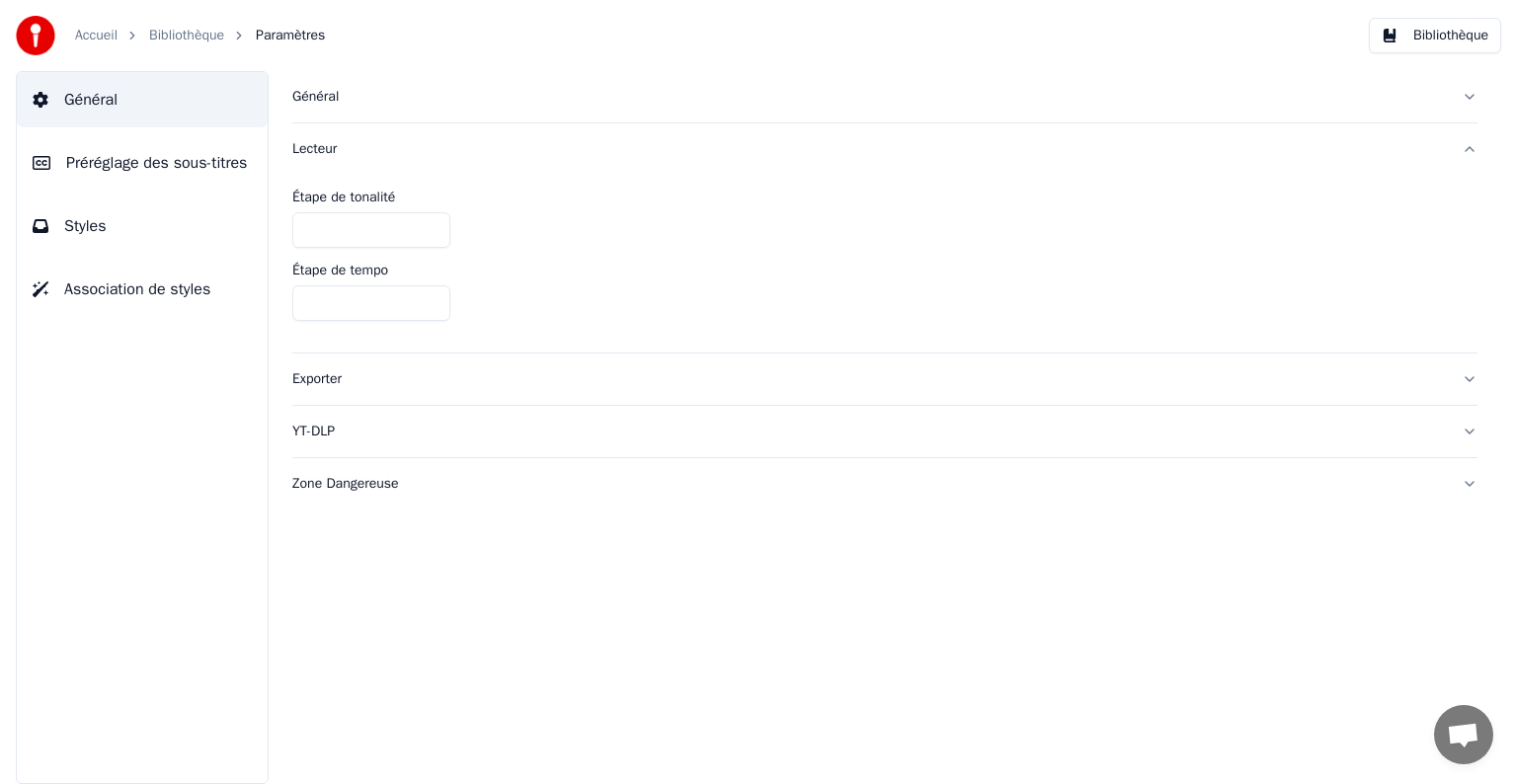 click on "Exporter" at bounding box center (869, 379) 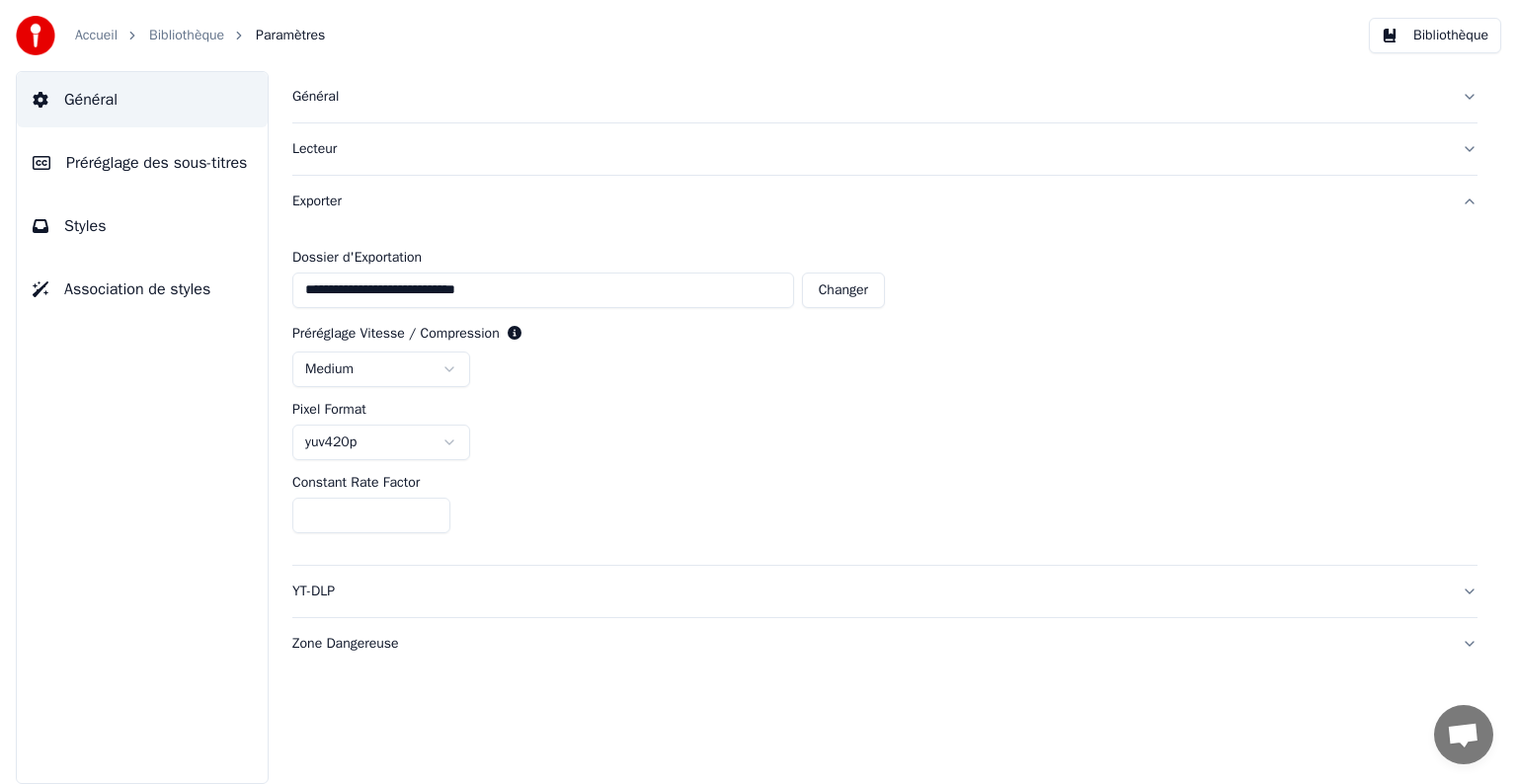click on "Préréglage des sous-titres" at bounding box center (156, 163) 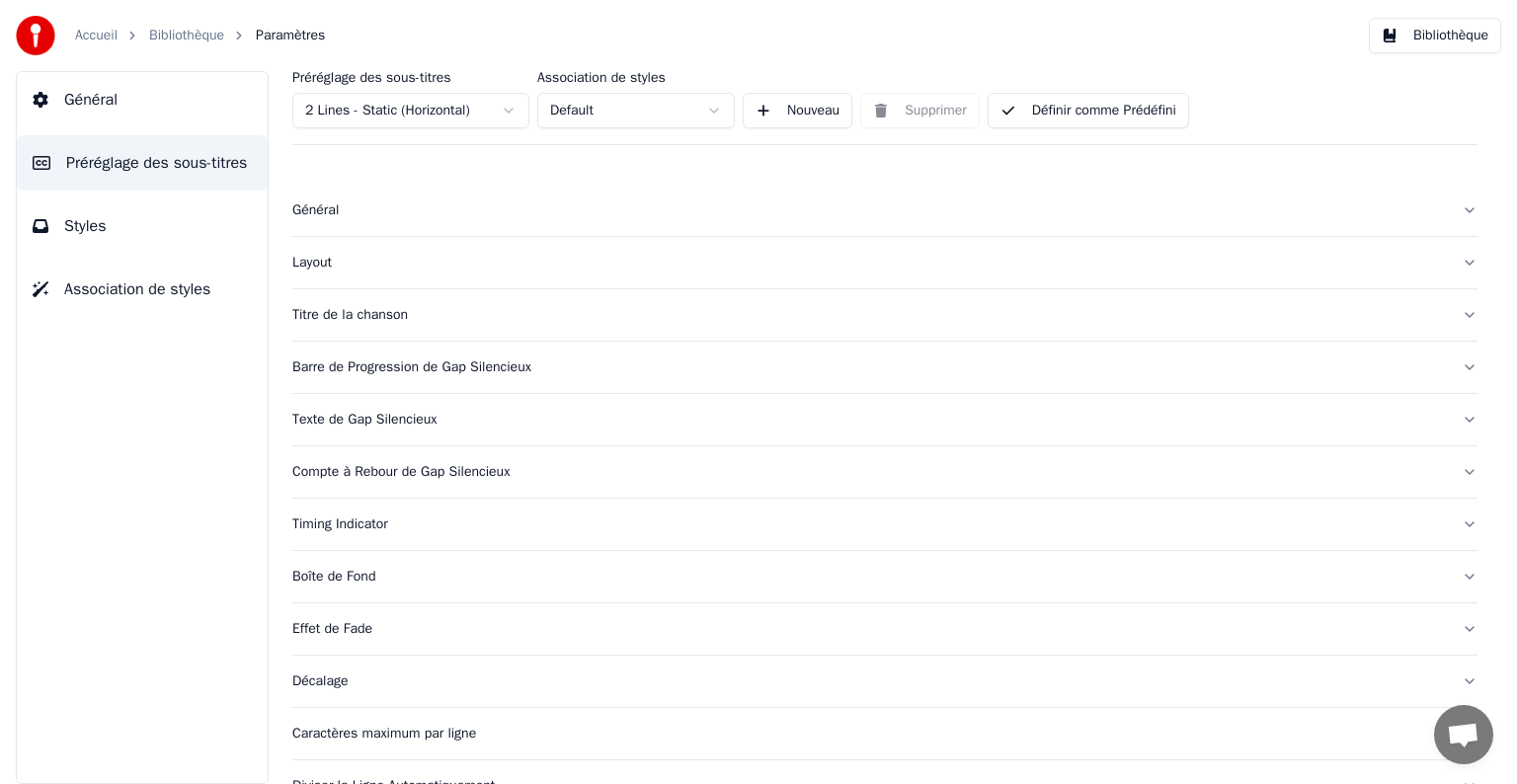 click on "Styles" at bounding box center (142, 226) 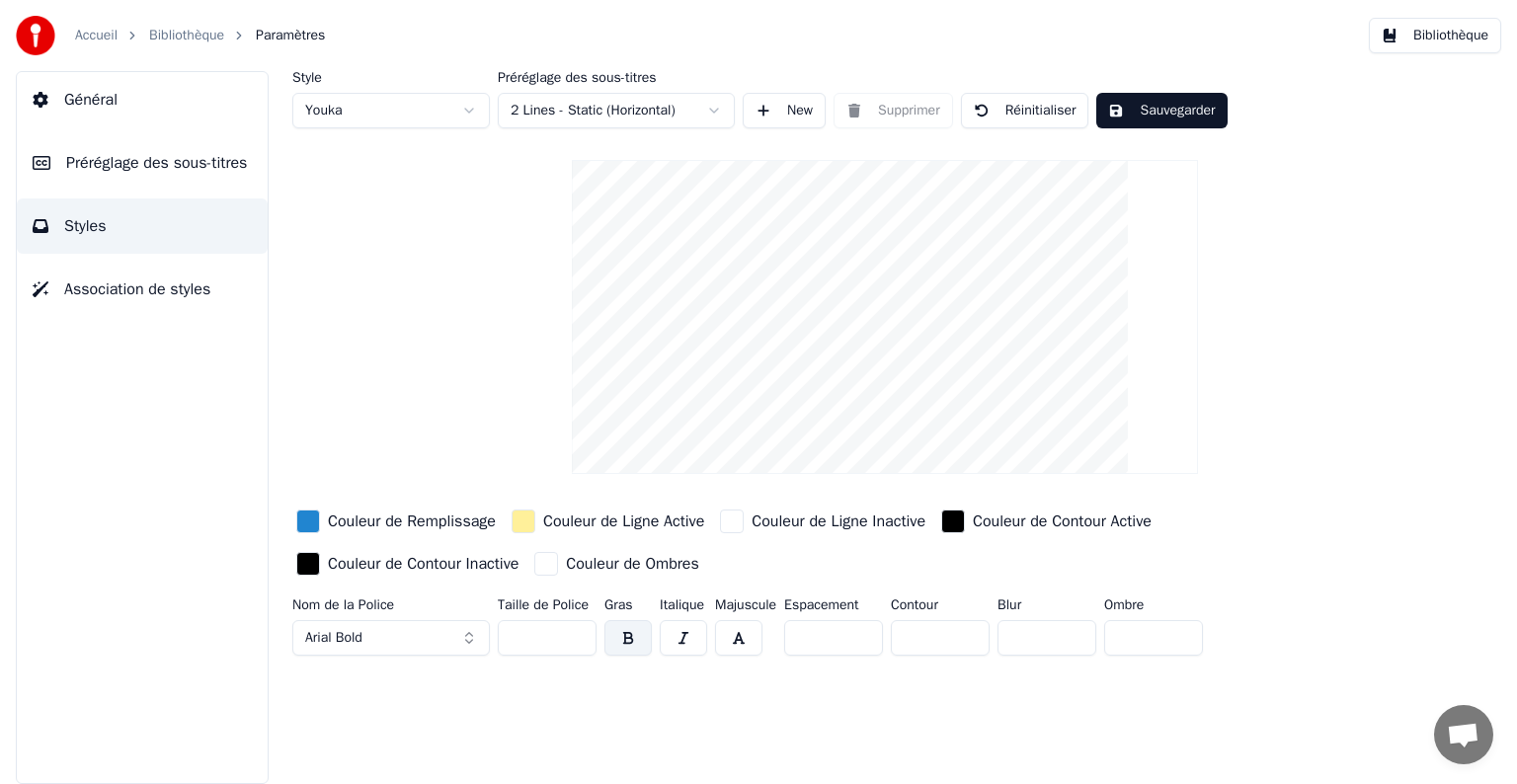 click on "Association de styles" at bounding box center [137, 289] 